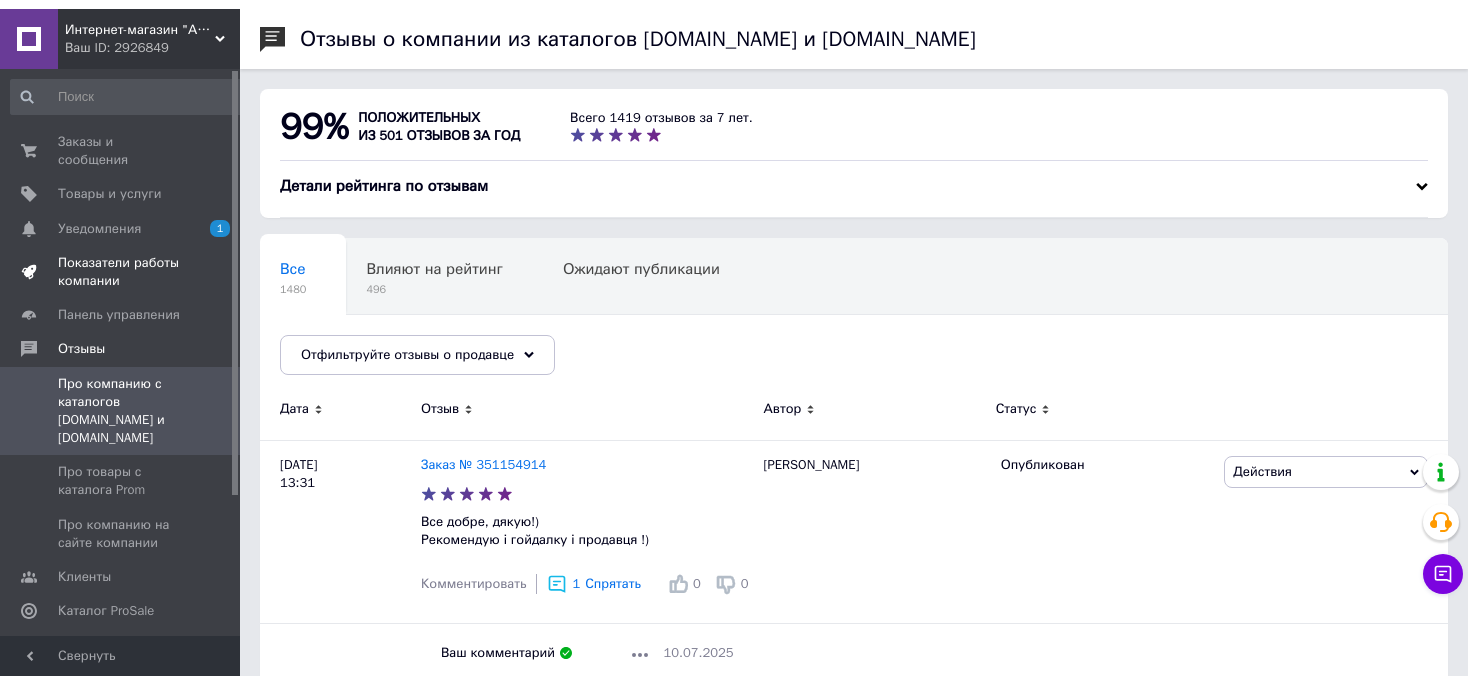 scroll, scrollTop: 0, scrollLeft: 0, axis: both 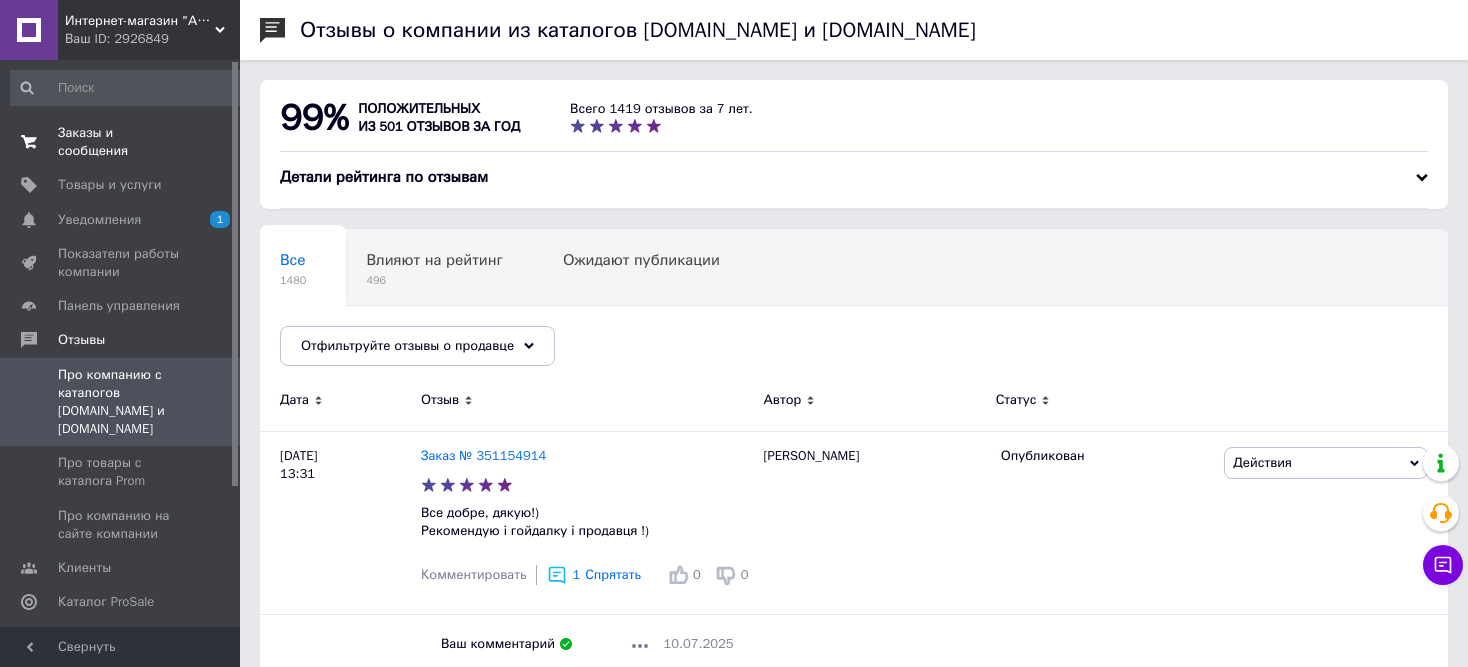 click on "Заказы и сообщения 0 0" at bounding box center (128, 142) 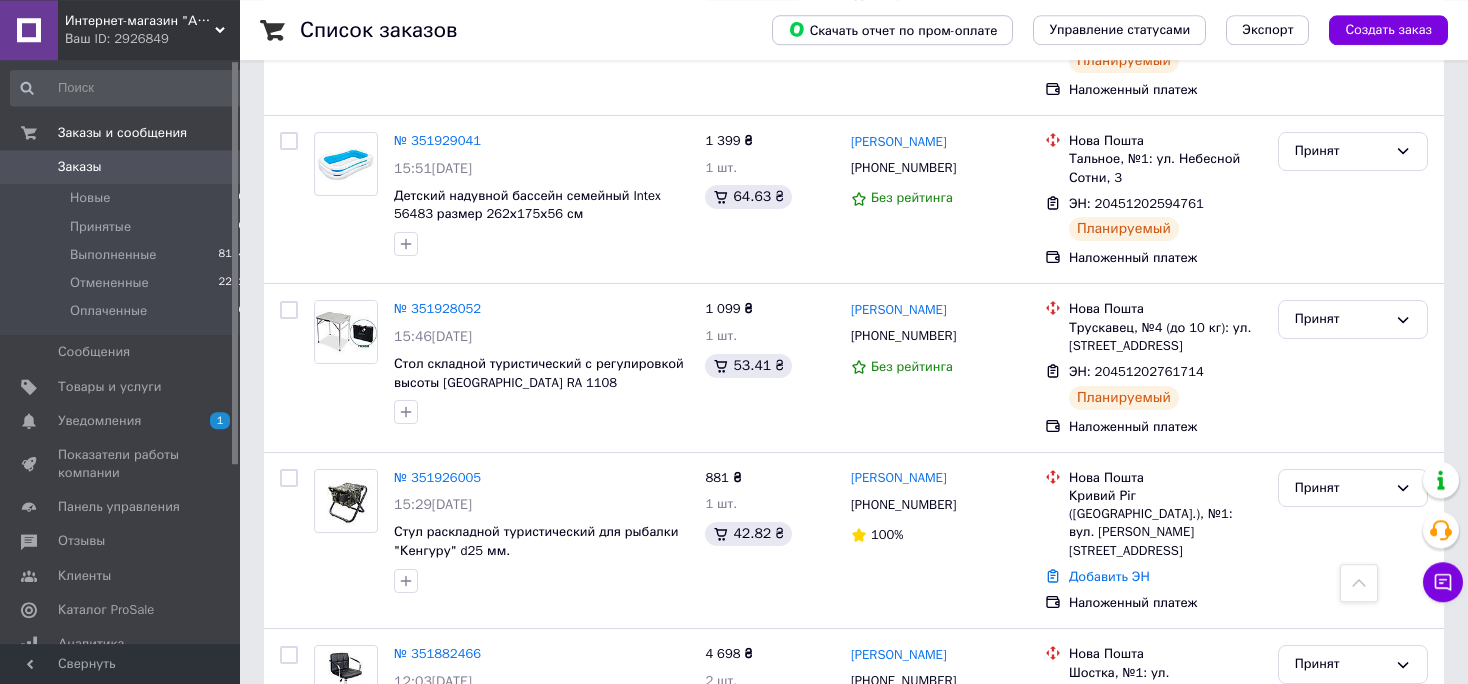 scroll, scrollTop: 1918, scrollLeft: 0, axis: vertical 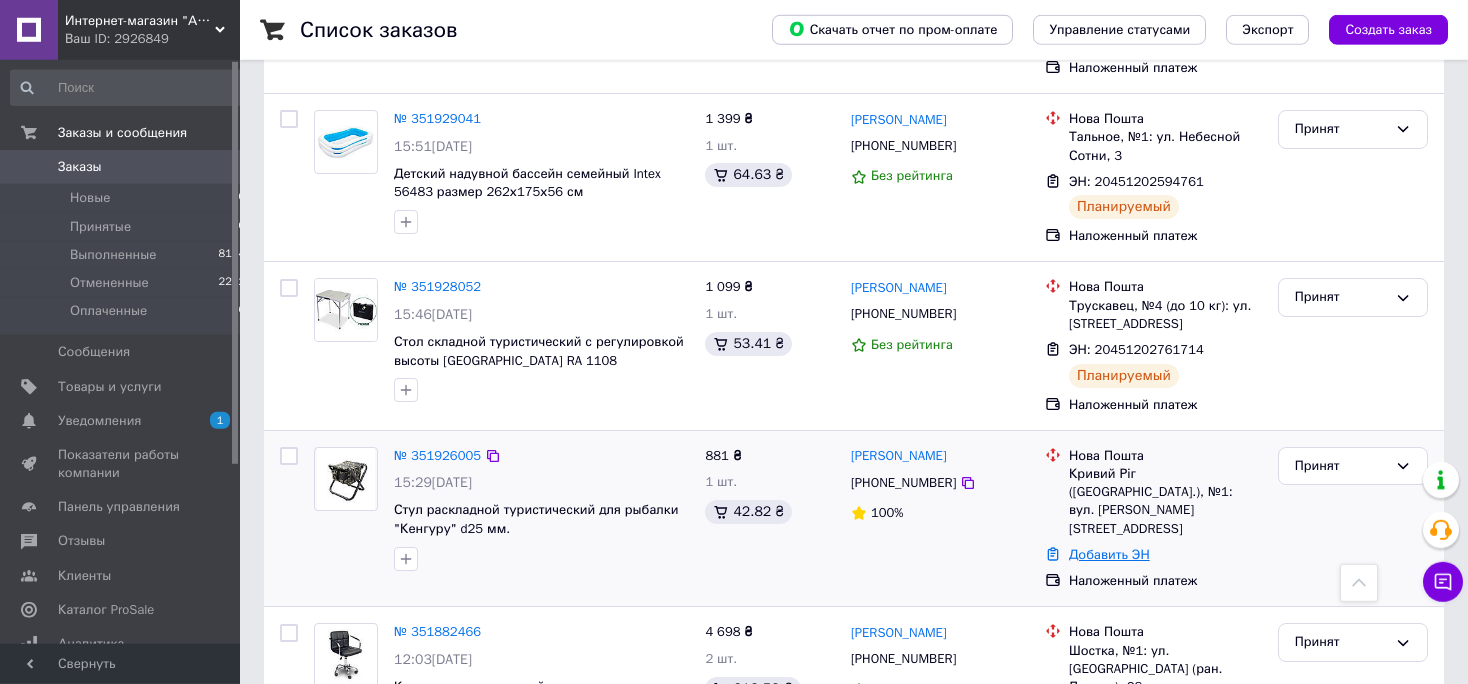 click on "Добавить ЭН" at bounding box center [1109, 554] 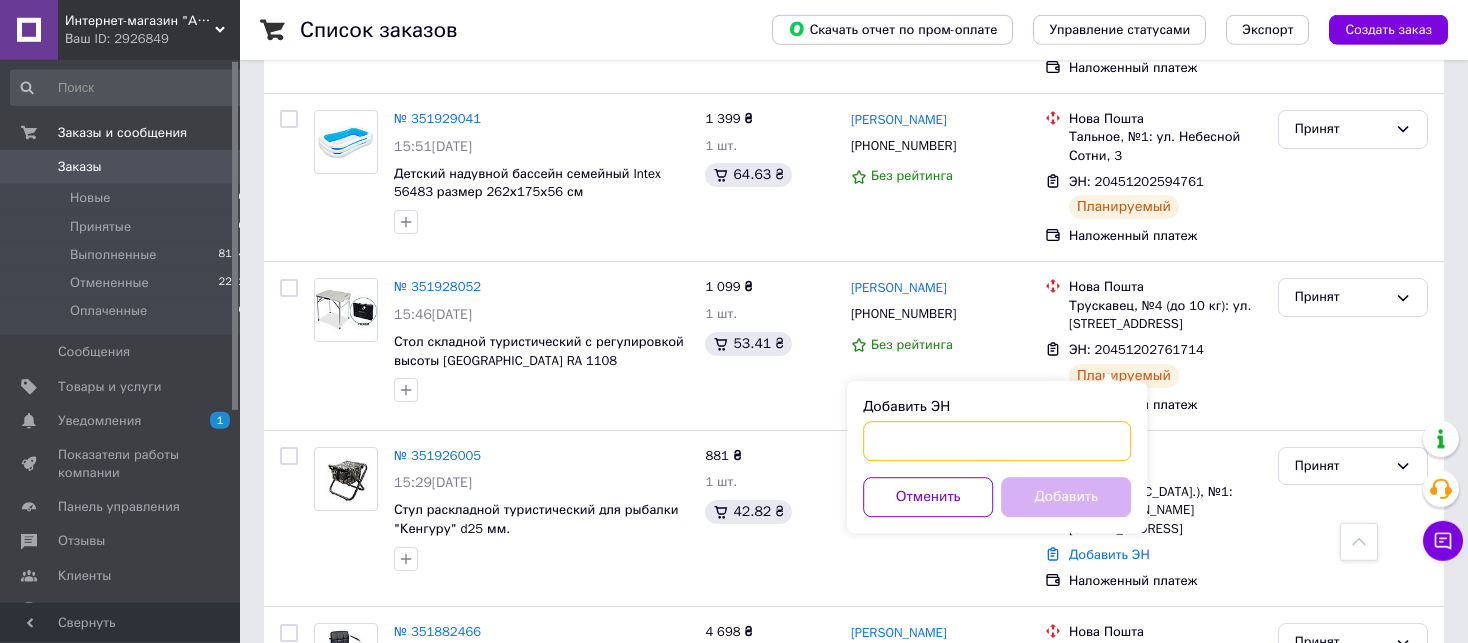 click on "Добавить ЭН" at bounding box center [997, 441] 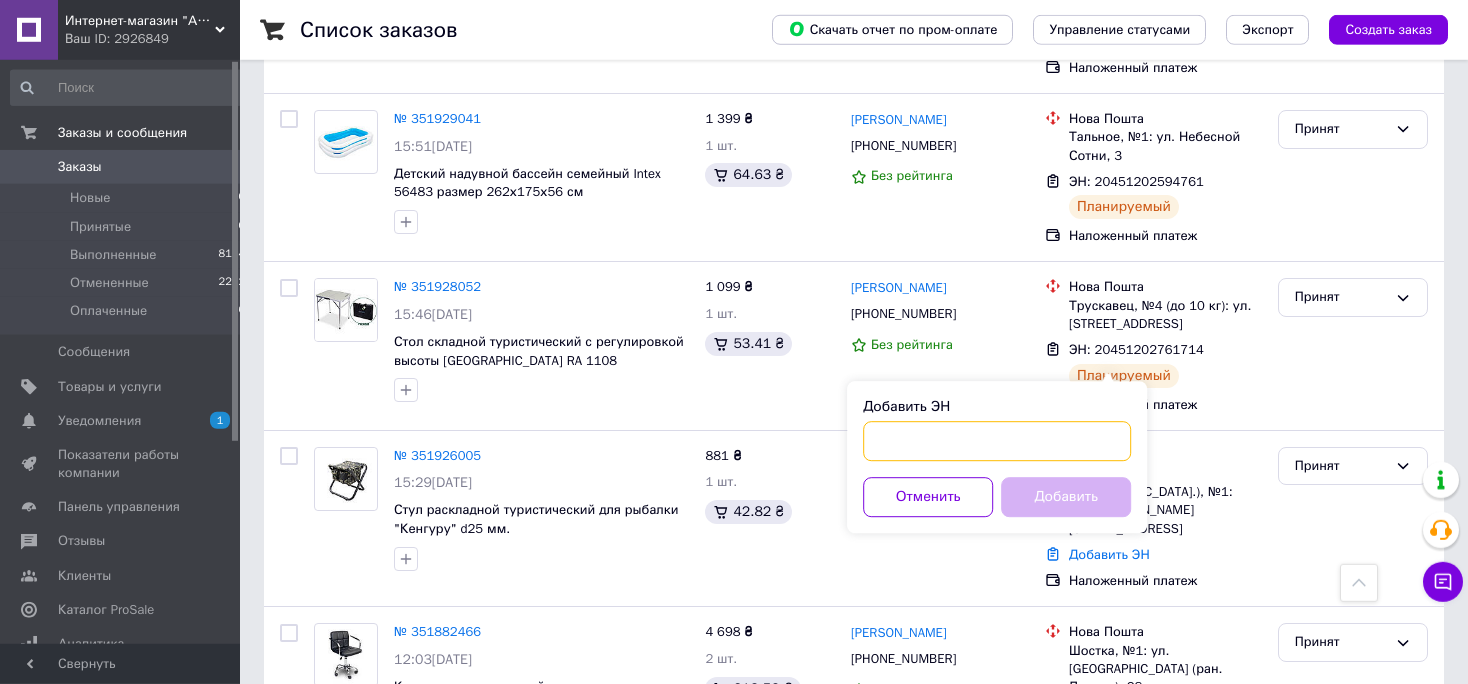 paste on "20451203125352" 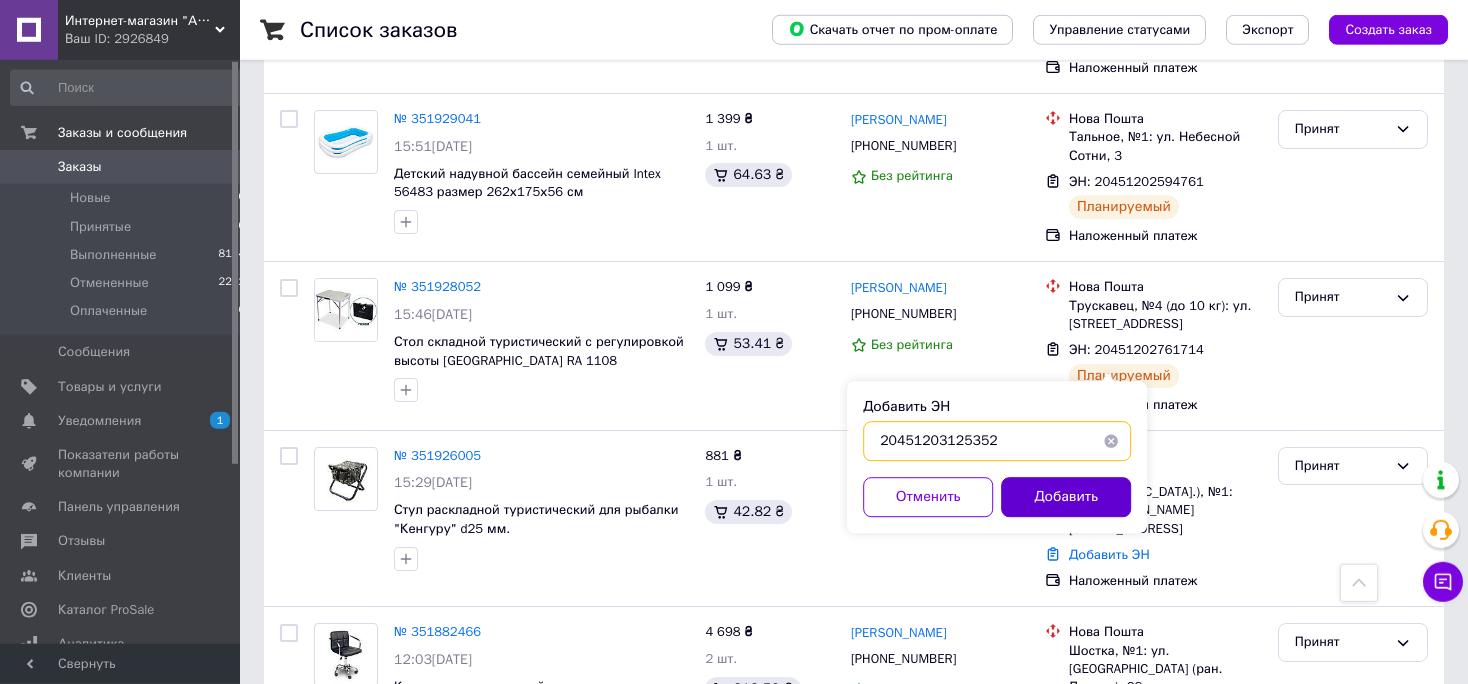 type on "20451203125352" 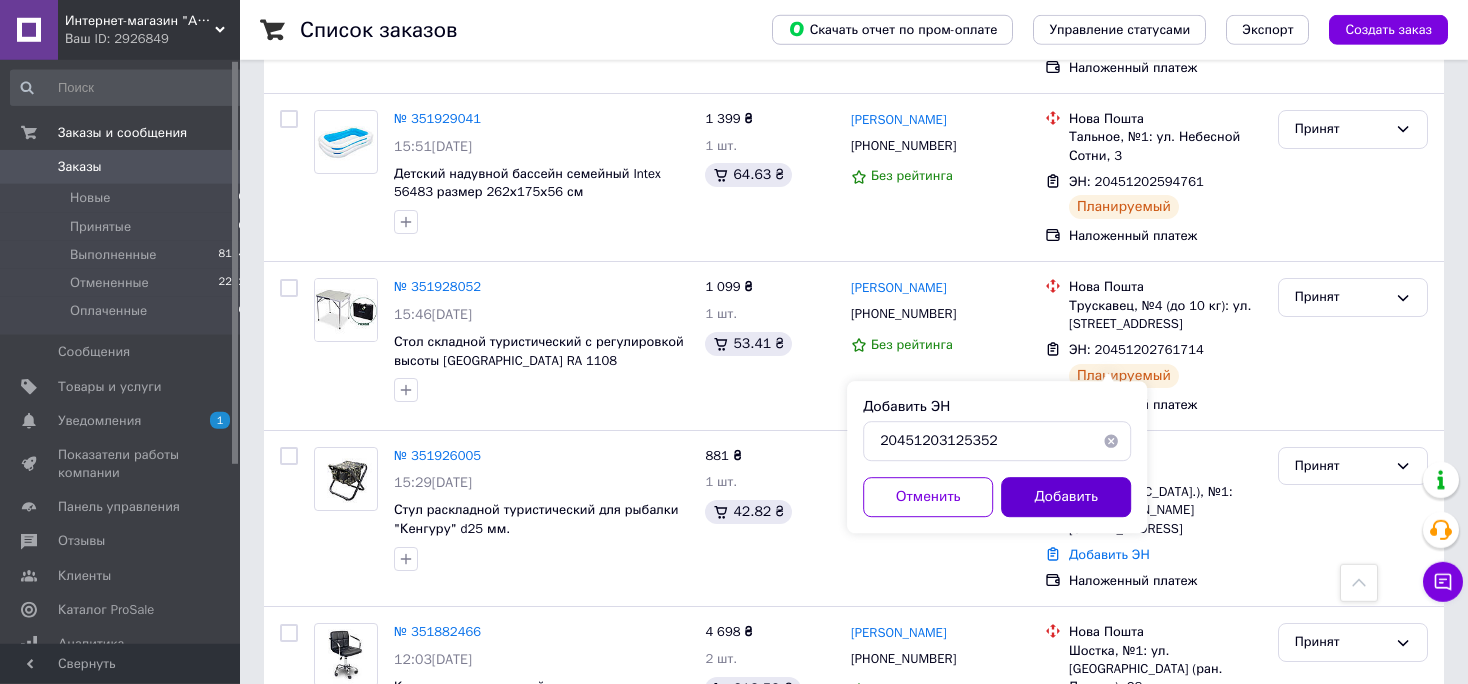 click on "Добавить" at bounding box center (1066, 497) 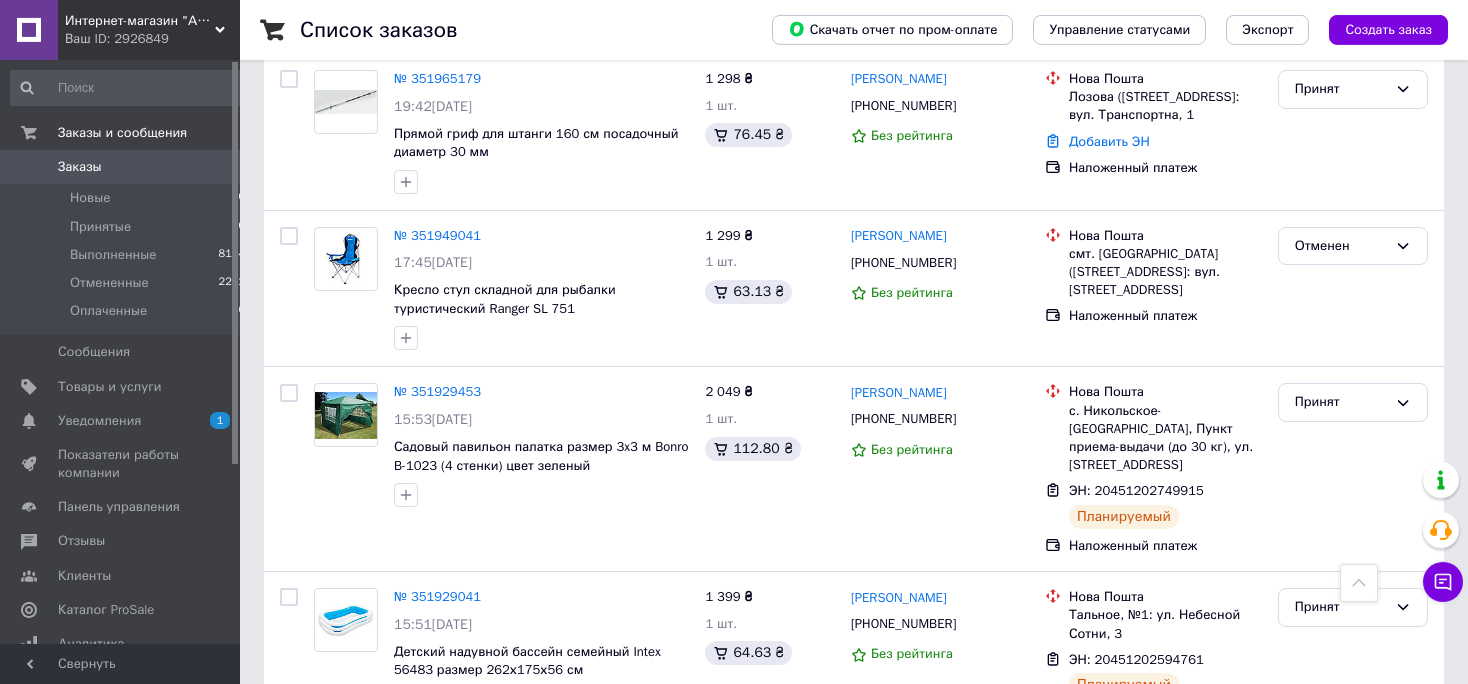 scroll, scrollTop: 1396, scrollLeft: 0, axis: vertical 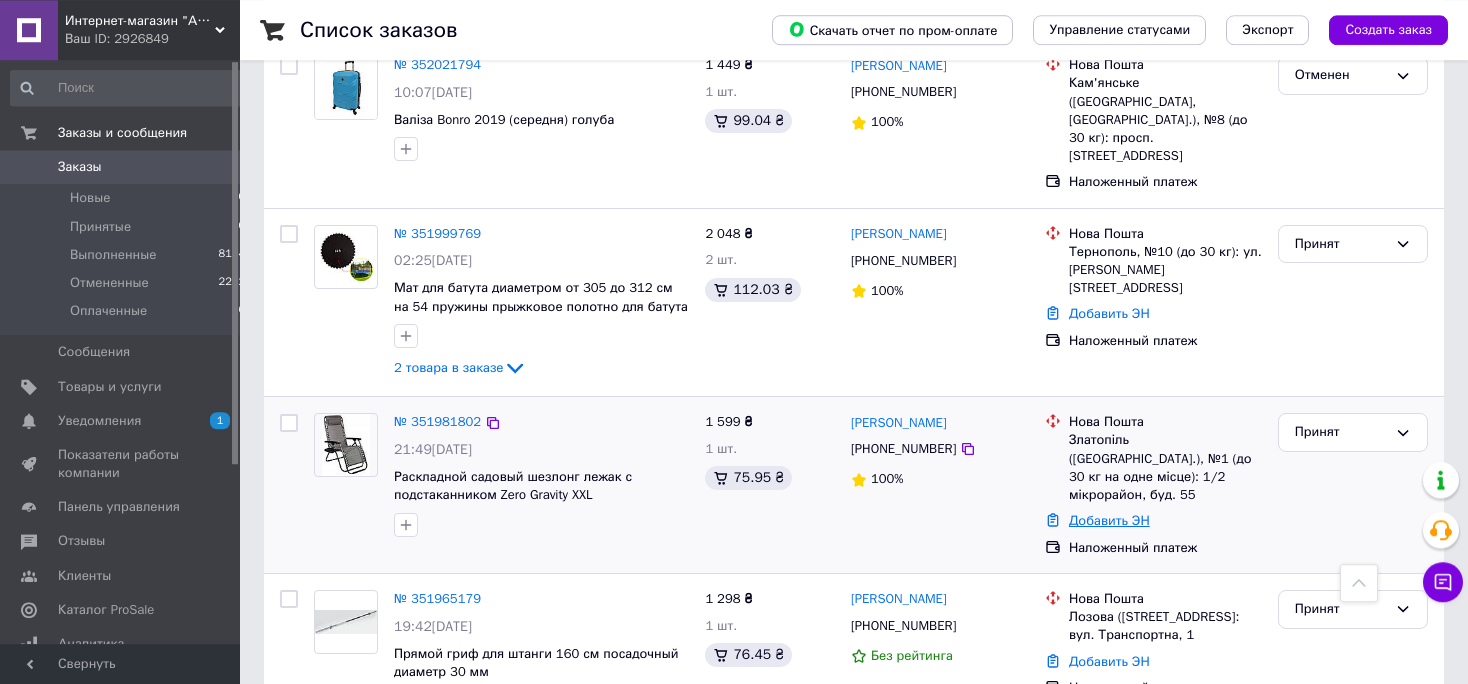 click on "Добавить ЭН" at bounding box center (1109, 520) 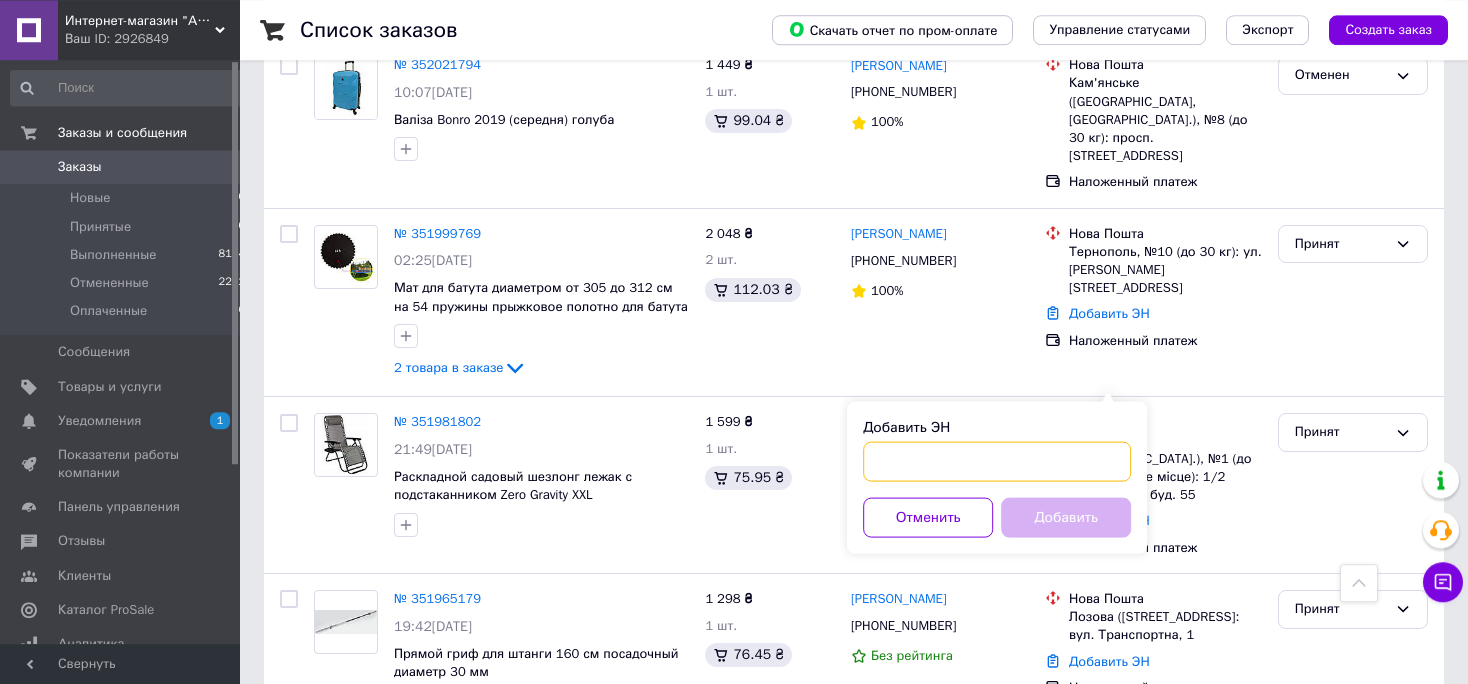 click on "Добавить ЭН" at bounding box center [997, 462] 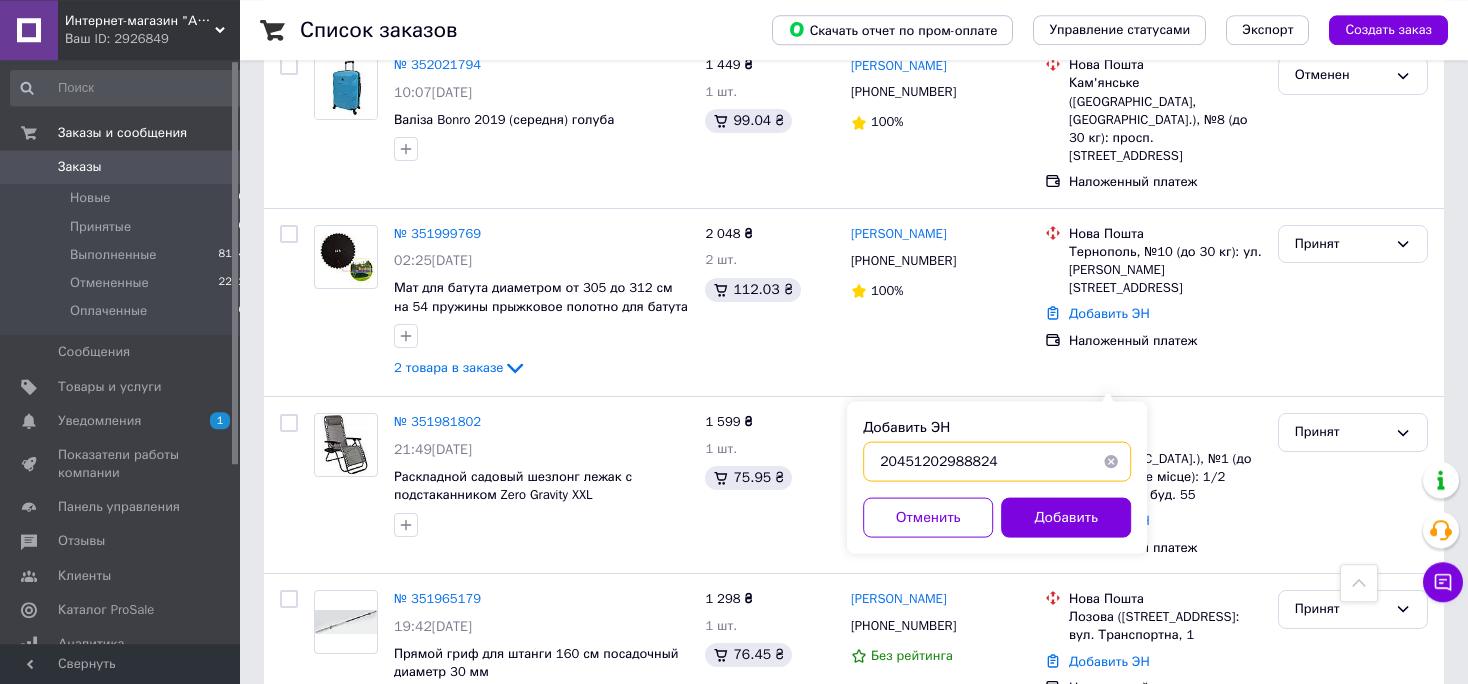 type on "20451202988824" 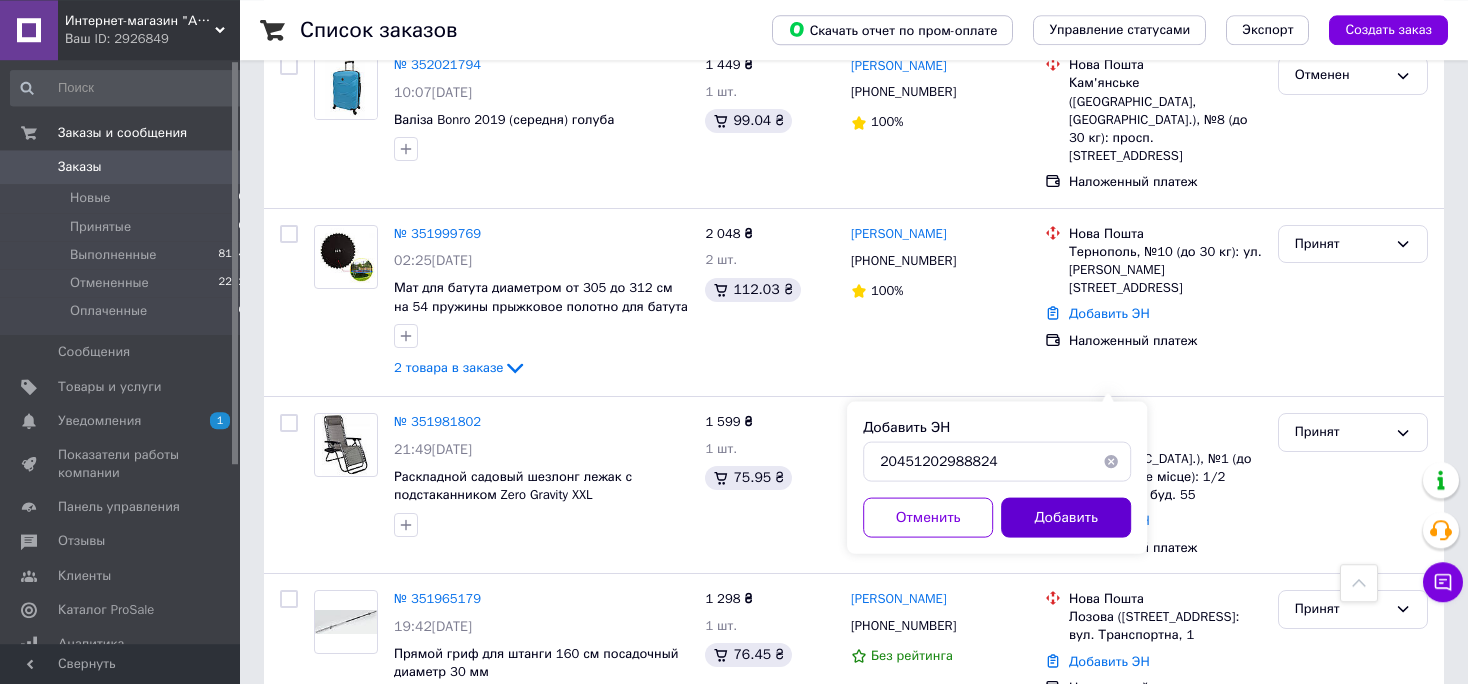 click on "Добавить" at bounding box center [1066, 518] 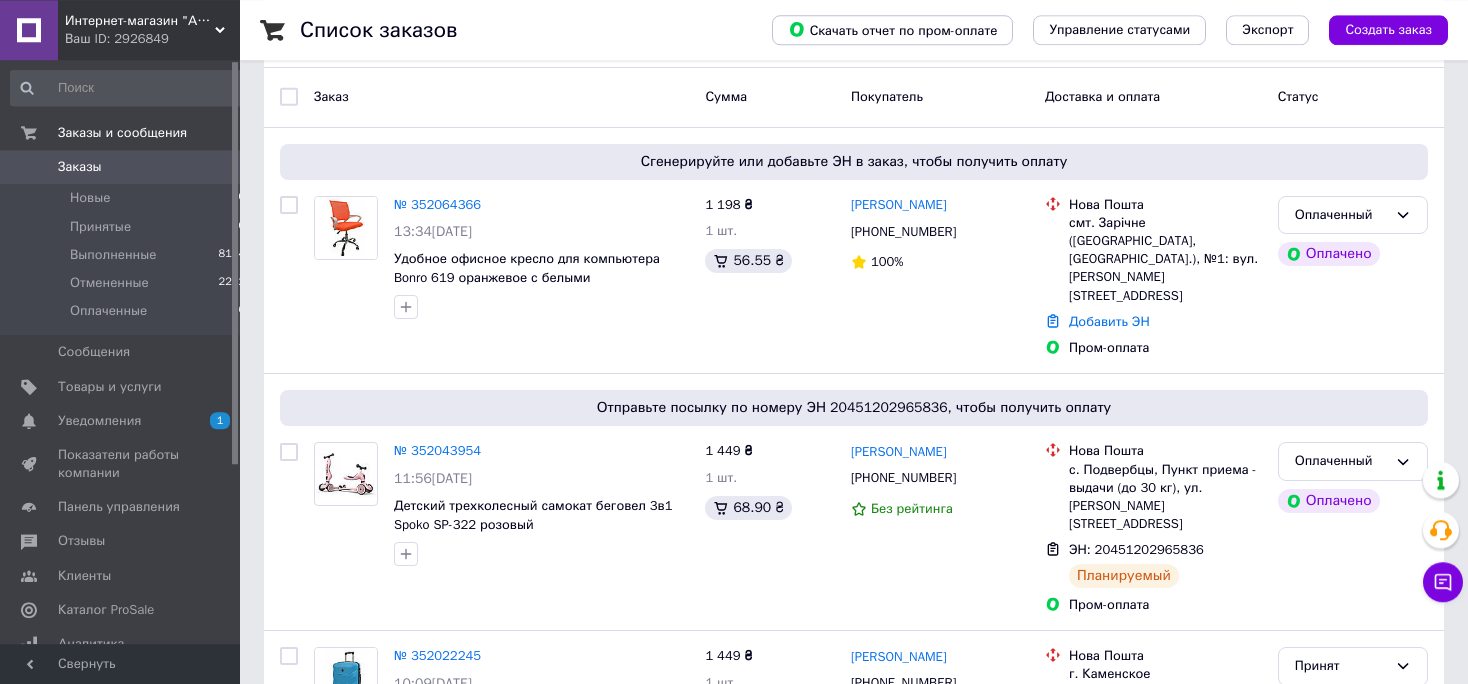 scroll, scrollTop: 44, scrollLeft: 0, axis: vertical 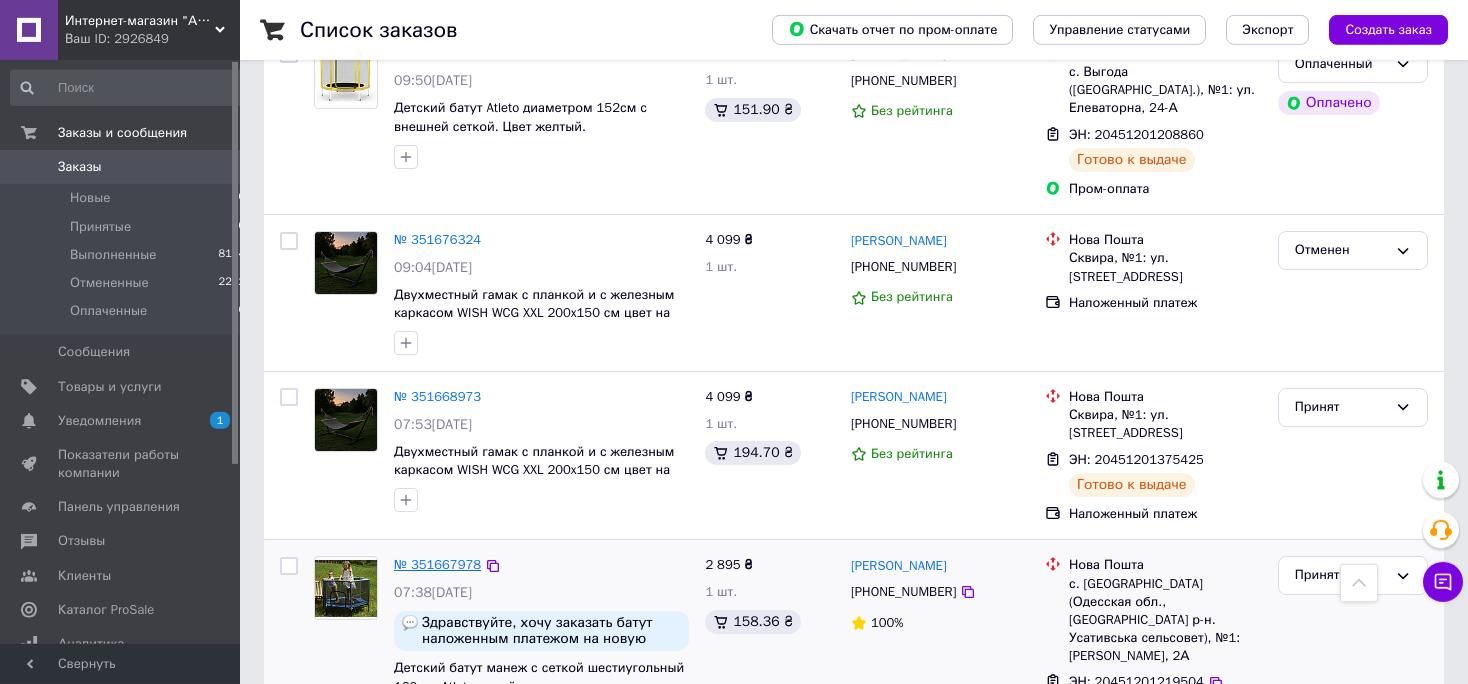 click on "№ 351667978" at bounding box center (437, 564) 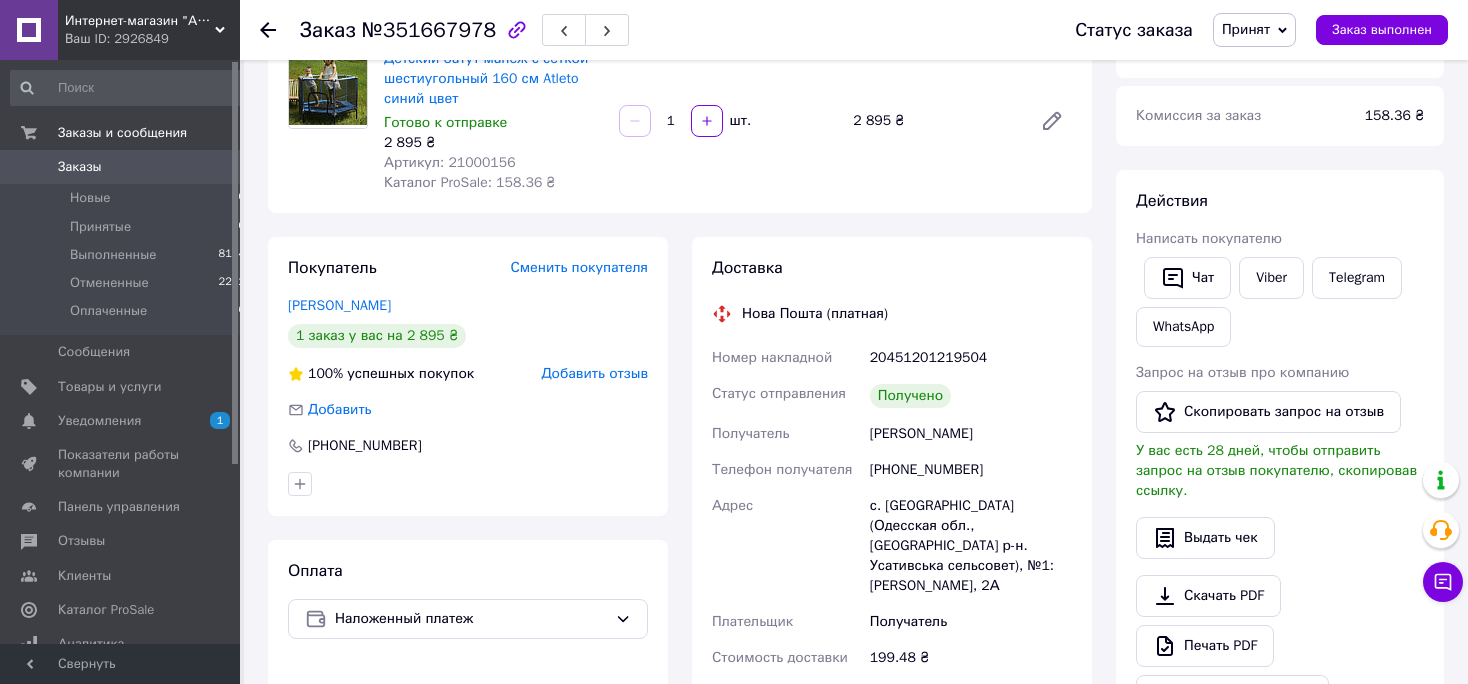 click on "Артикул: 21000156" at bounding box center [450, 162] 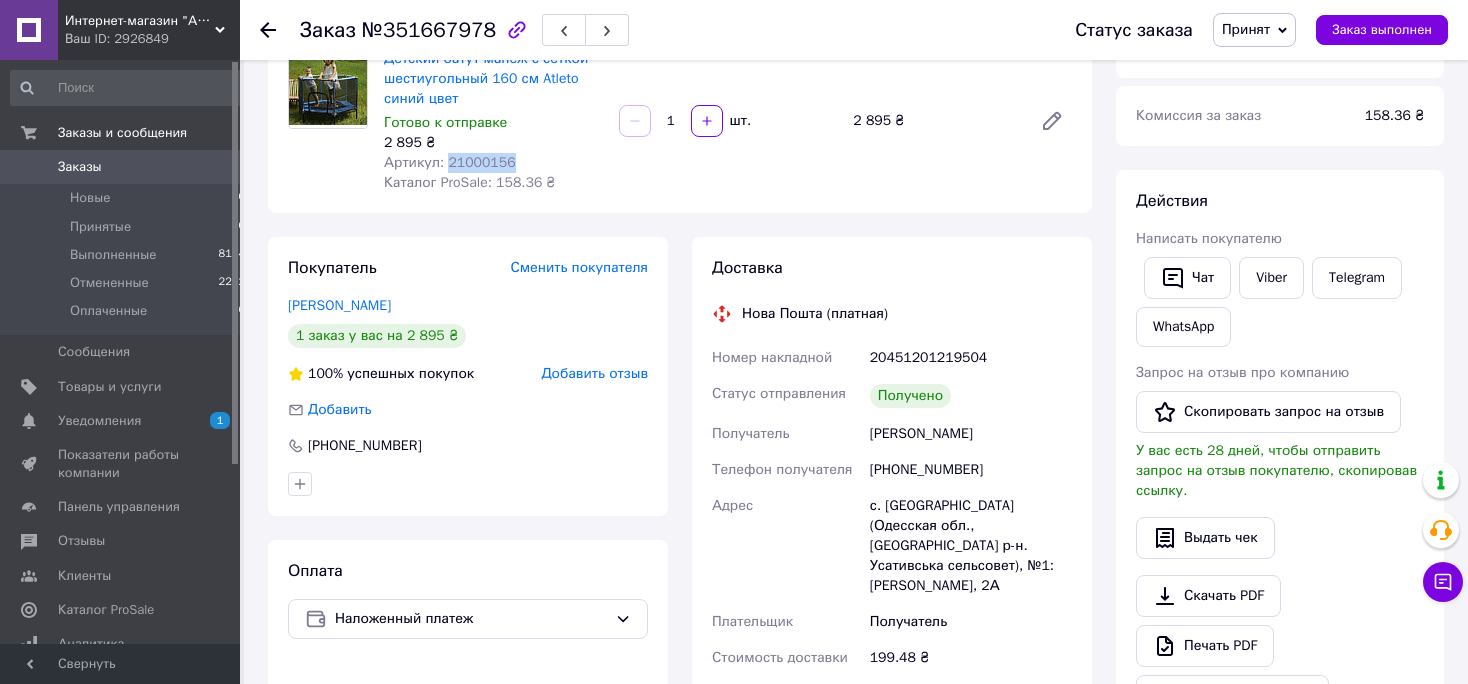 click on "Артикул: 21000156" at bounding box center (450, 162) 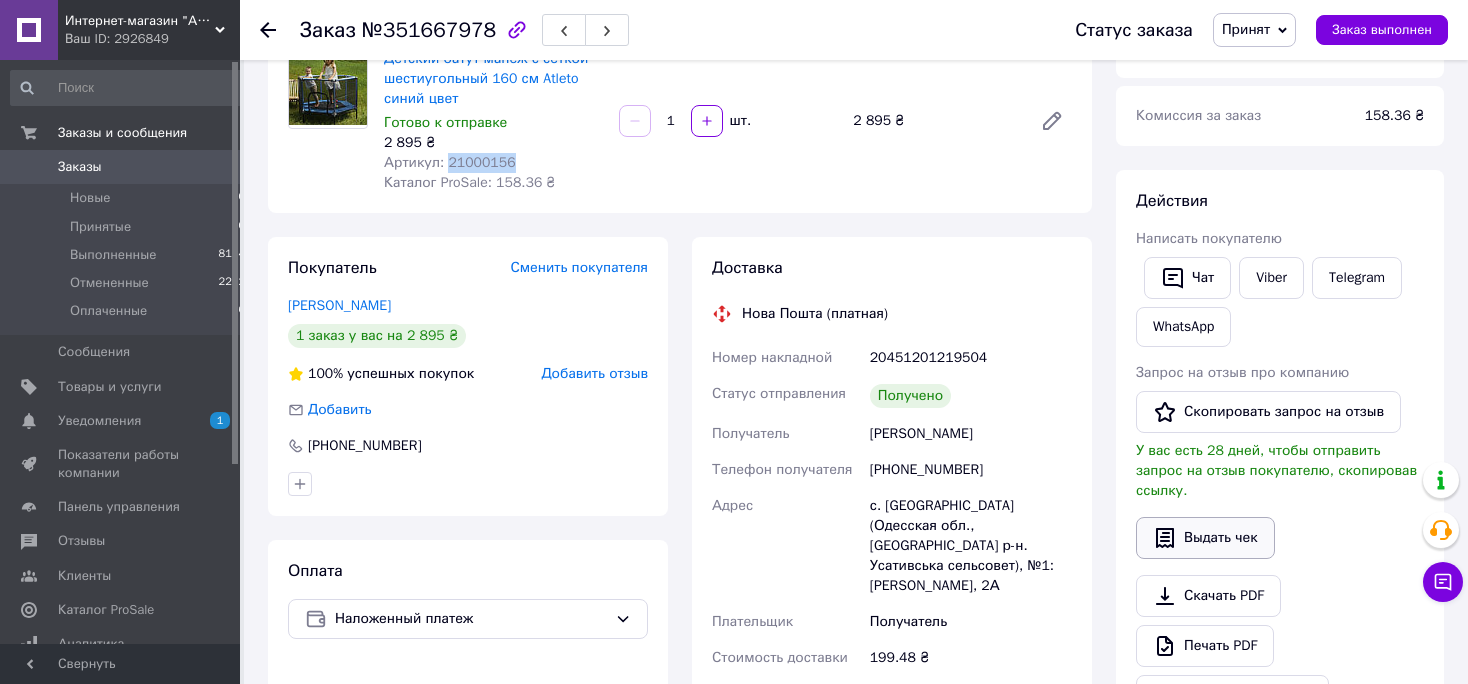 click on "Выдать чек" at bounding box center [1205, 538] 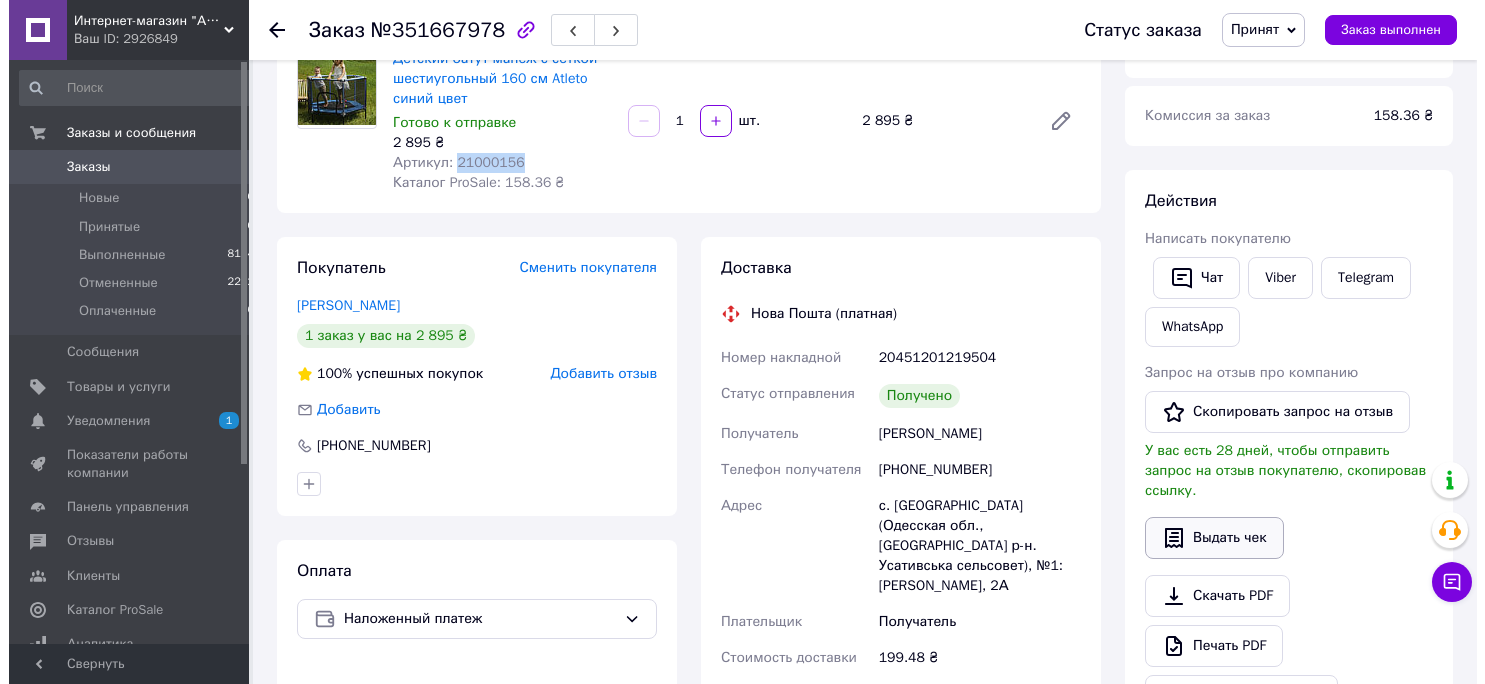scroll, scrollTop: 214, scrollLeft: 0, axis: vertical 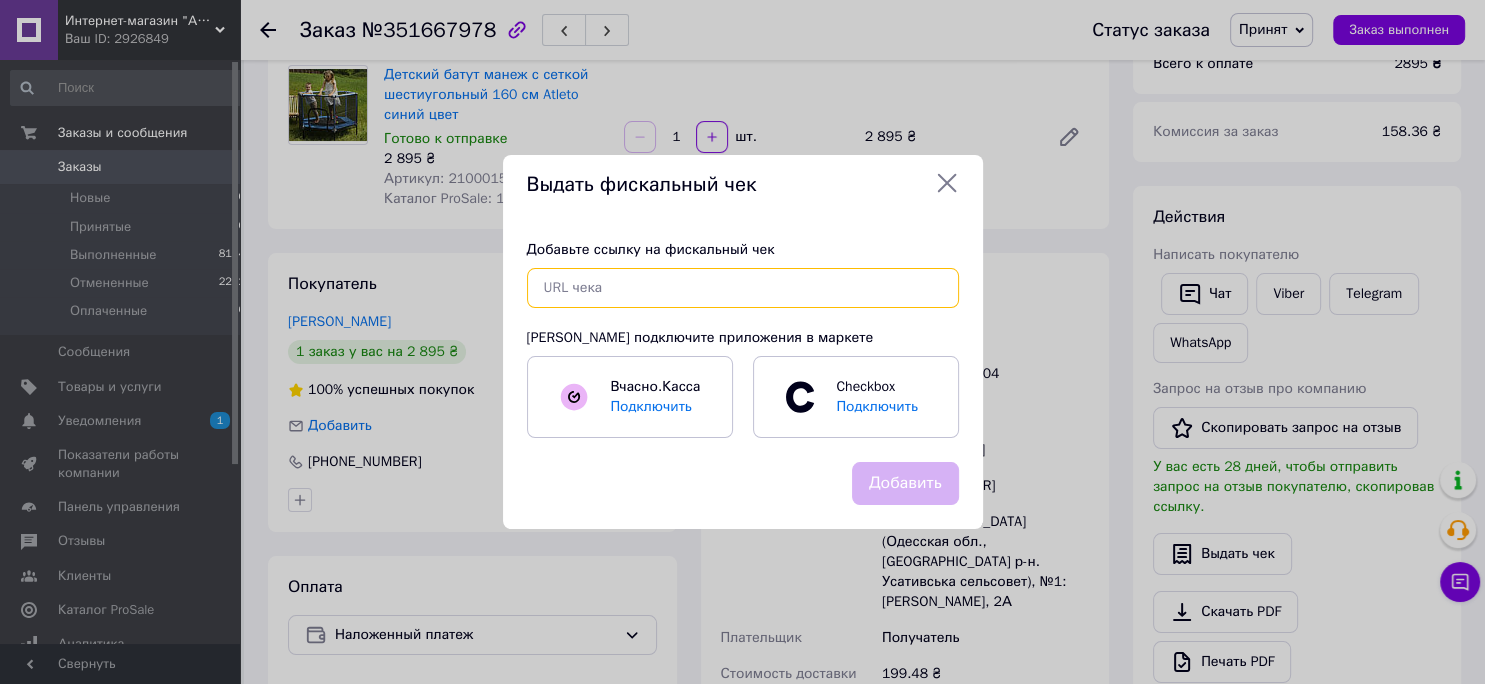 click at bounding box center (743, 288) 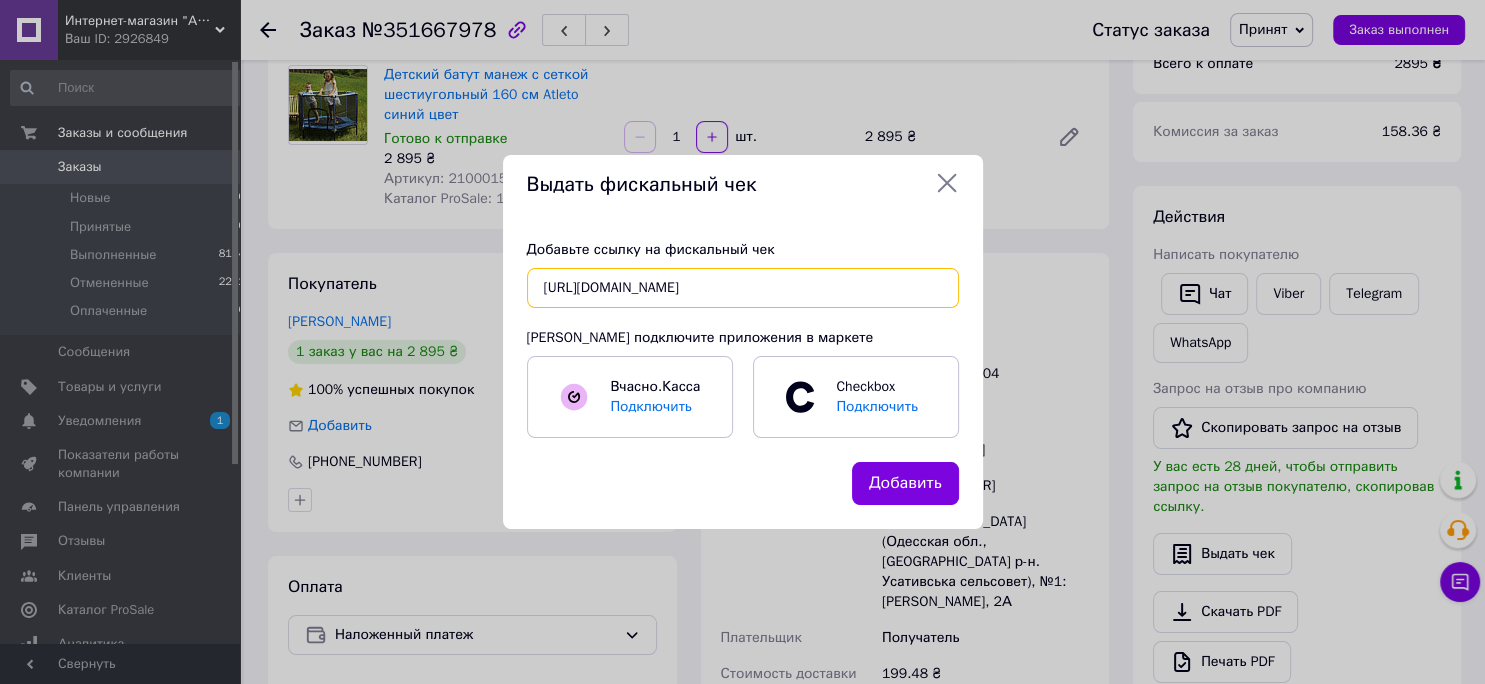 scroll, scrollTop: 0, scrollLeft: 33, axis: horizontal 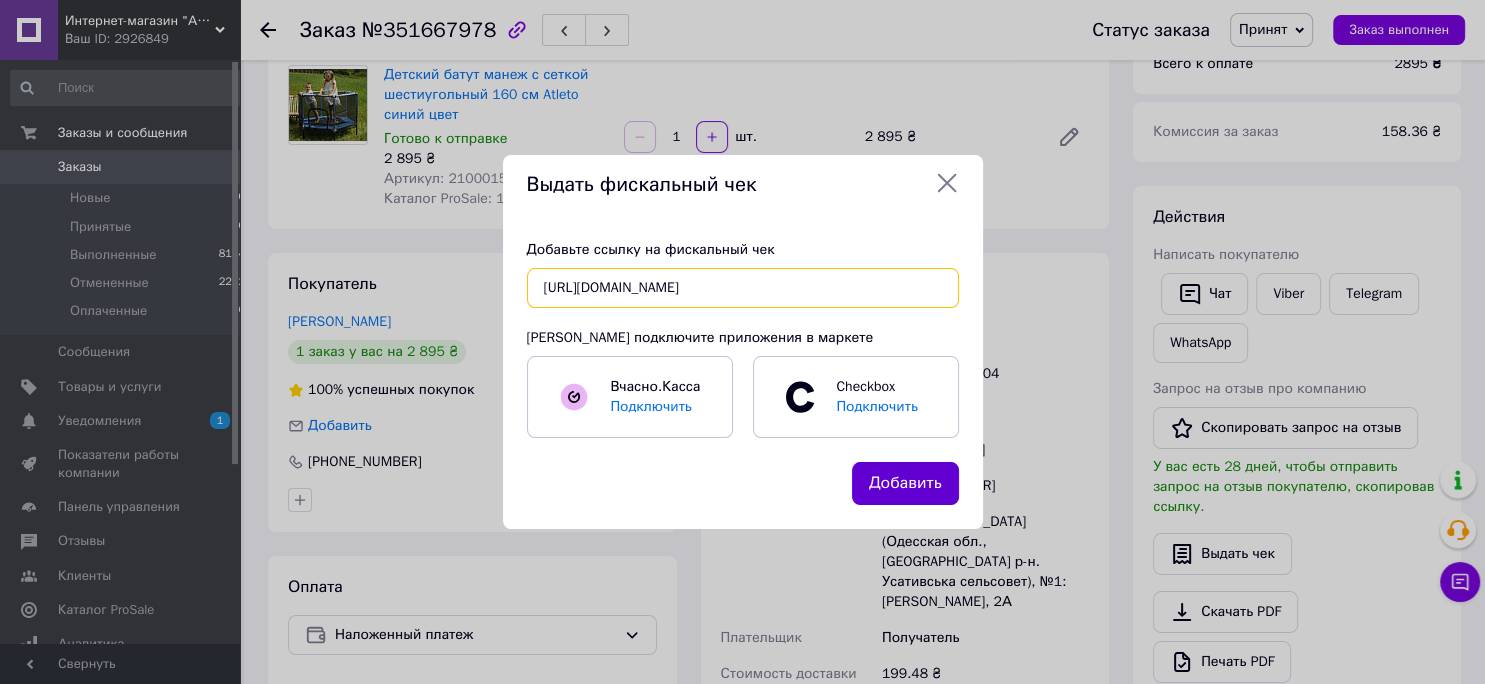 type on "[URL][DOMAIN_NAME]" 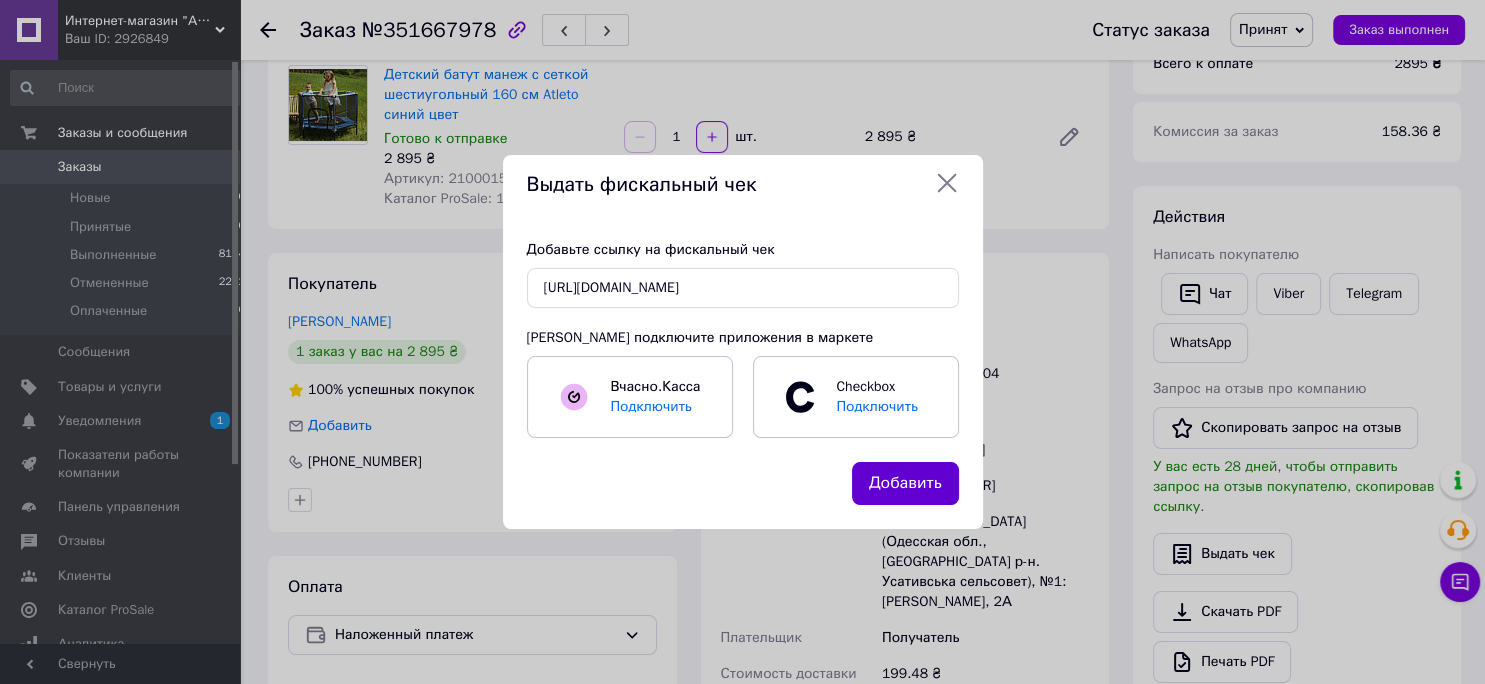 click on "Добавить" at bounding box center (905, 483) 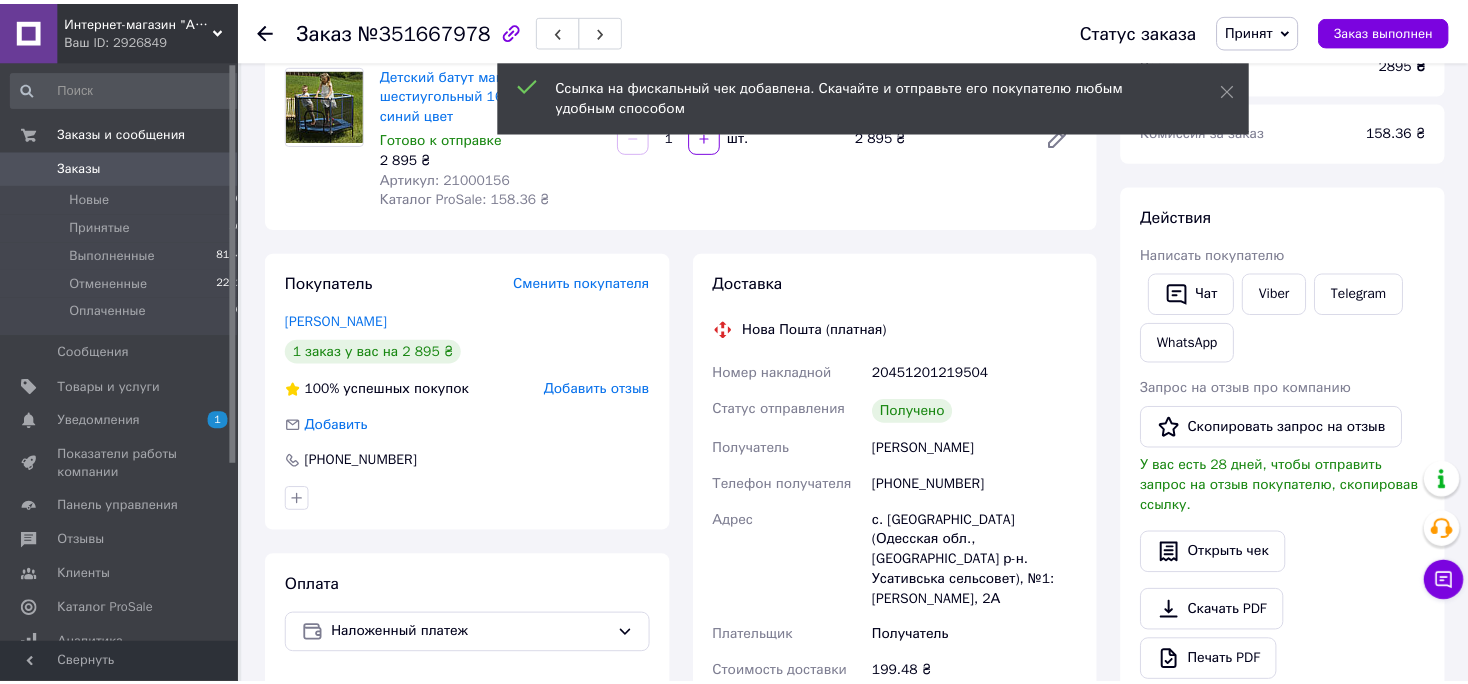 scroll, scrollTop: 230, scrollLeft: 0, axis: vertical 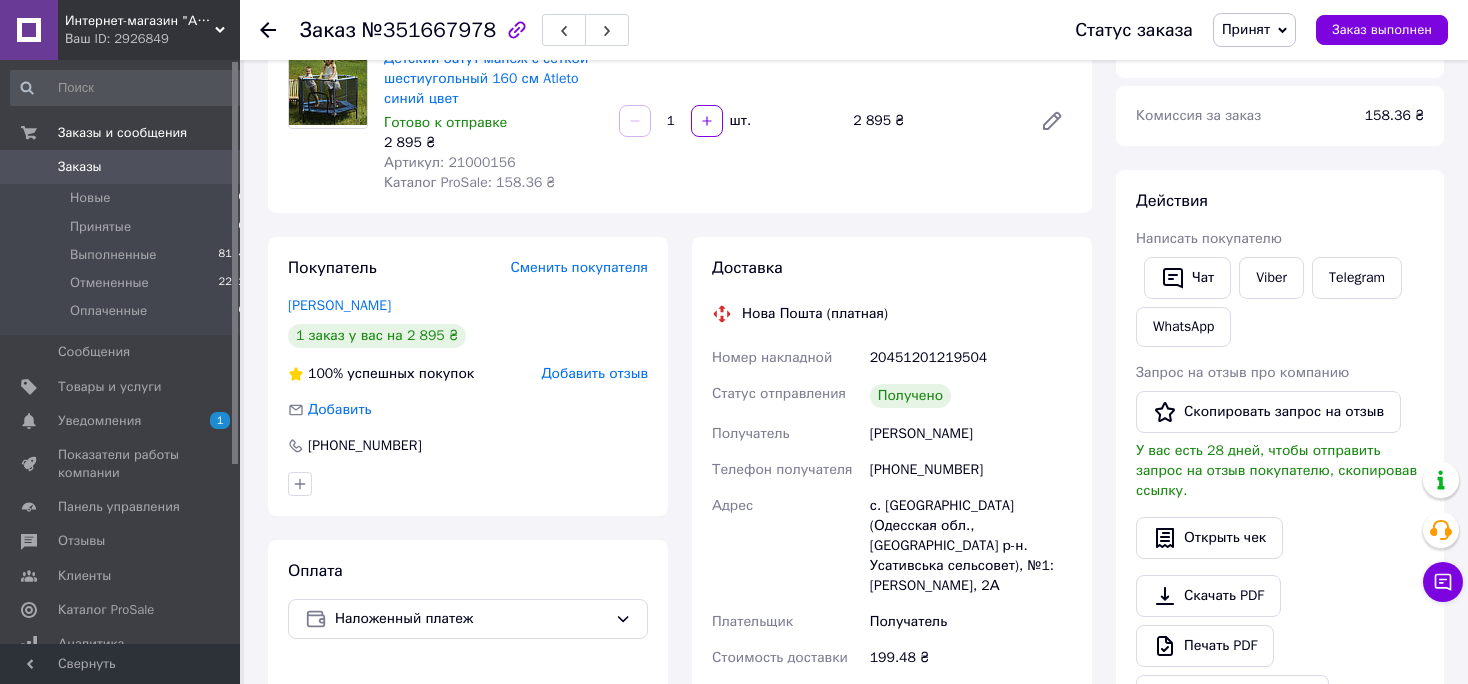 click on "Заказы" at bounding box center [80, 167] 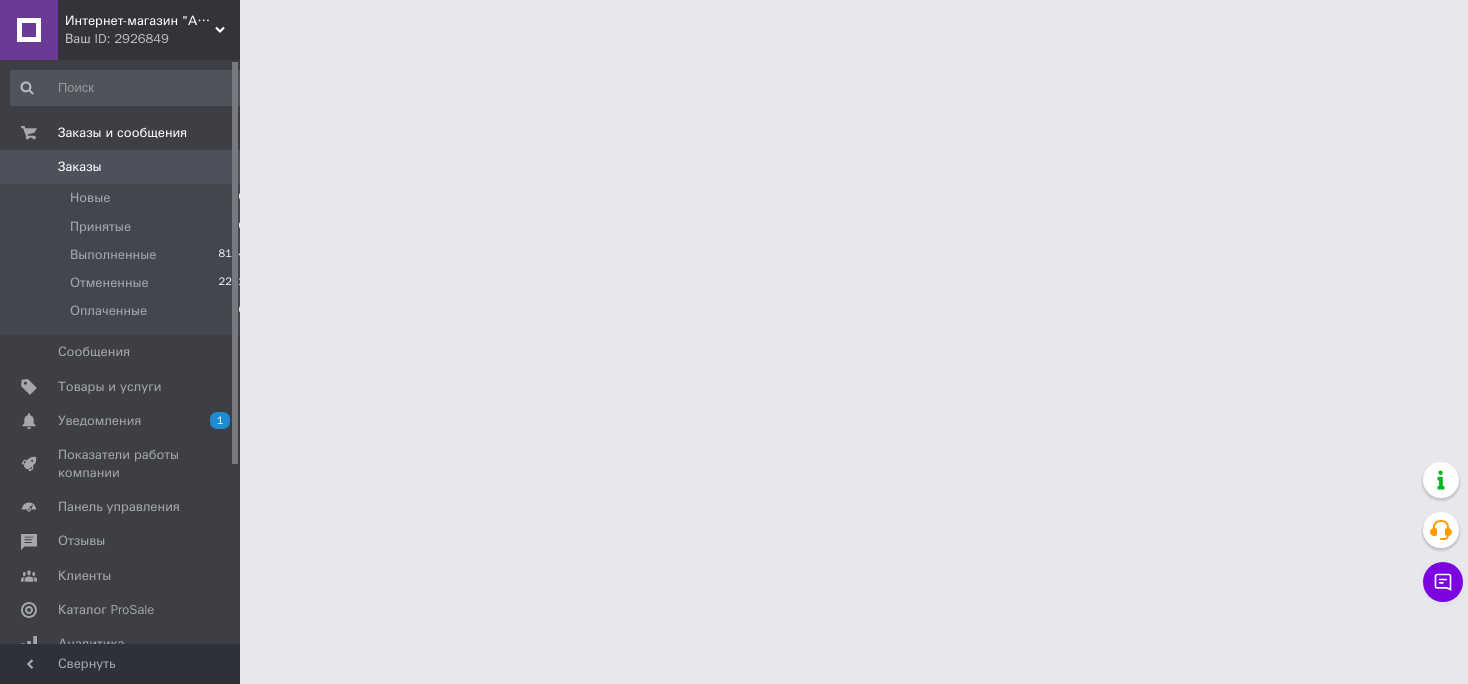 scroll, scrollTop: 0, scrollLeft: 0, axis: both 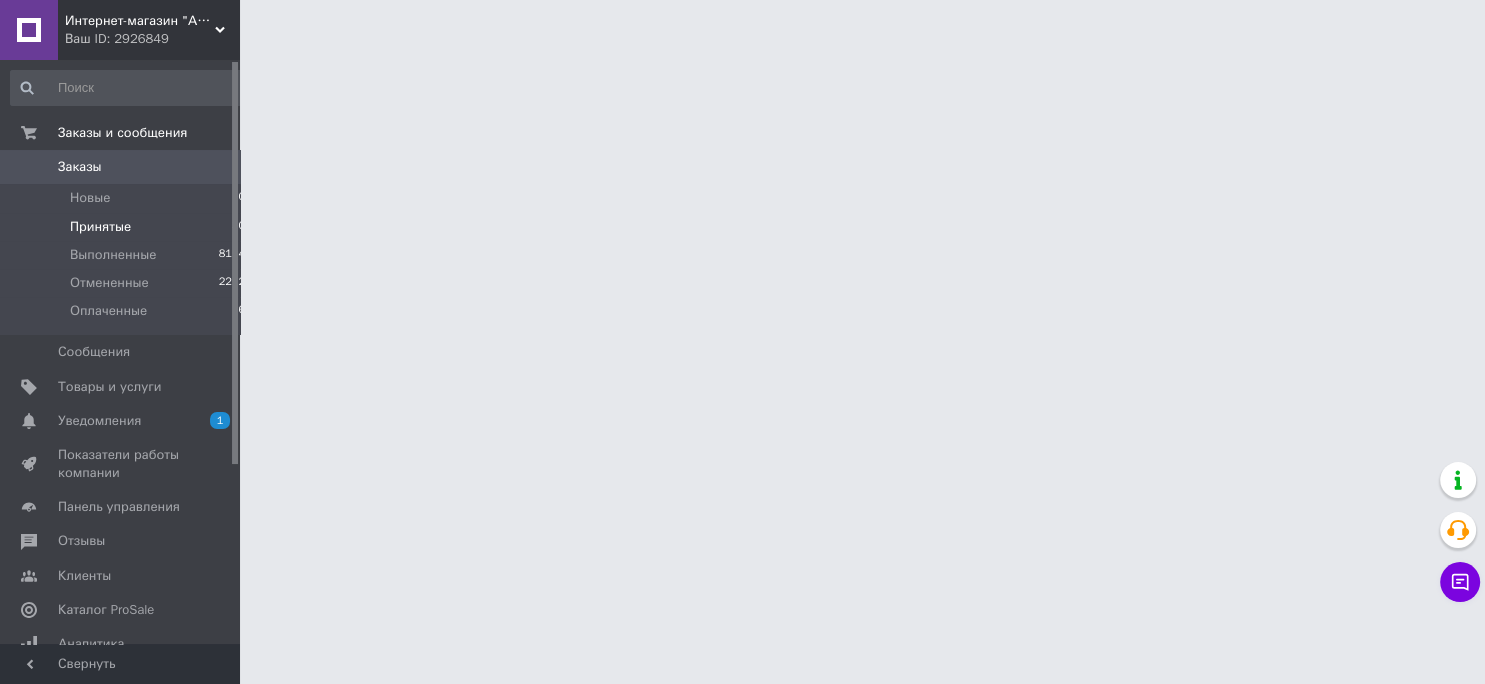 click on "Принятые" at bounding box center (100, 227) 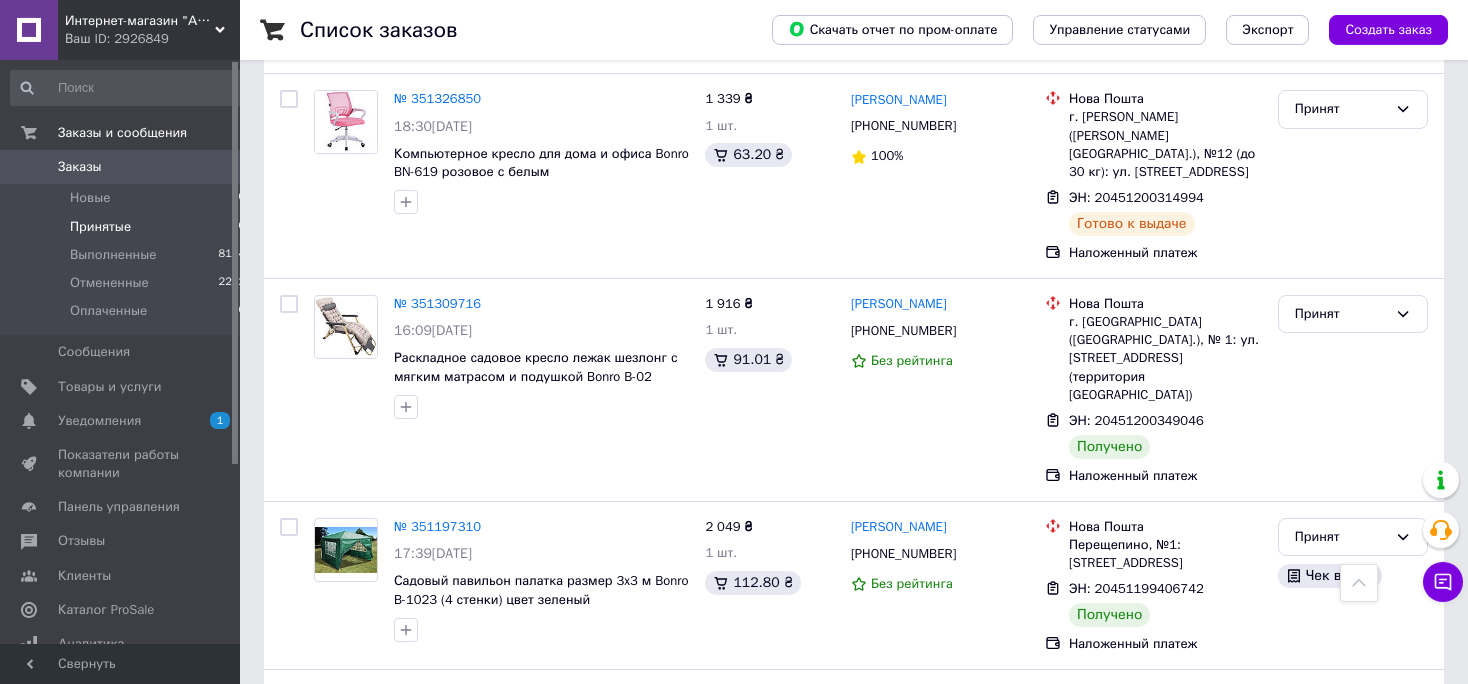 scroll, scrollTop: 4096, scrollLeft: 0, axis: vertical 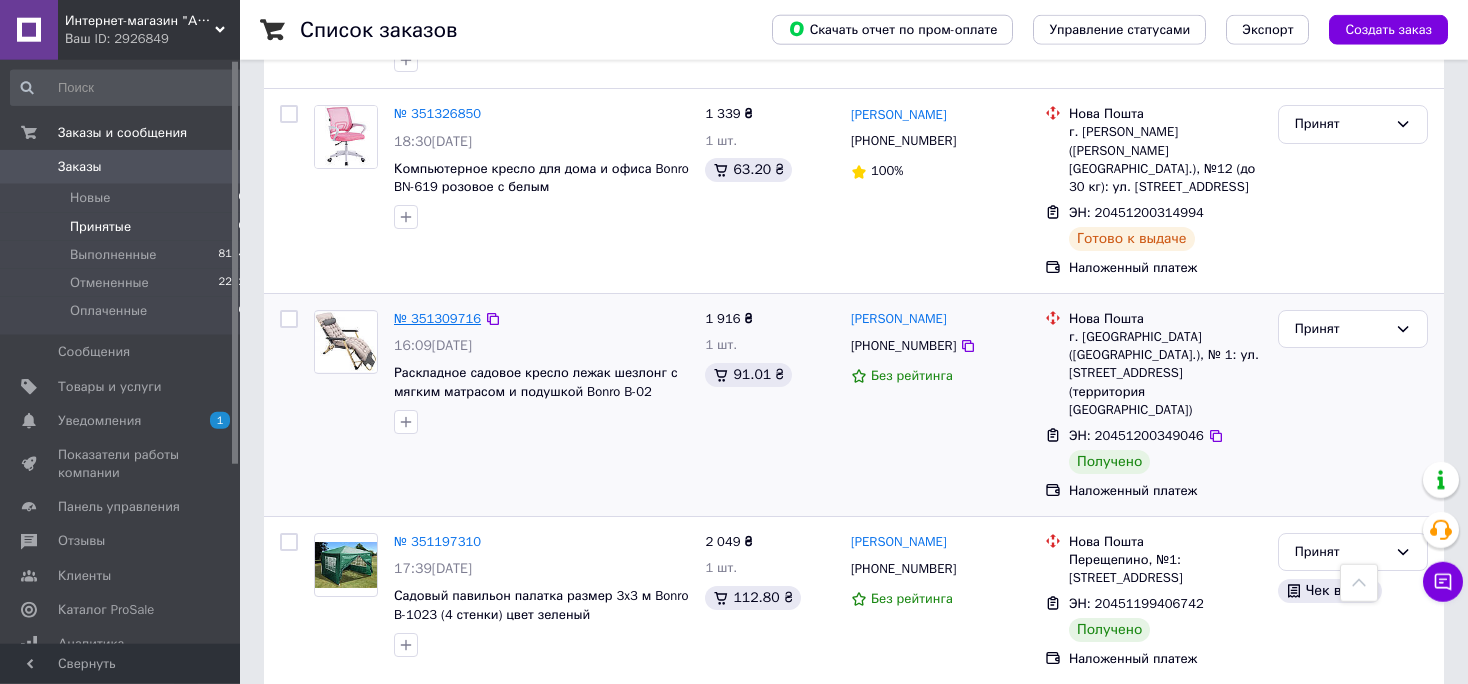 click on "№ 351309716" at bounding box center (437, 318) 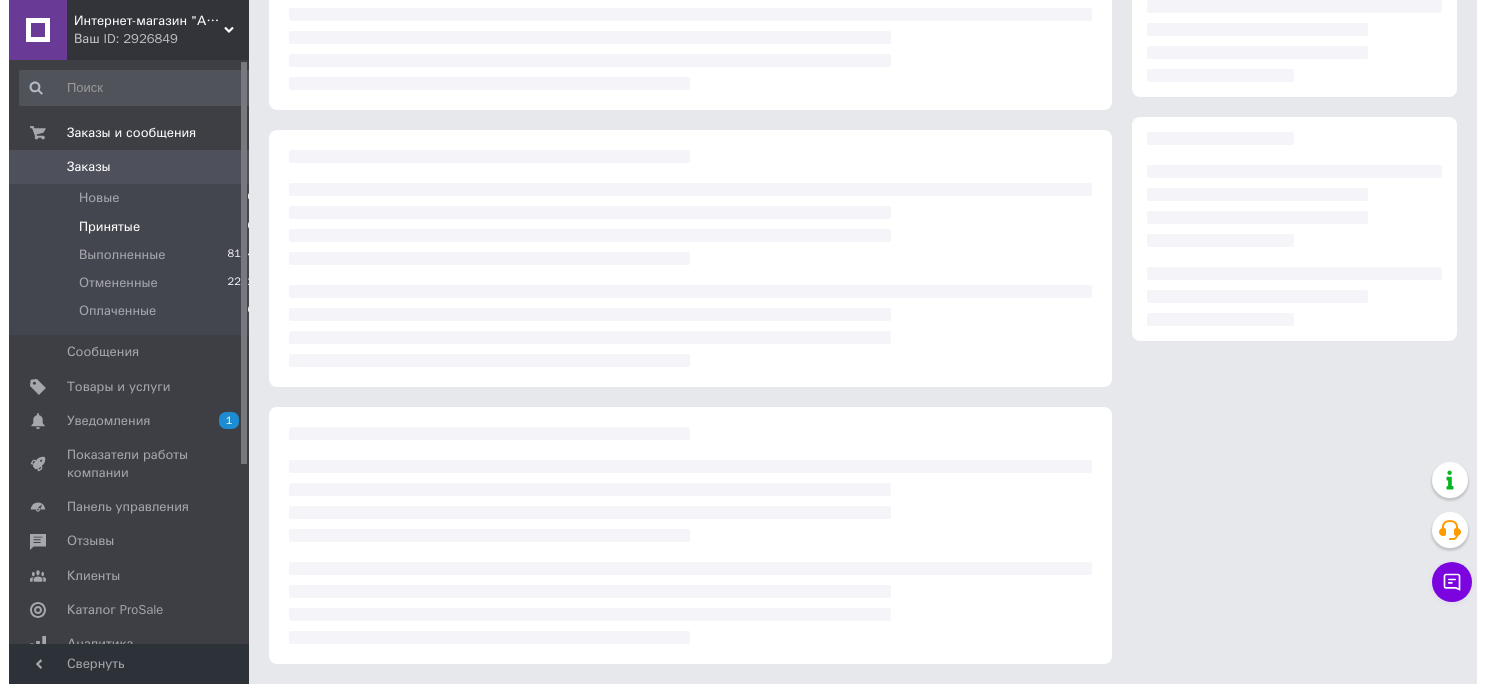 scroll, scrollTop: 229, scrollLeft: 0, axis: vertical 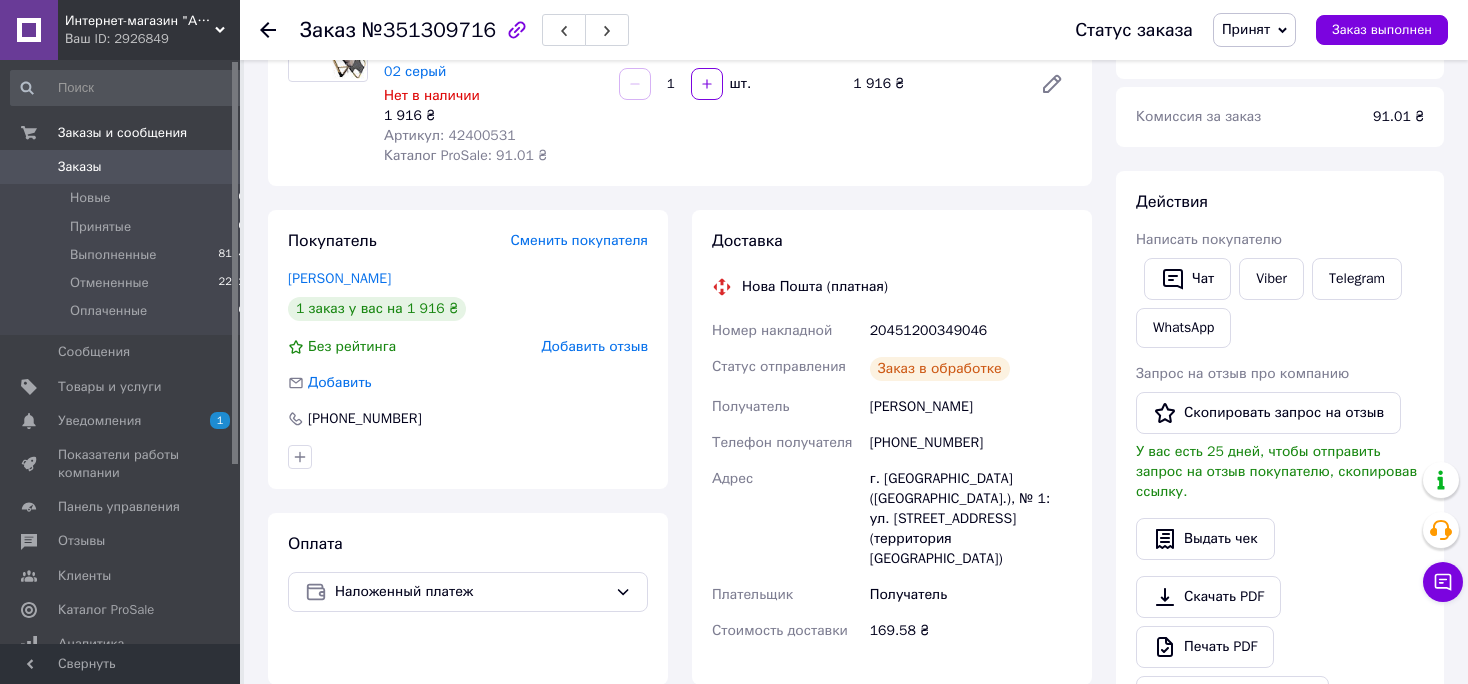 click on "Артикул: 42400531" at bounding box center [450, 135] 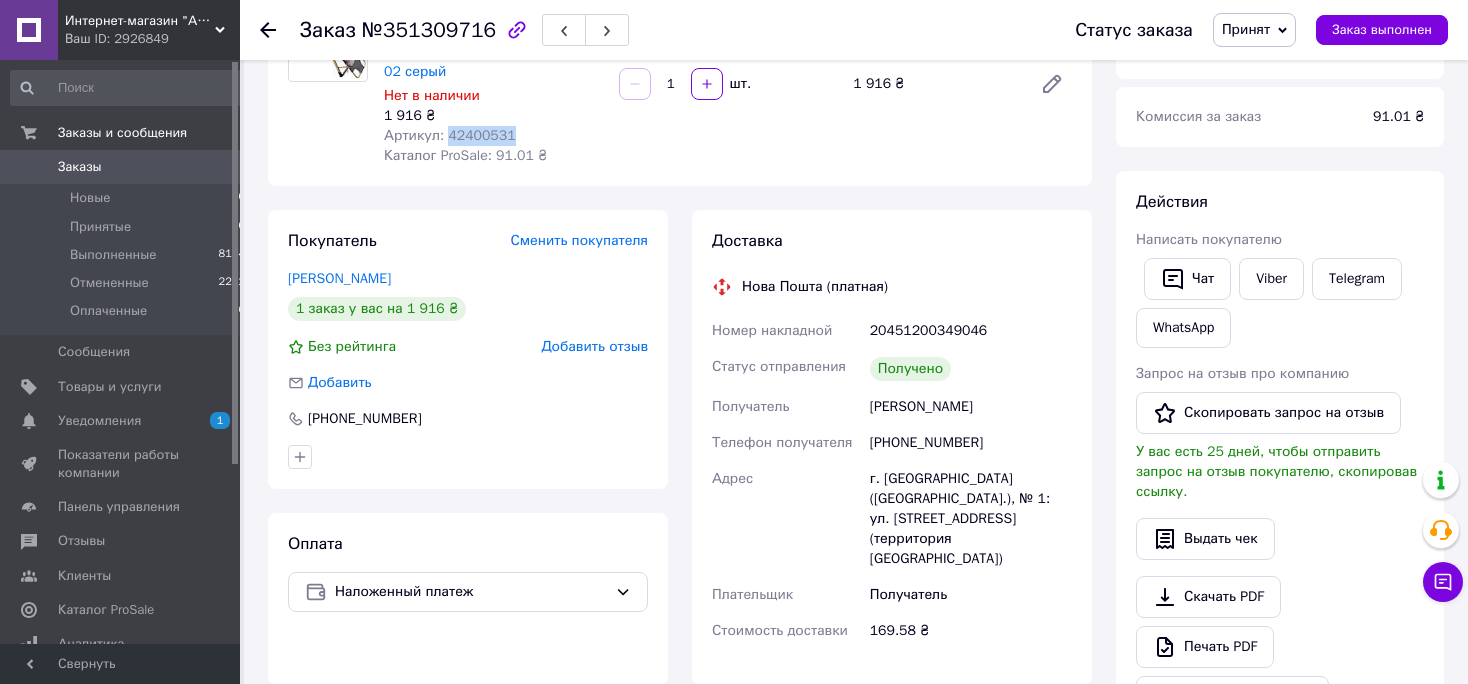 click on "Артикул: 42400531" at bounding box center (450, 135) 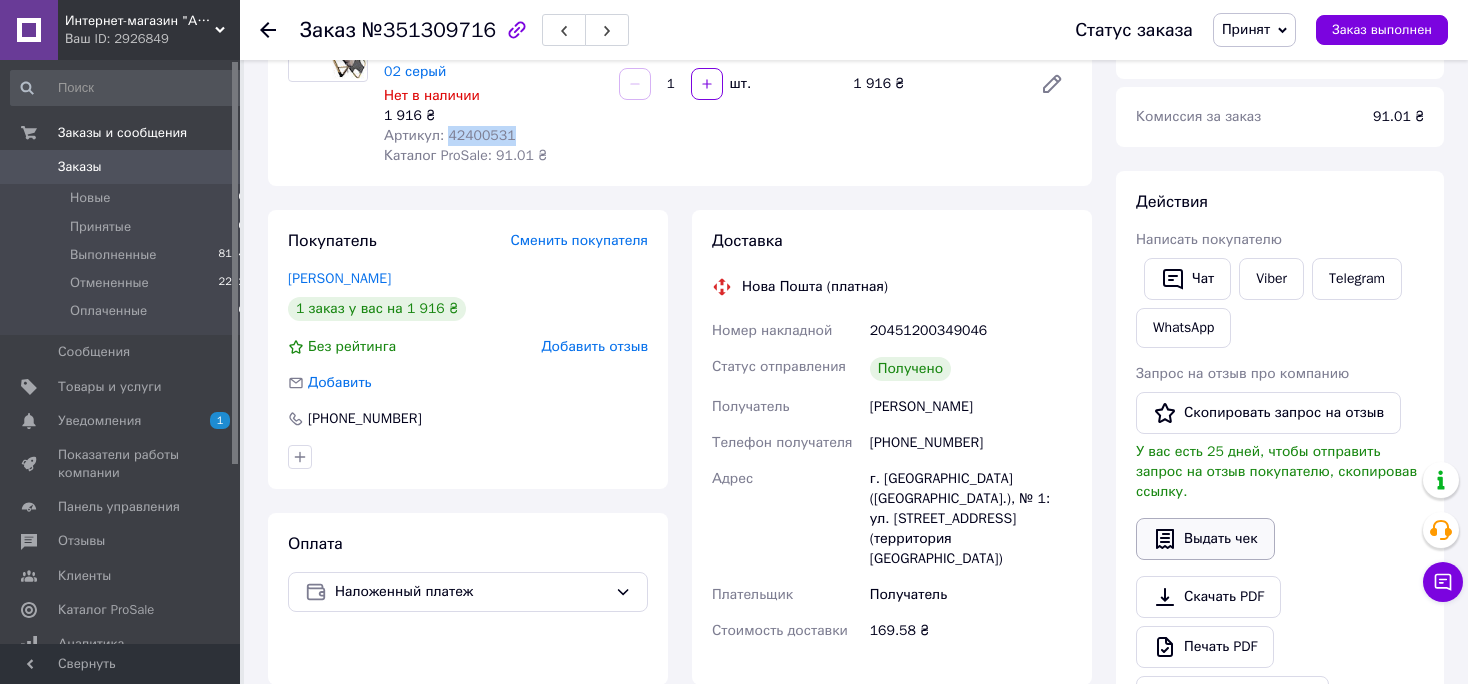 click on "Выдать чек" at bounding box center (1205, 539) 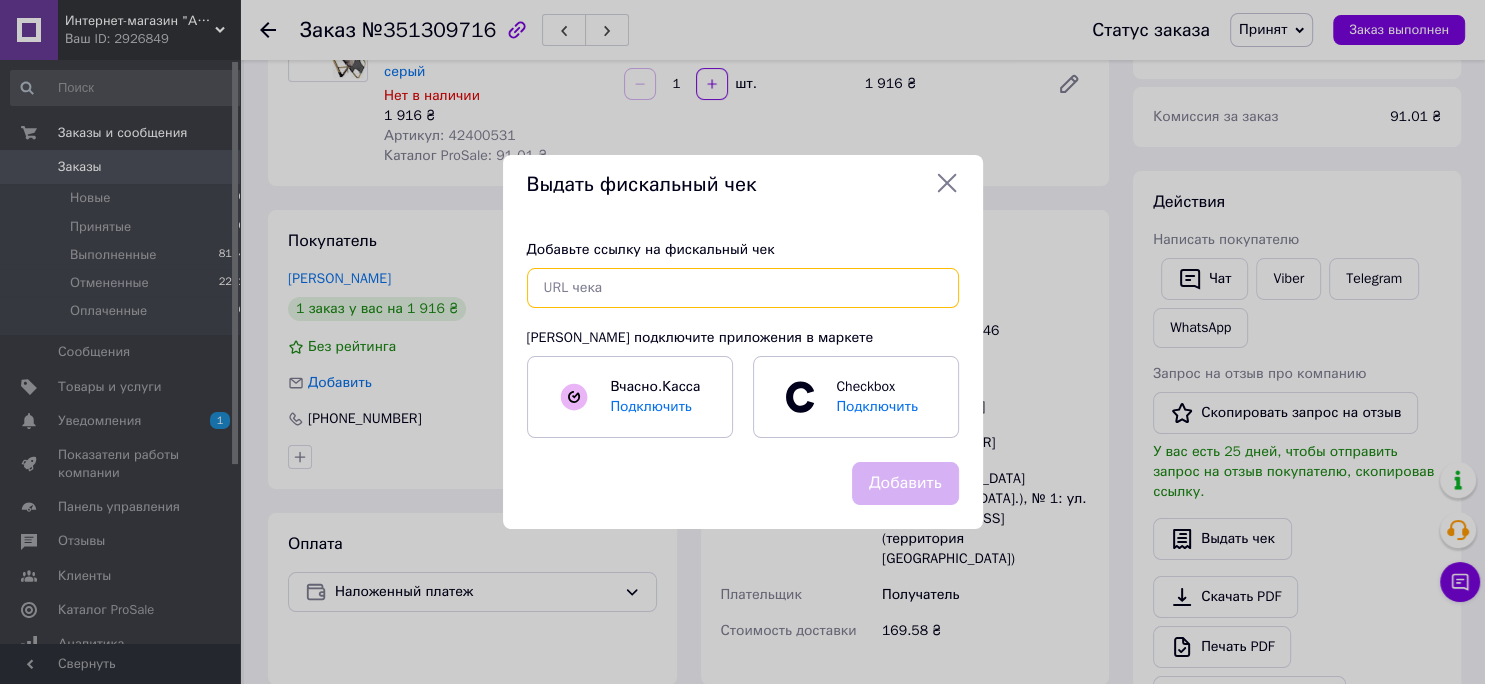 click at bounding box center [743, 288] 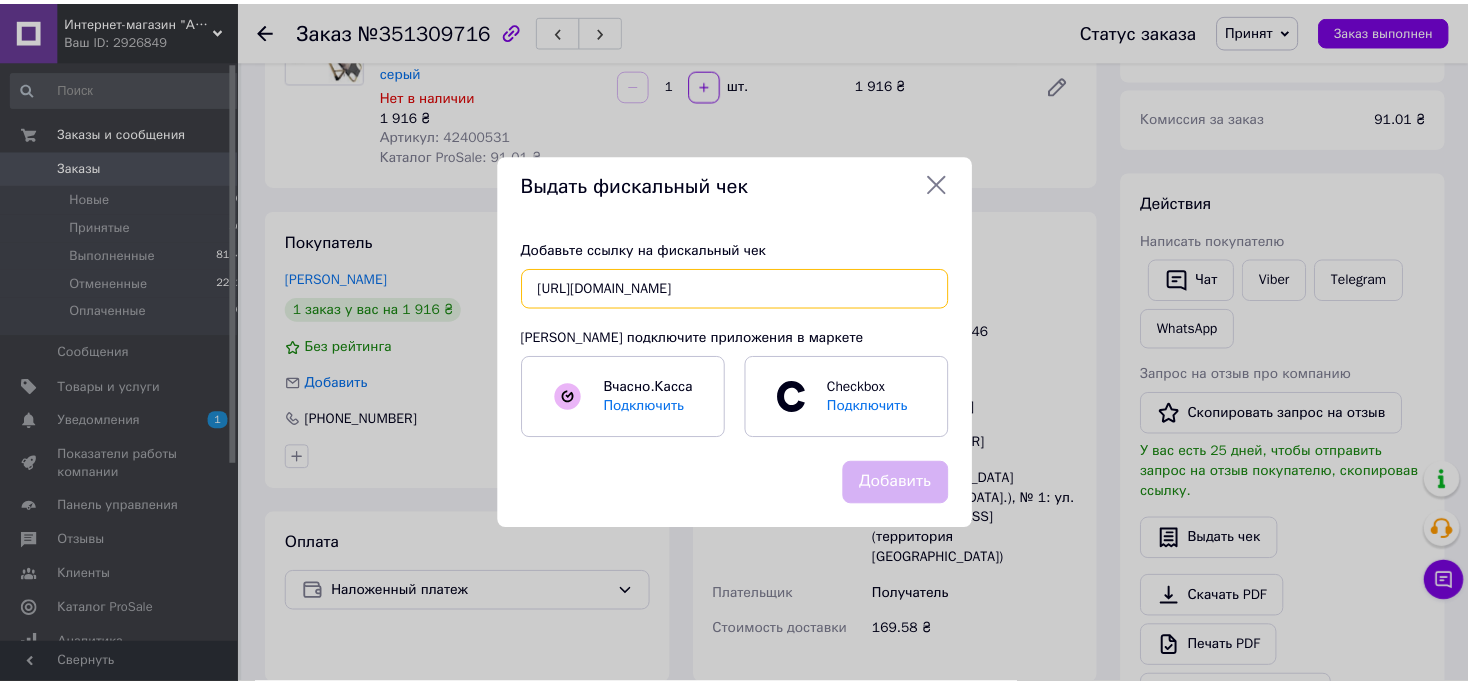scroll, scrollTop: 0, scrollLeft: 12, axis: horizontal 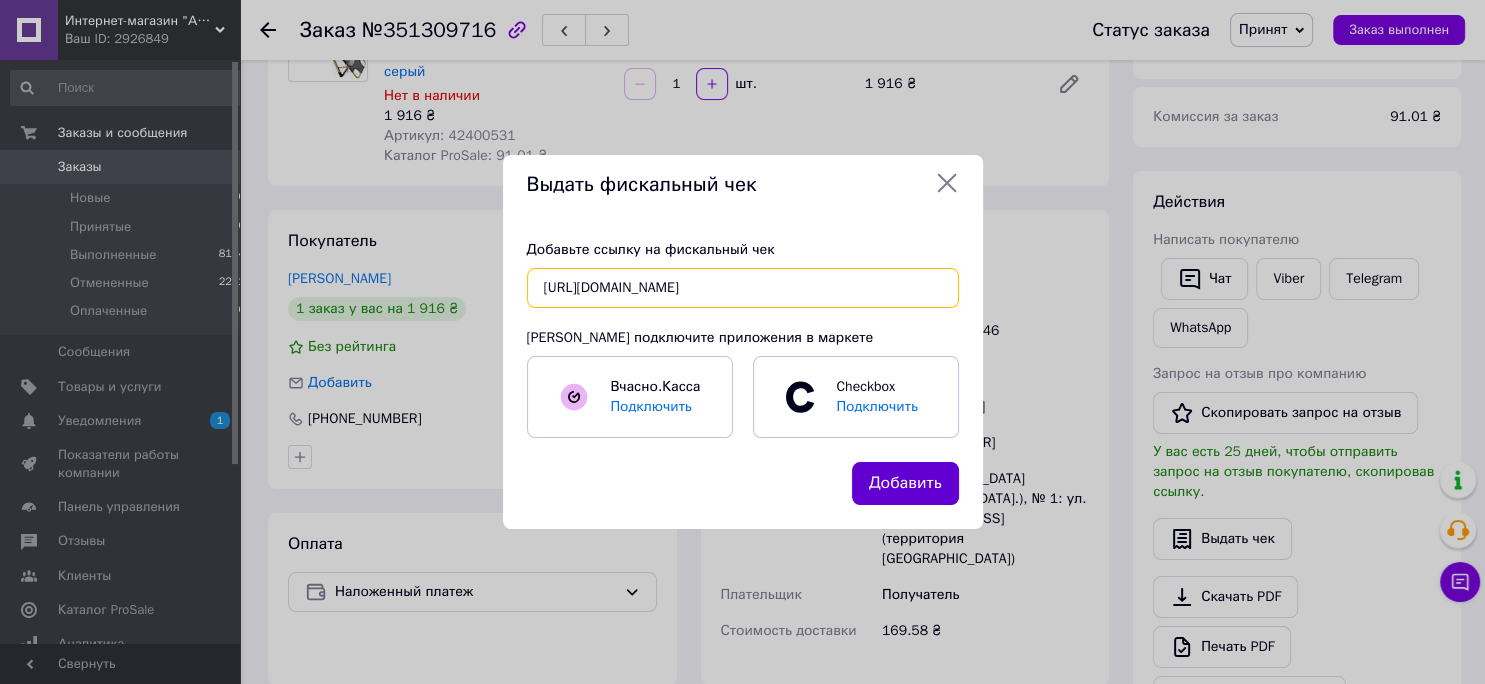 type on "[URL][DOMAIN_NAME]" 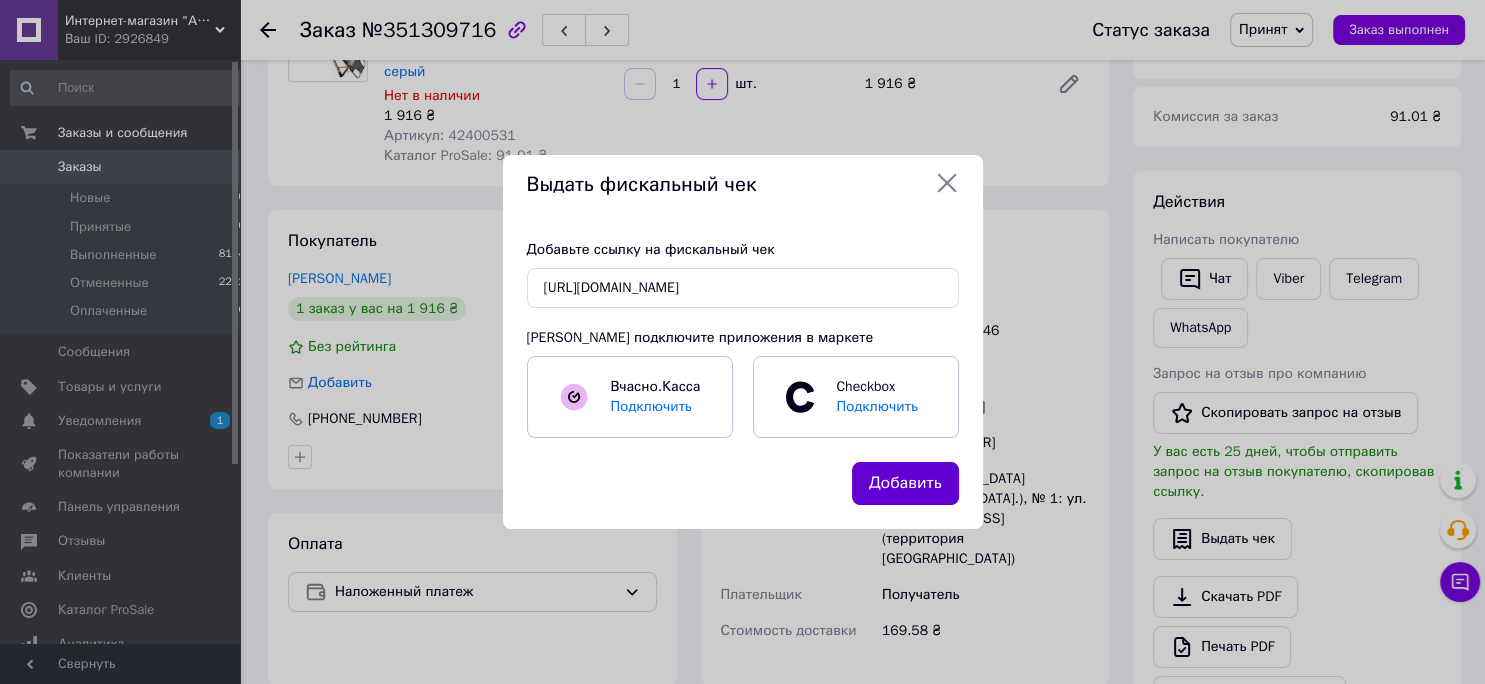 click on "Добавить" at bounding box center (905, 483) 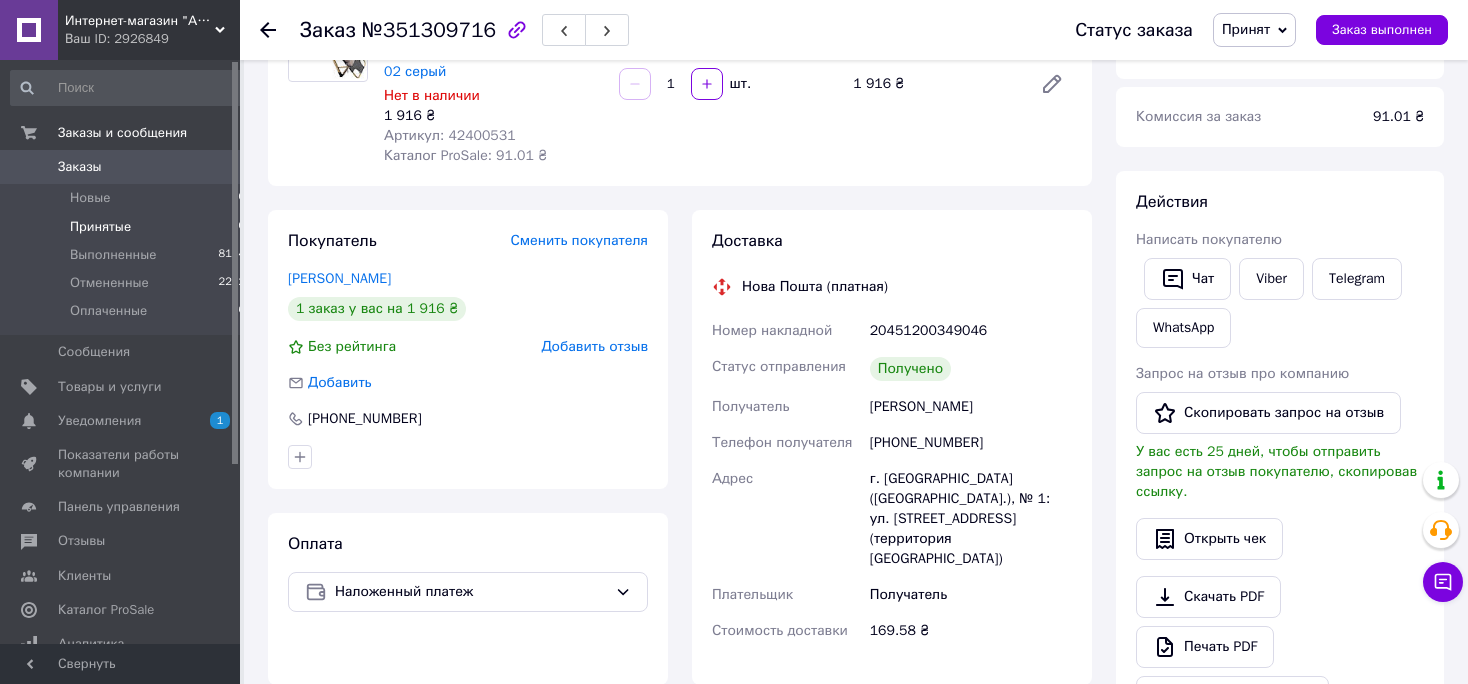 click on "Принятые" at bounding box center [100, 227] 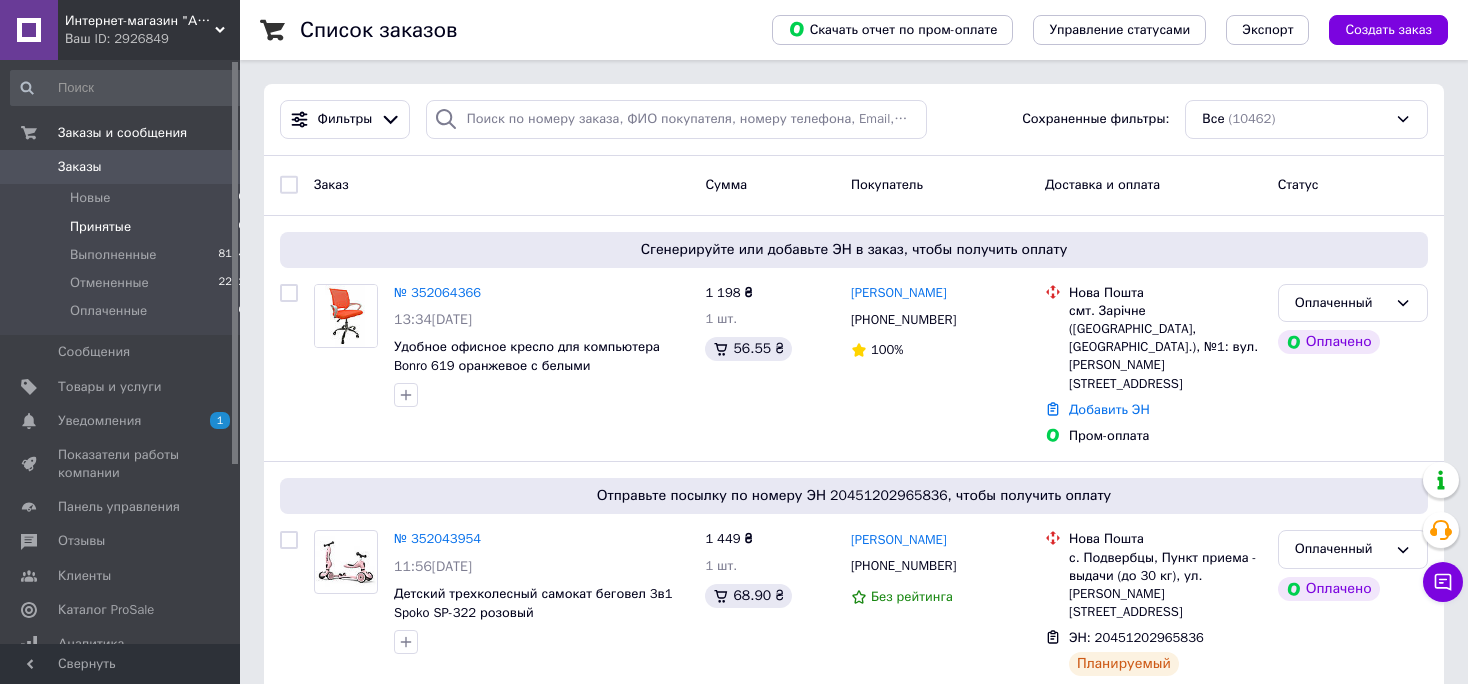 click on "Принятые 30" at bounding box center (128, 227) 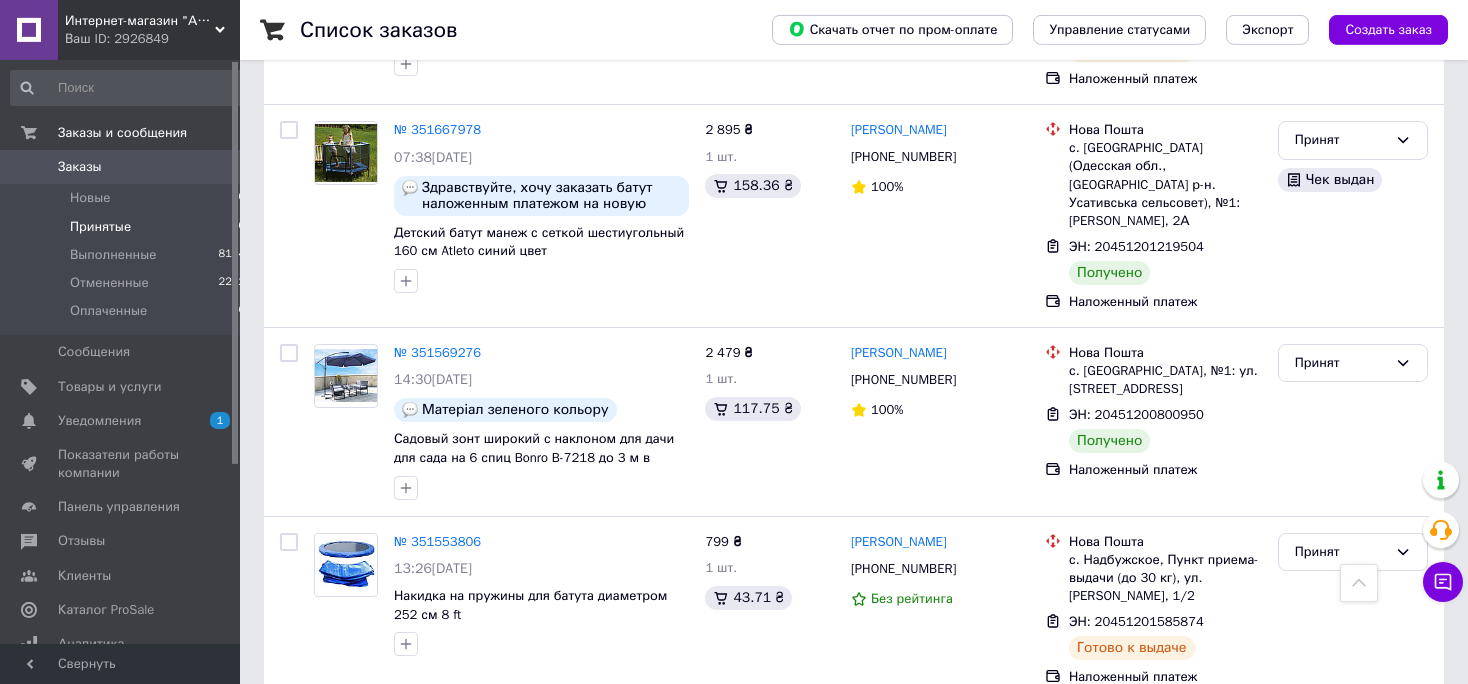 scroll, scrollTop: 2750, scrollLeft: 0, axis: vertical 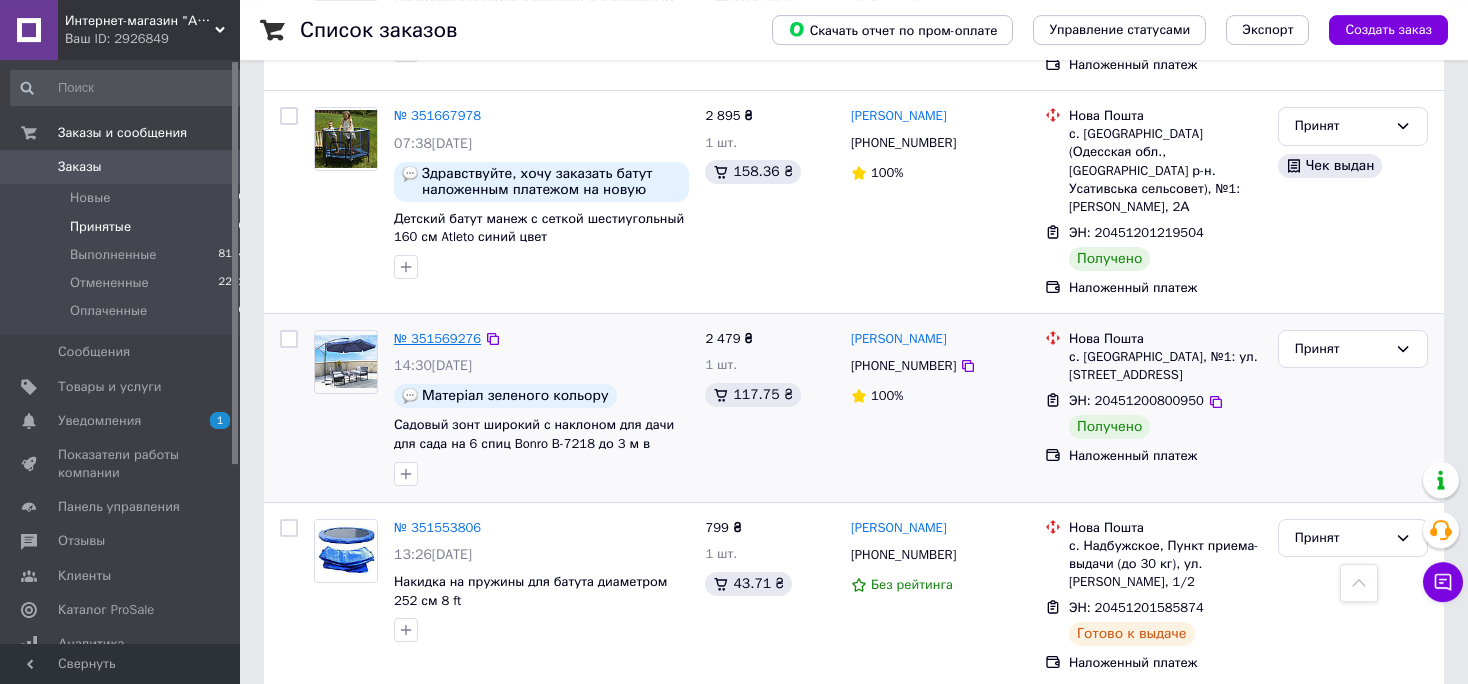 click on "№ 351569276" at bounding box center (437, 338) 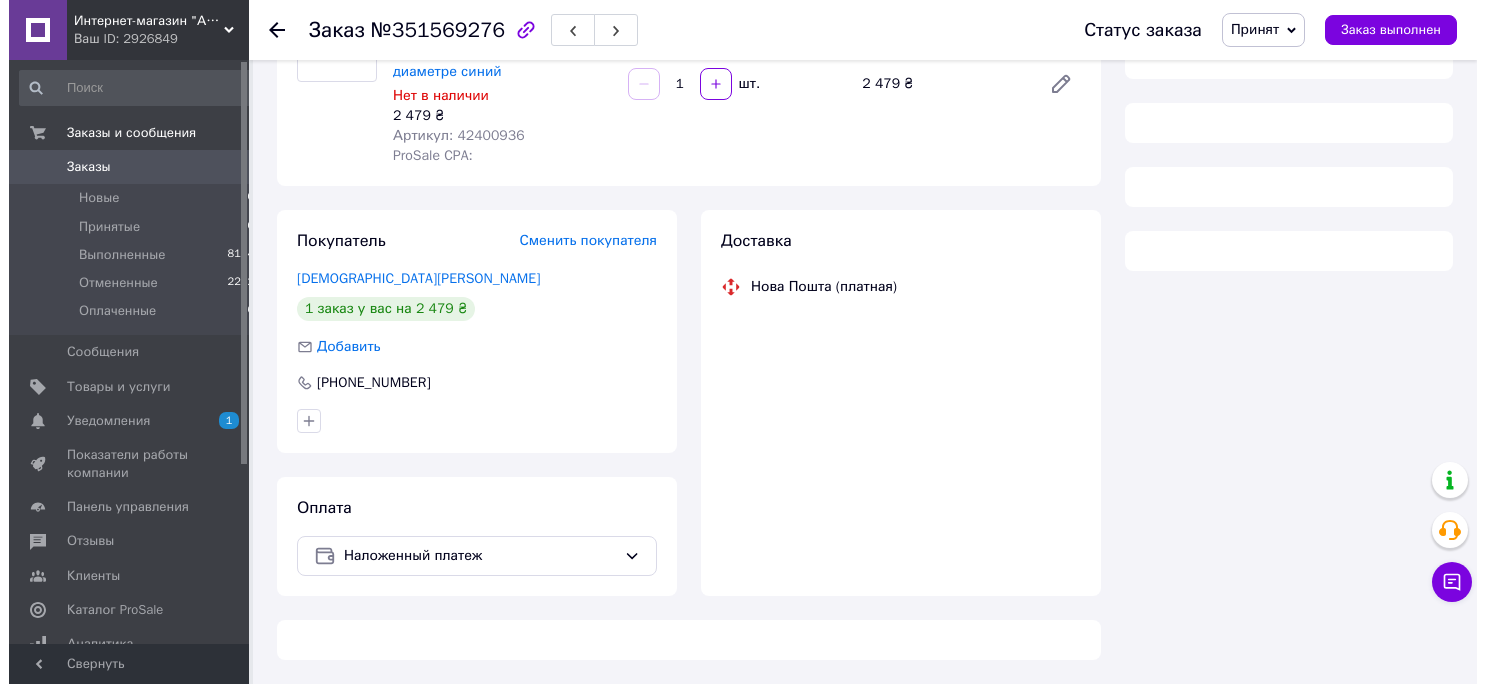scroll, scrollTop: 229, scrollLeft: 0, axis: vertical 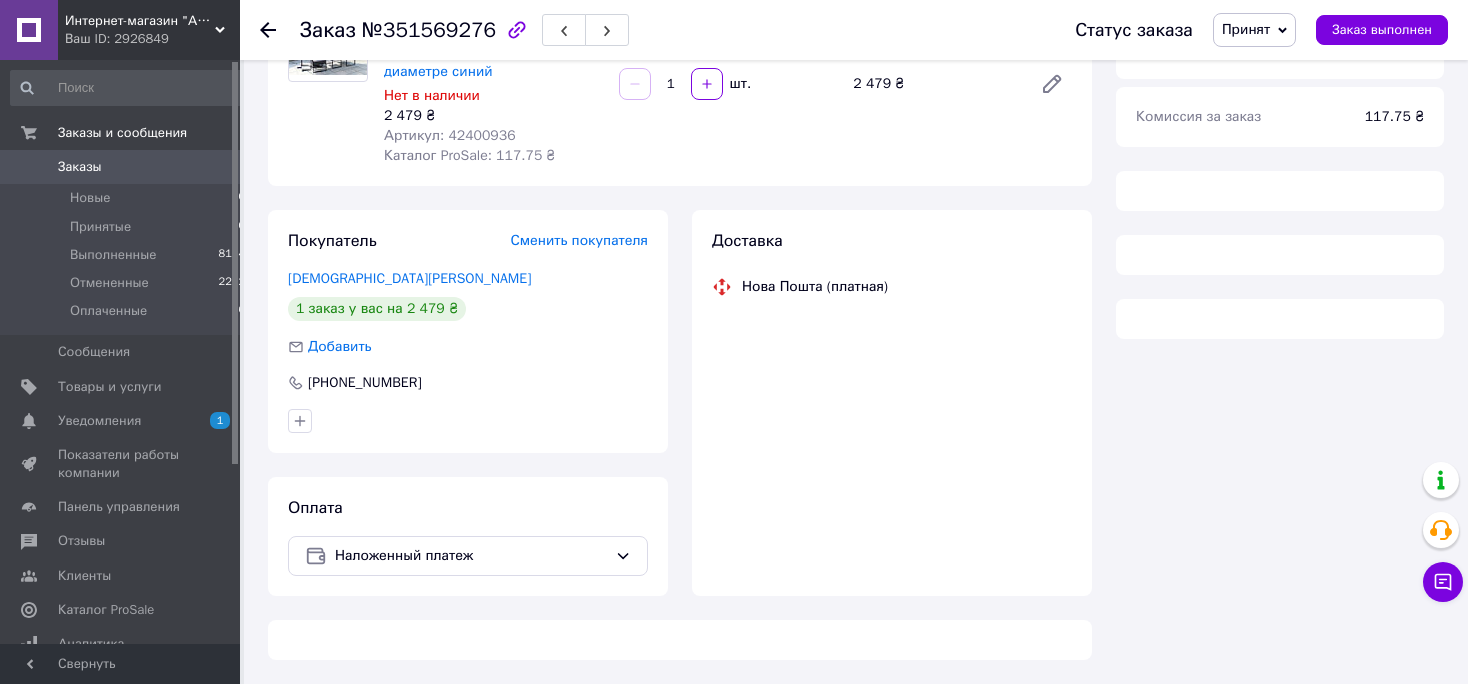 click on "Артикул: 42400936" at bounding box center (450, 135) 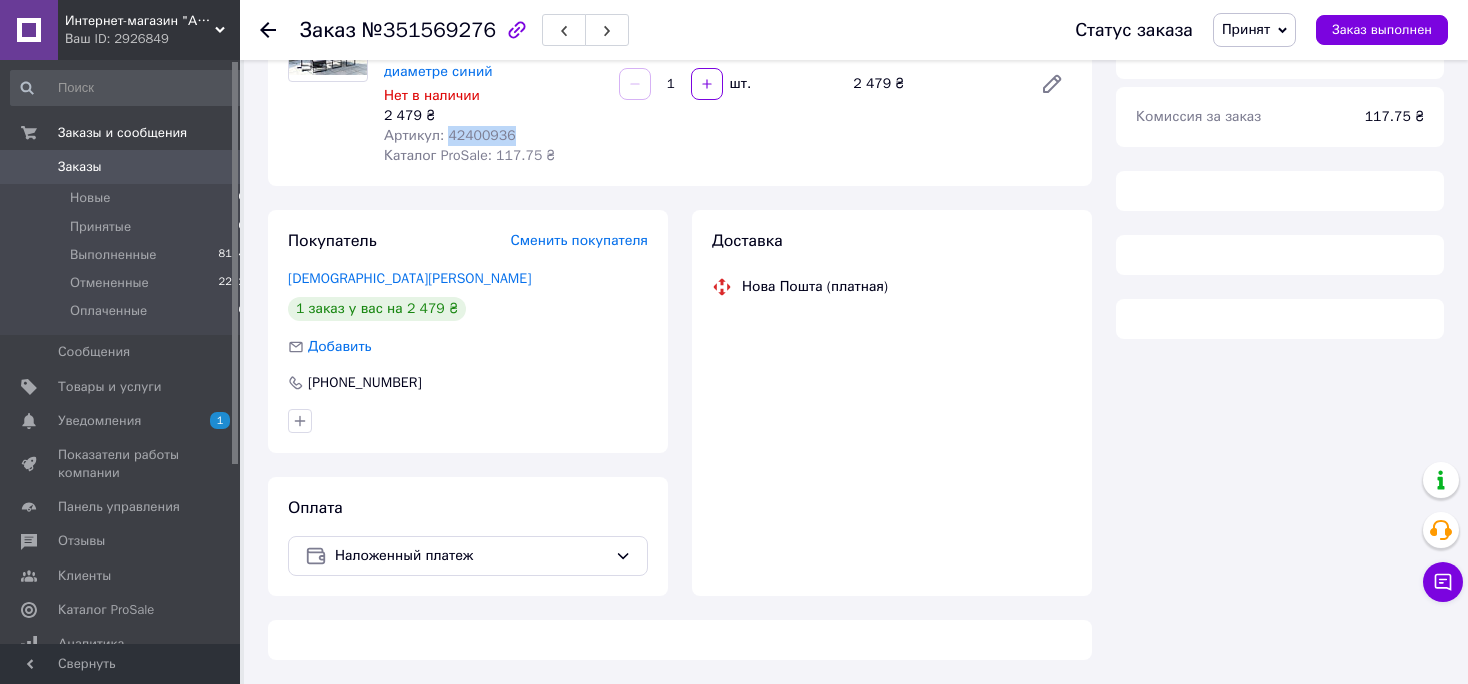 click on "Артикул: 42400936" at bounding box center (450, 135) 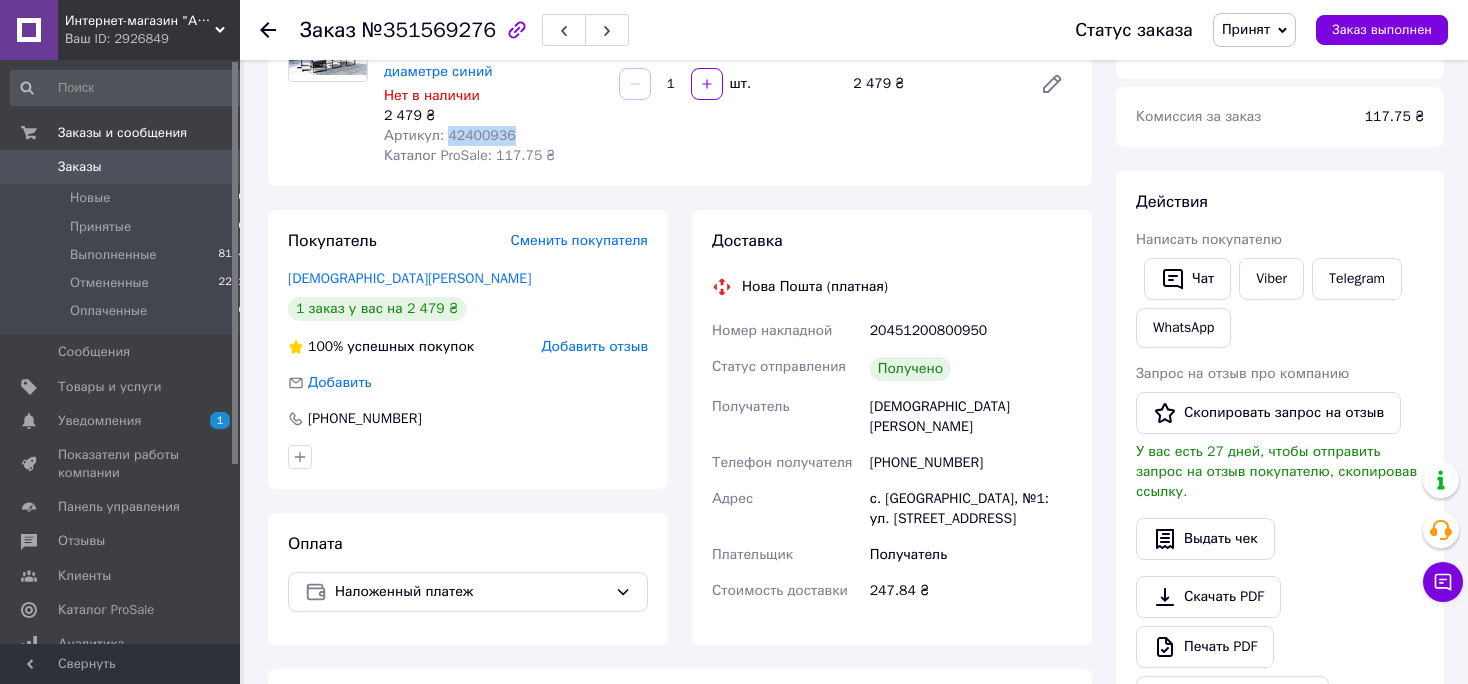 copy on "42400936" 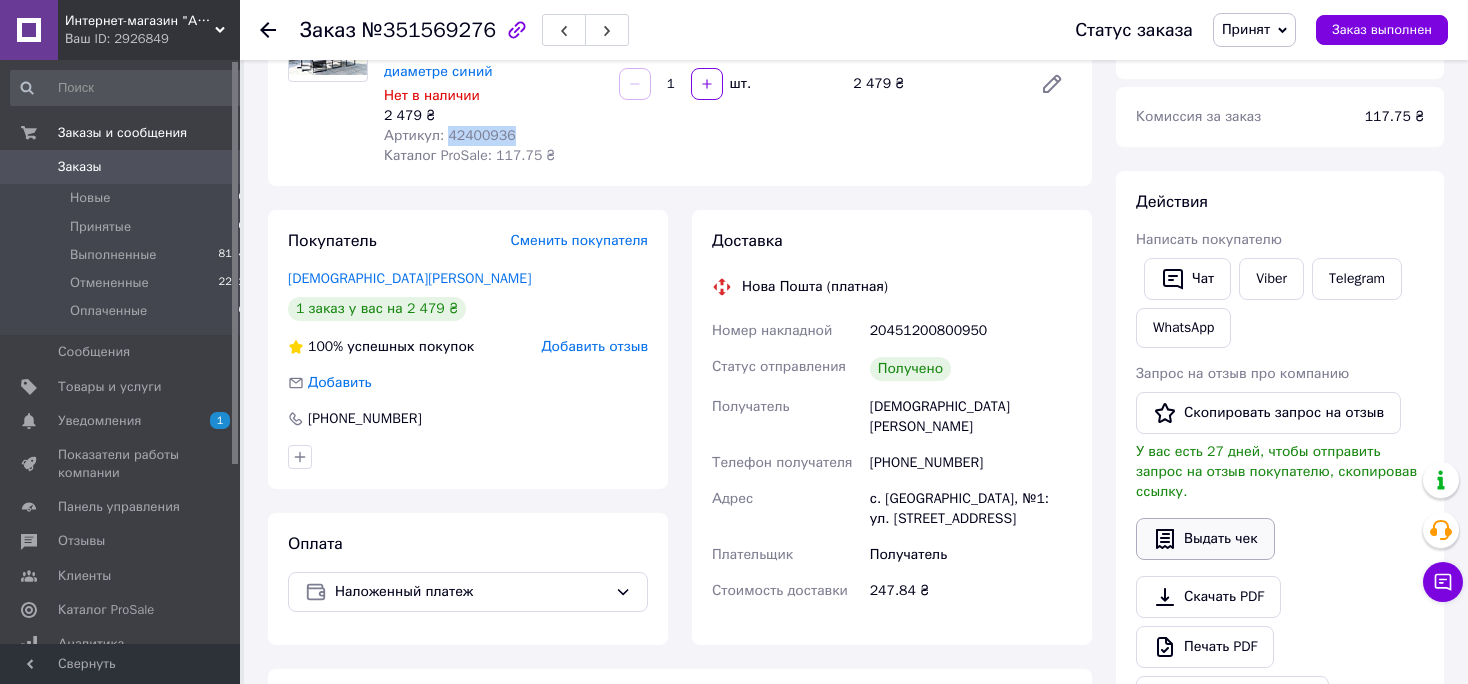 click on "Выдать чек" at bounding box center [1205, 539] 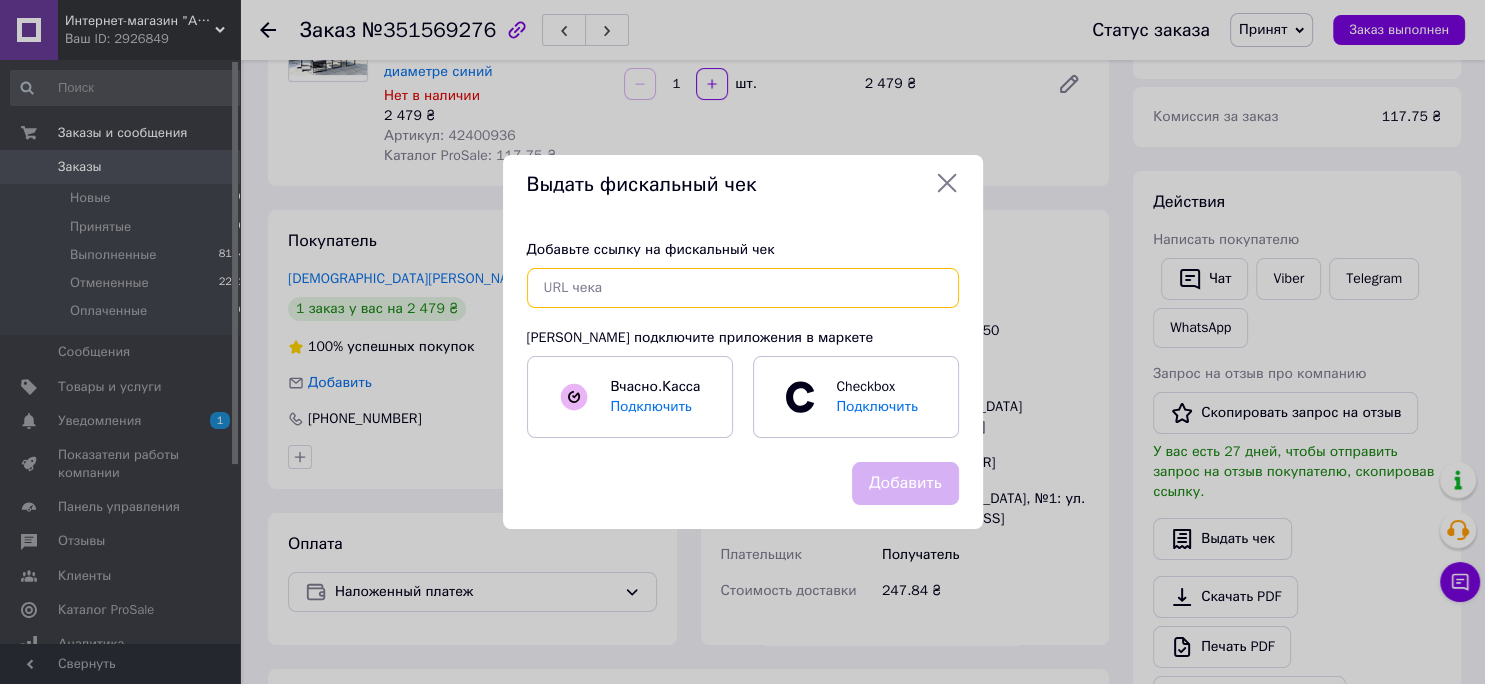 click at bounding box center (743, 288) 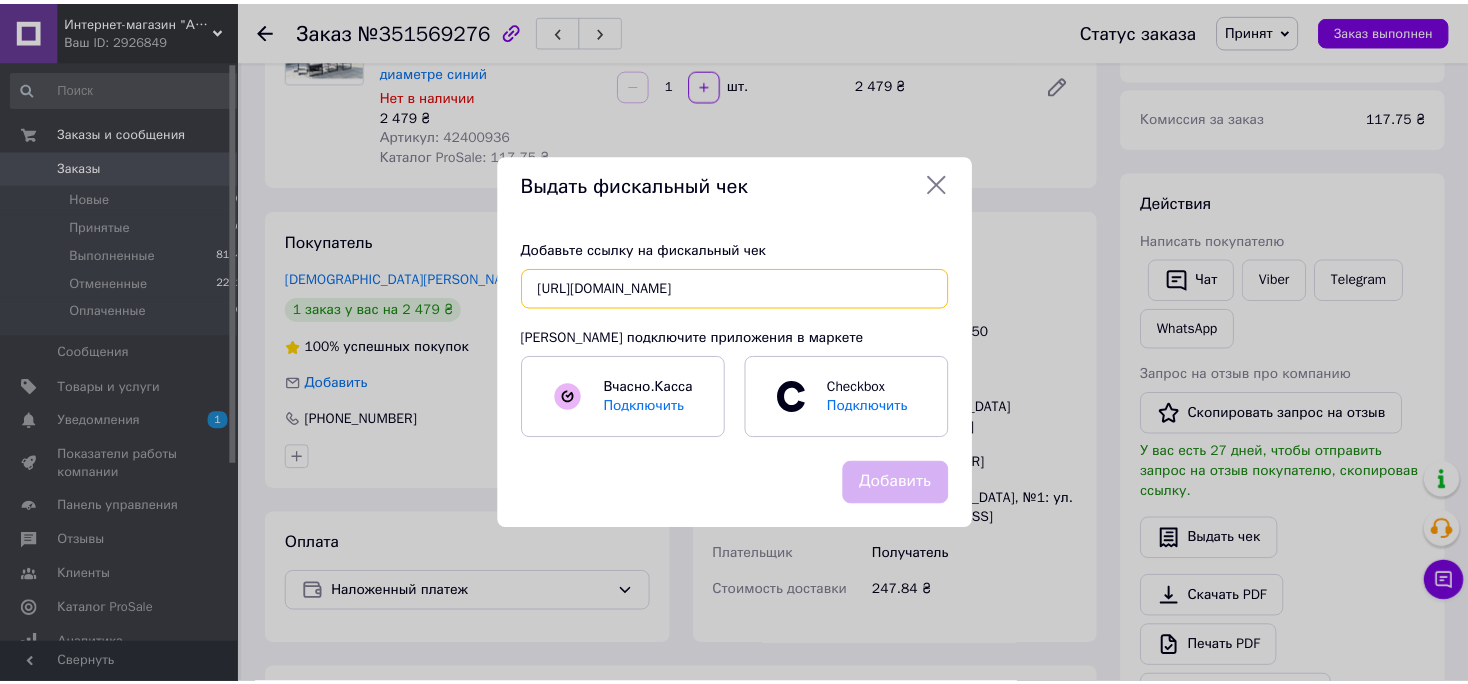 scroll, scrollTop: 0, scrollLeft: 21, axis: horizontal 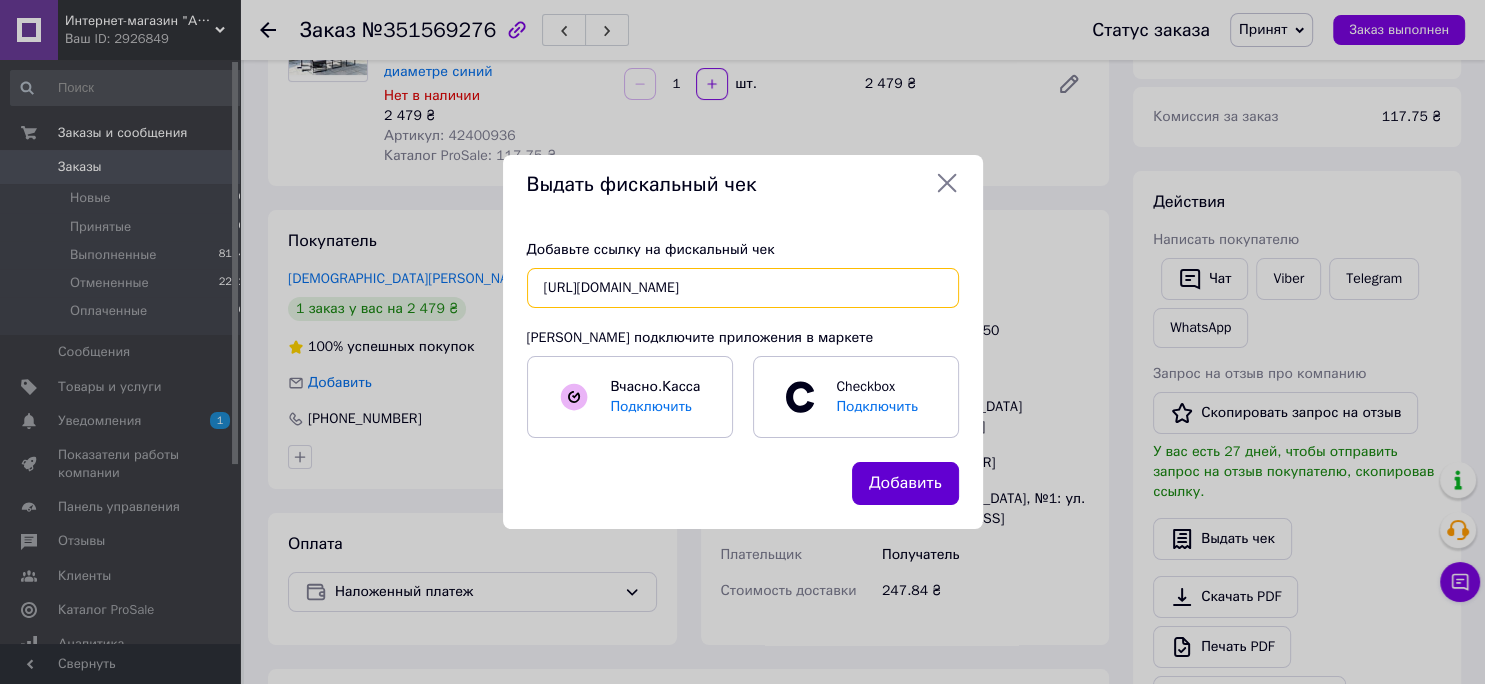 type on "[URL][DOMAIN_NAME]" 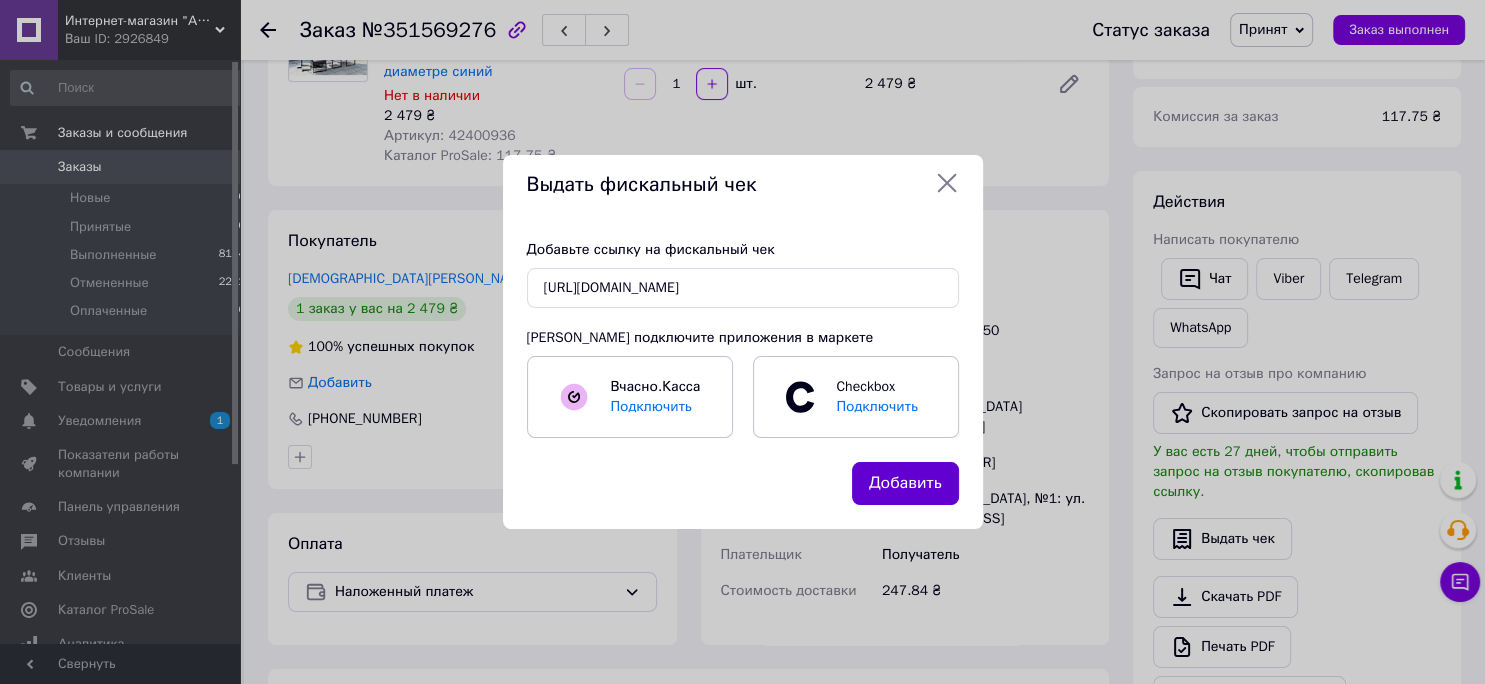 click on "Добавить" at bounding box center (905, 483) 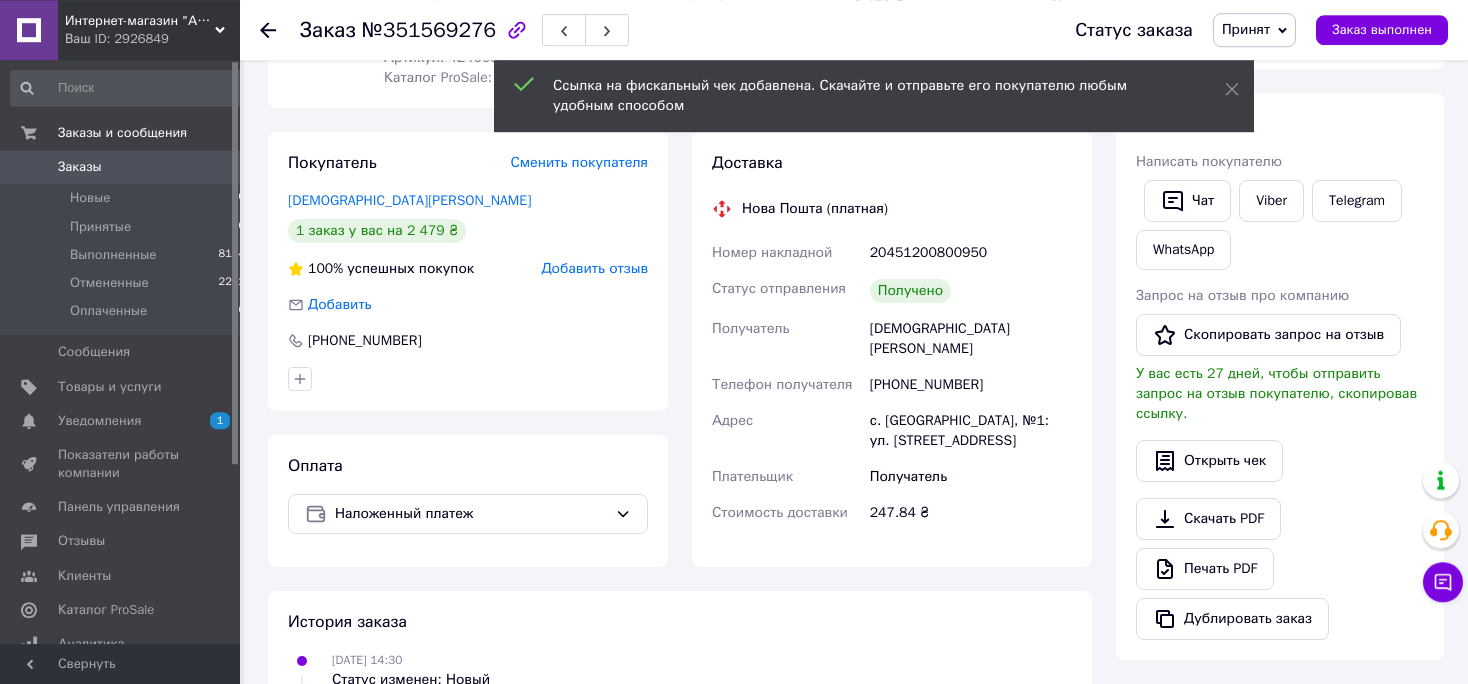 scroll, scrollTop: 308, scrollLeft: 0, axis: vertical 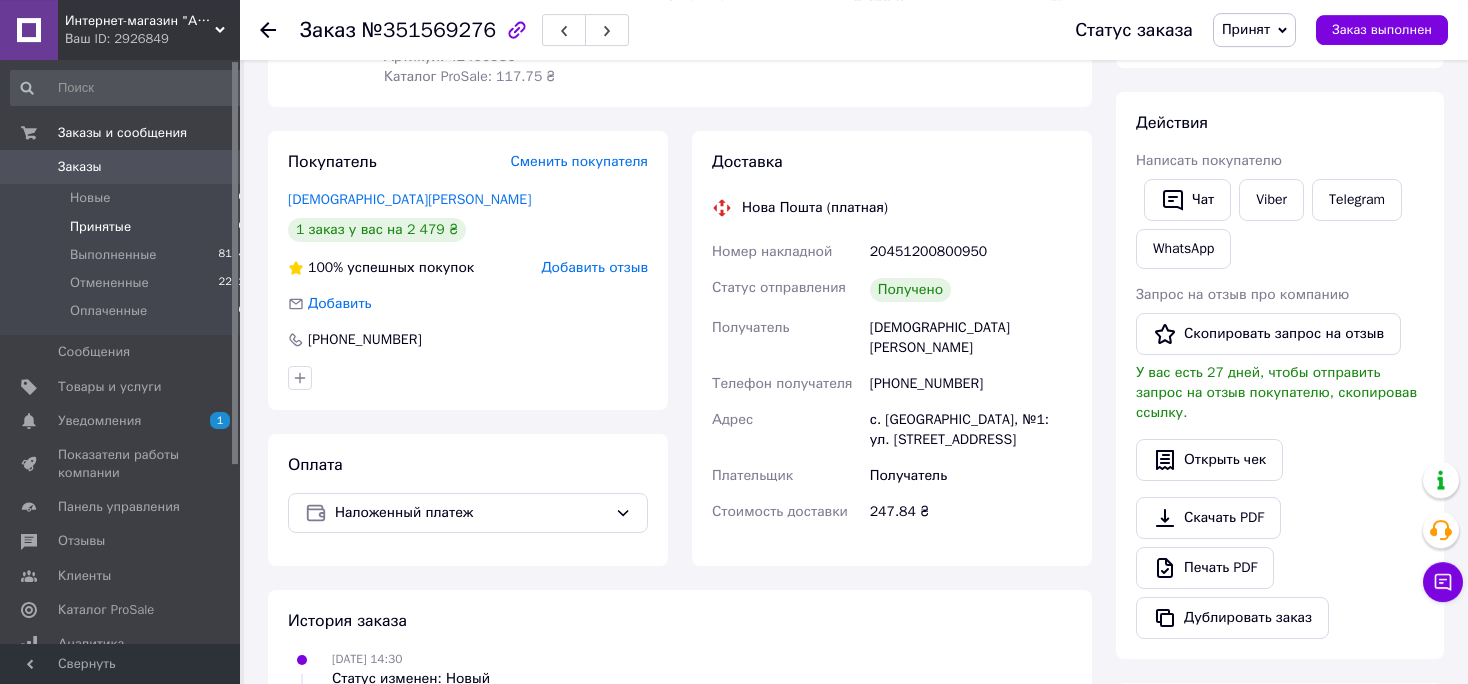 click on "Принятые" at bounding box center [100, 227] 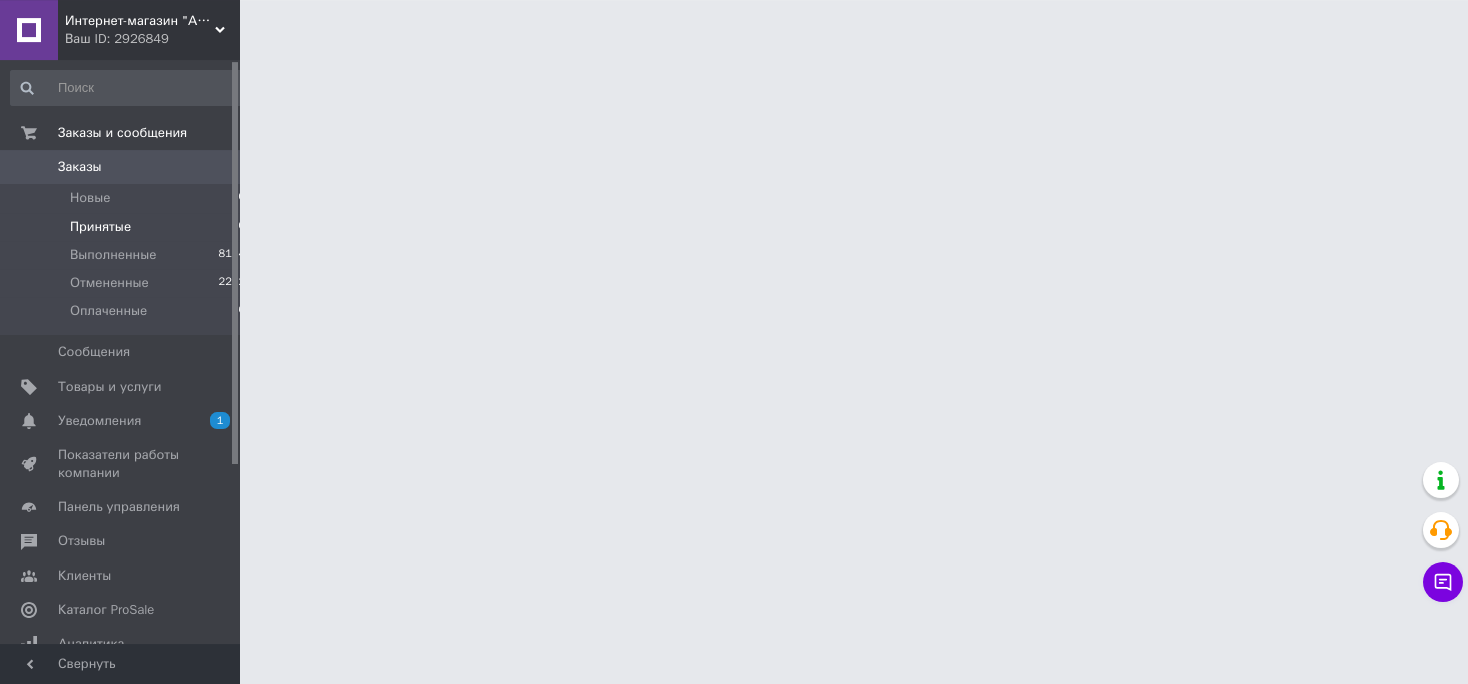 scroll, scrollTop: 0, scrollLeft: 0, axis: both 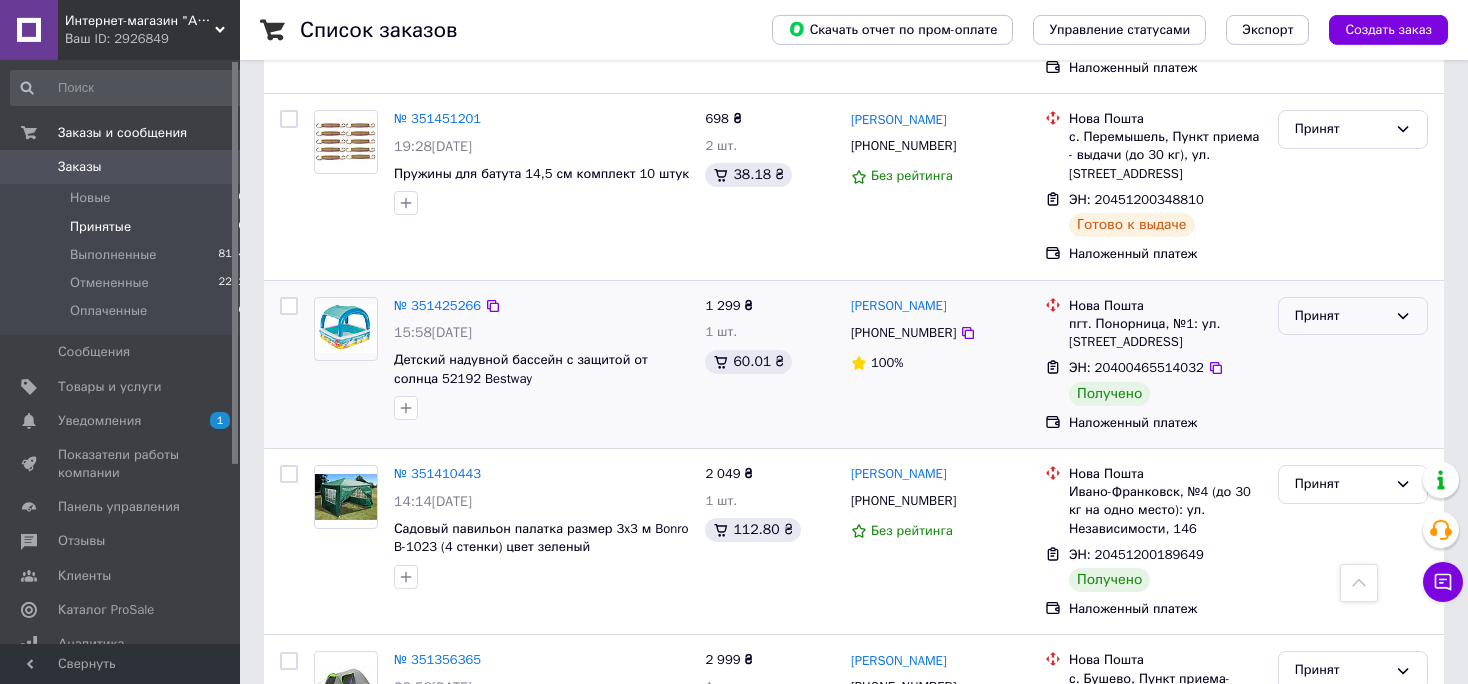 click on "Принят" at bounding box center [1341, 316] 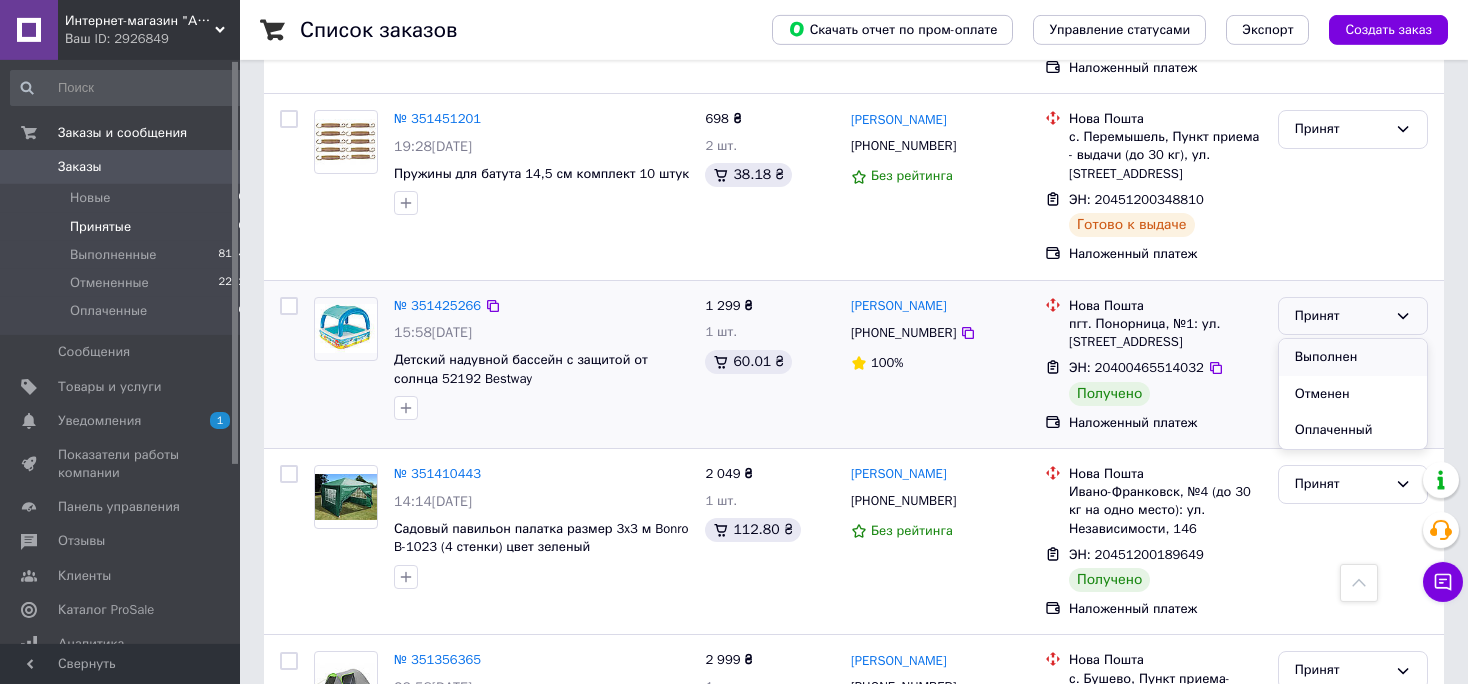 click on "Выполнен" at bounding box center (1353, 357) 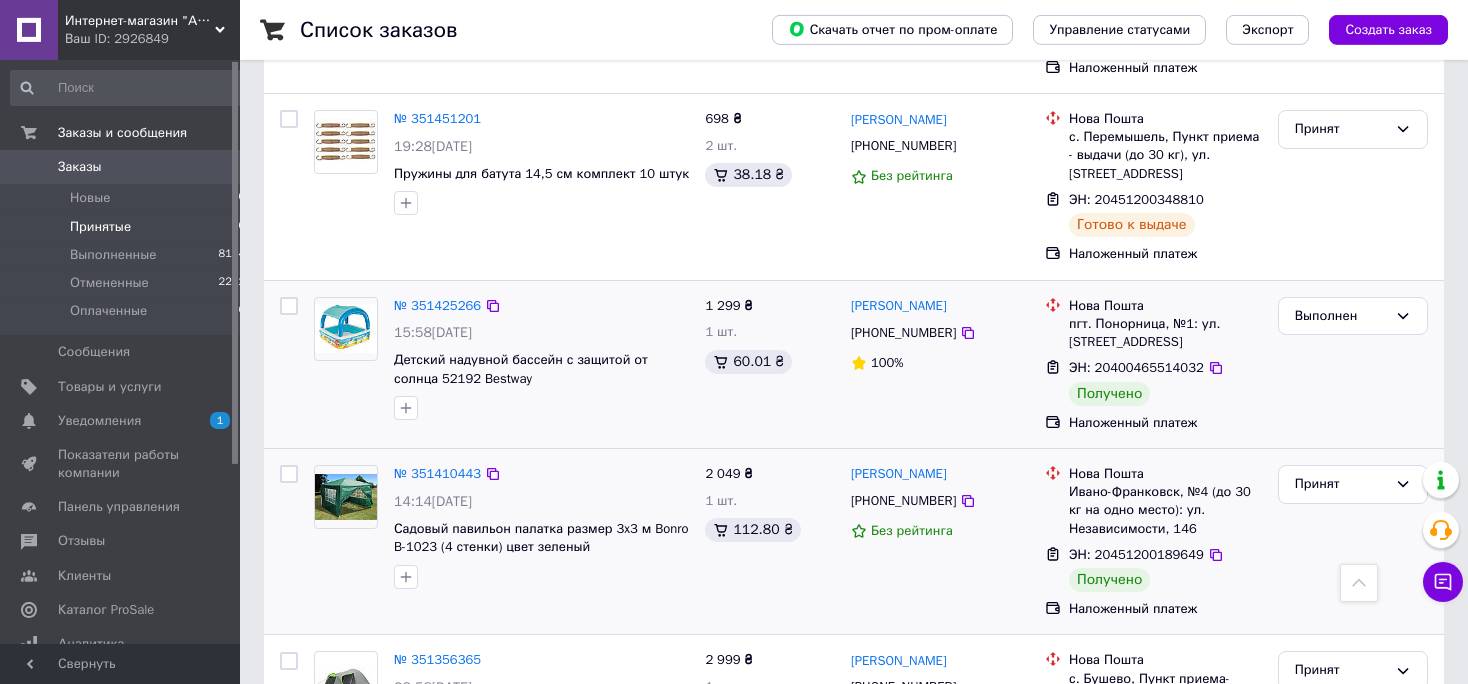 click on "№ 351410443" at bounding box center [437, 474] 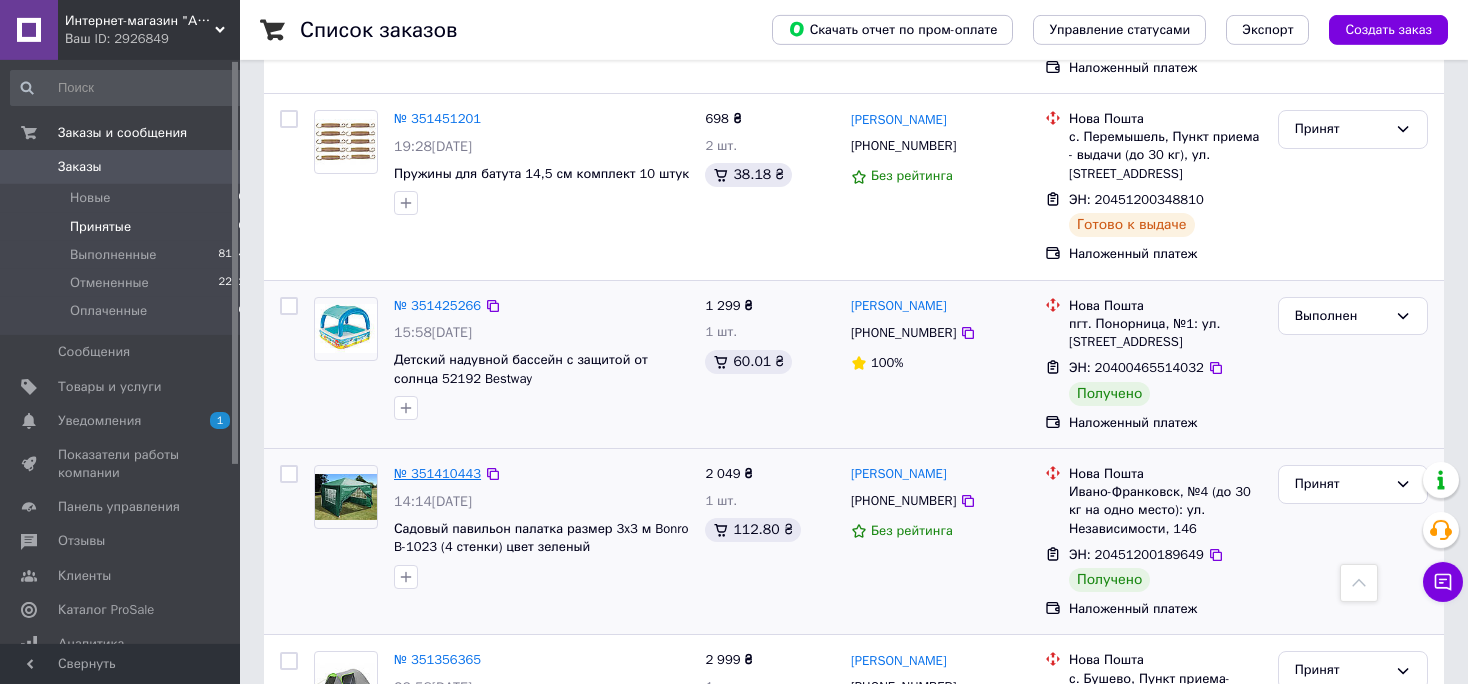 click on "№ 351410443" at bounding box center [437, 473] 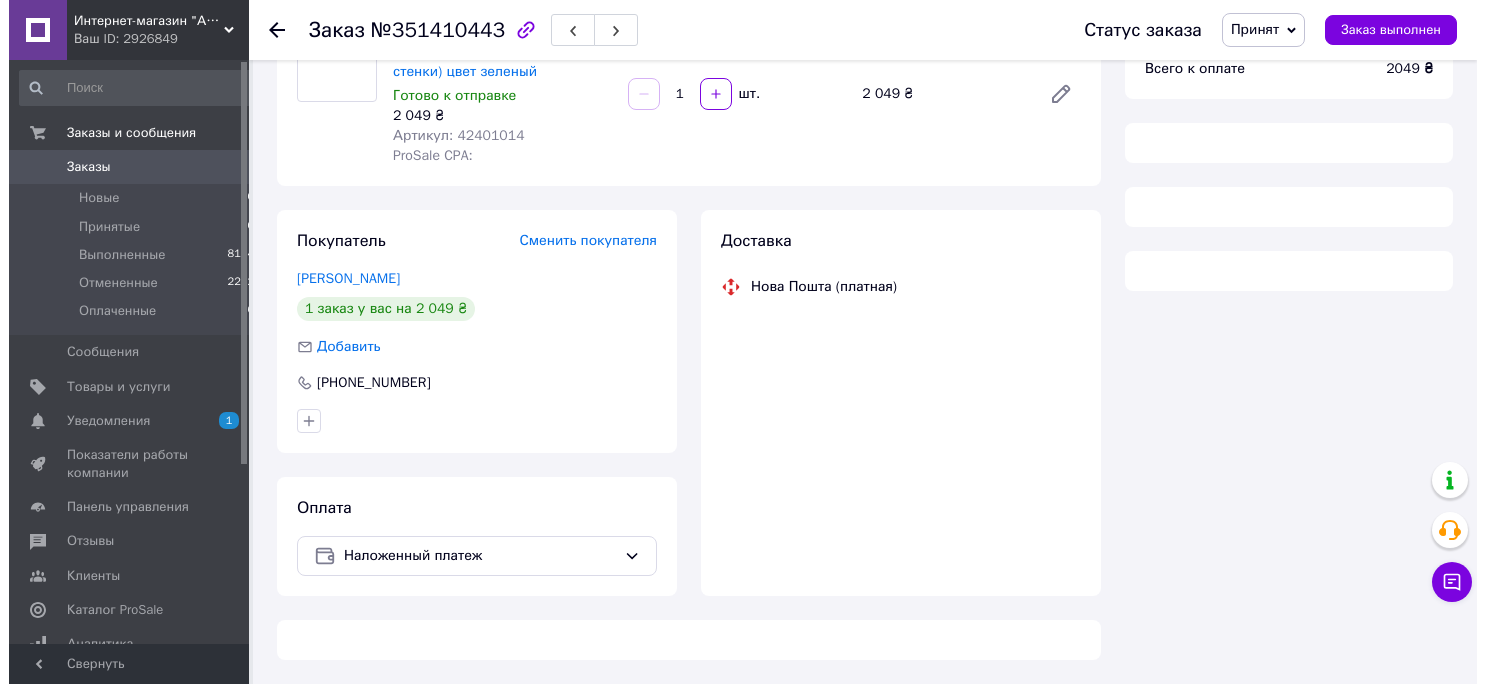 scroll, scrollTop: 209, scrollLeft: 0, axis: vertical 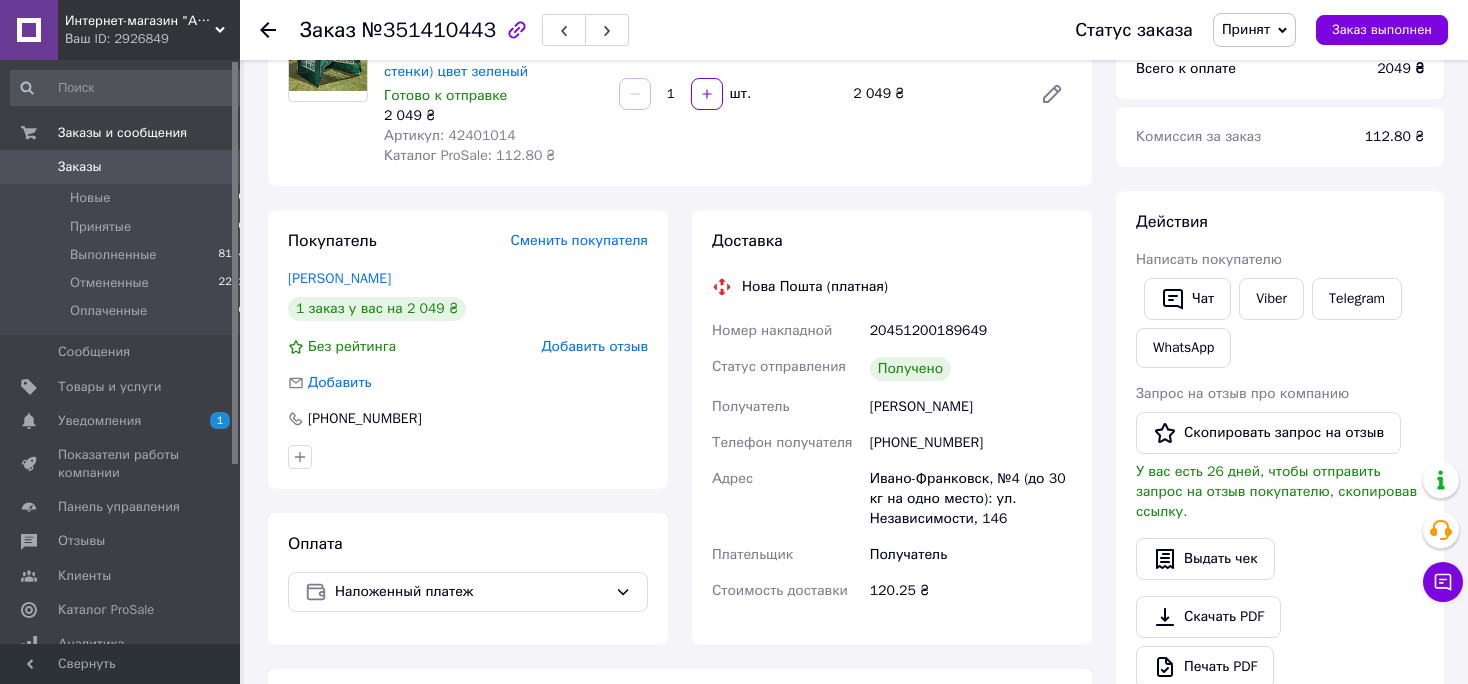 click on "Артикул: 42401014" at bounding box center [450, 135] 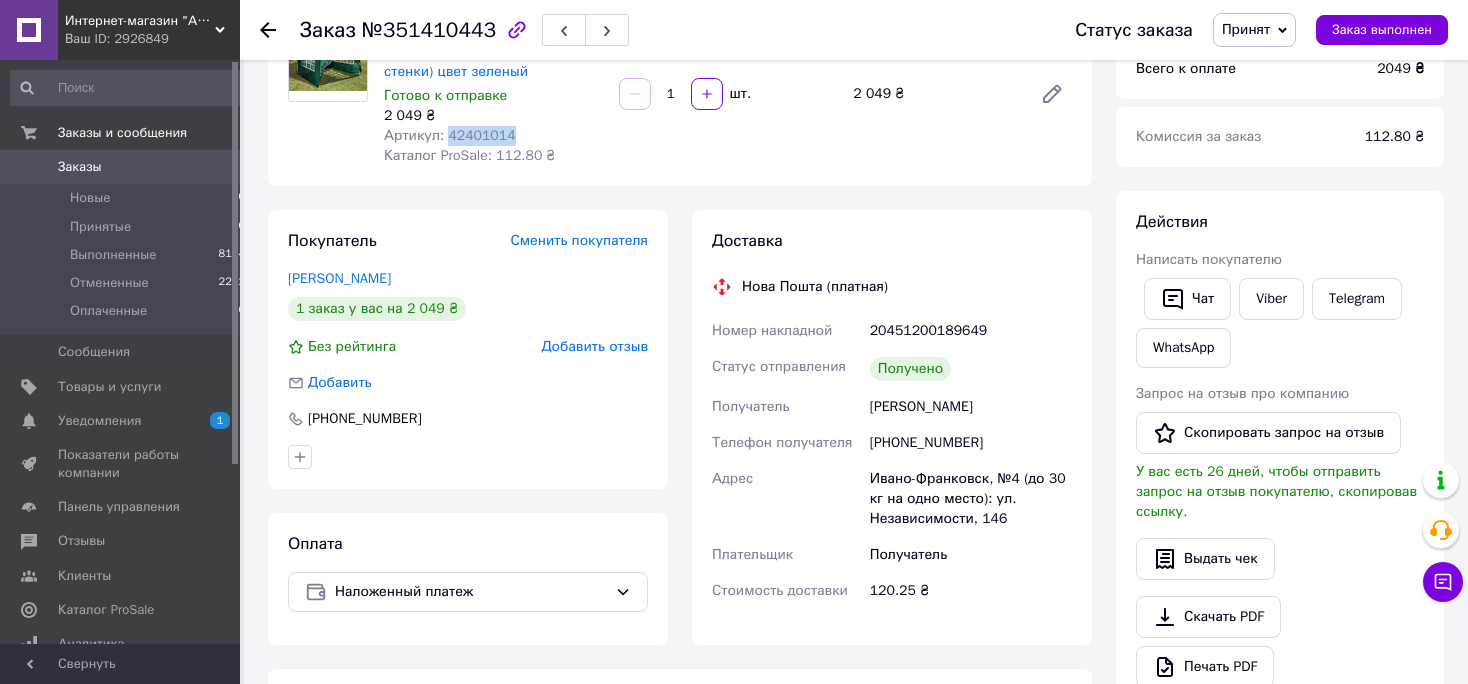 click on "Артикул: 42401014" at bounding box center [450, 135] 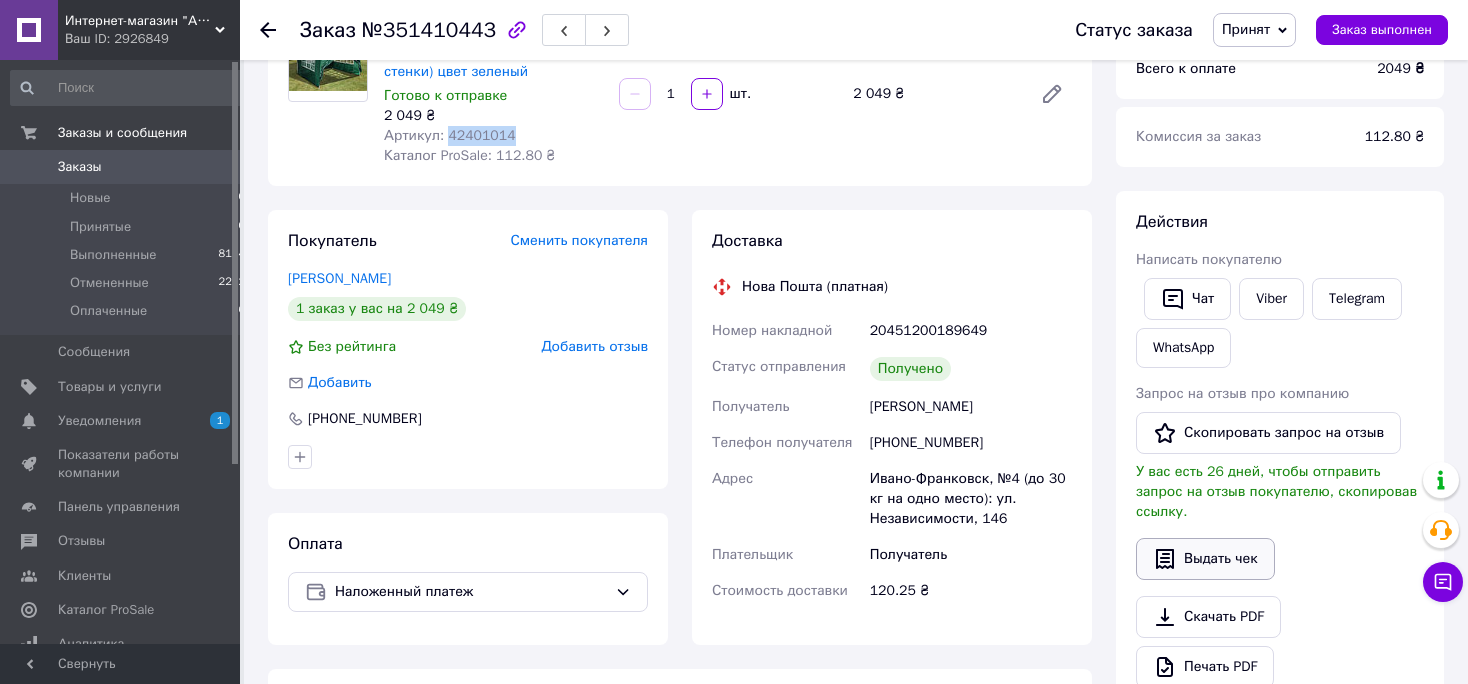 click on "Выдать чек" at bounding box center [1205, 559] 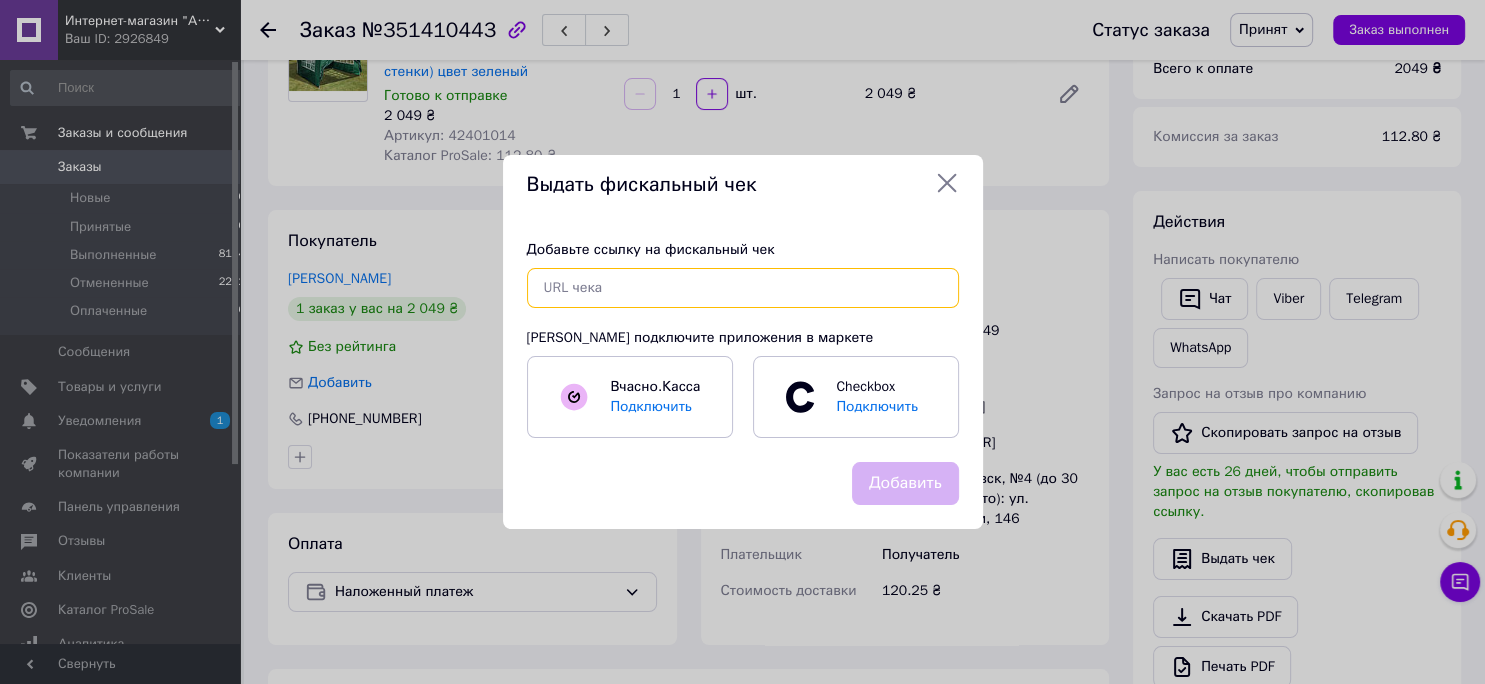 click at bounding box center (743, 288) 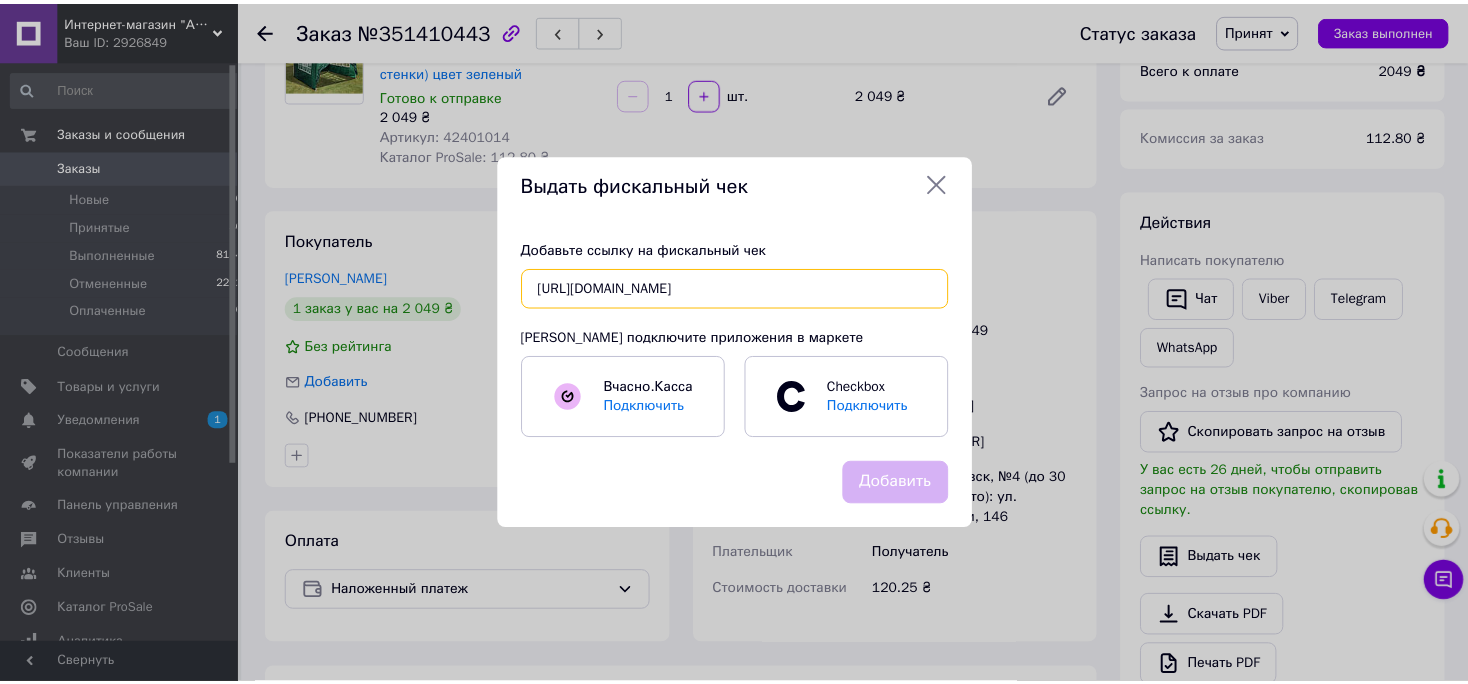 scroll, scrollTop: 0, scrollLeft: 26, axis: horizontal 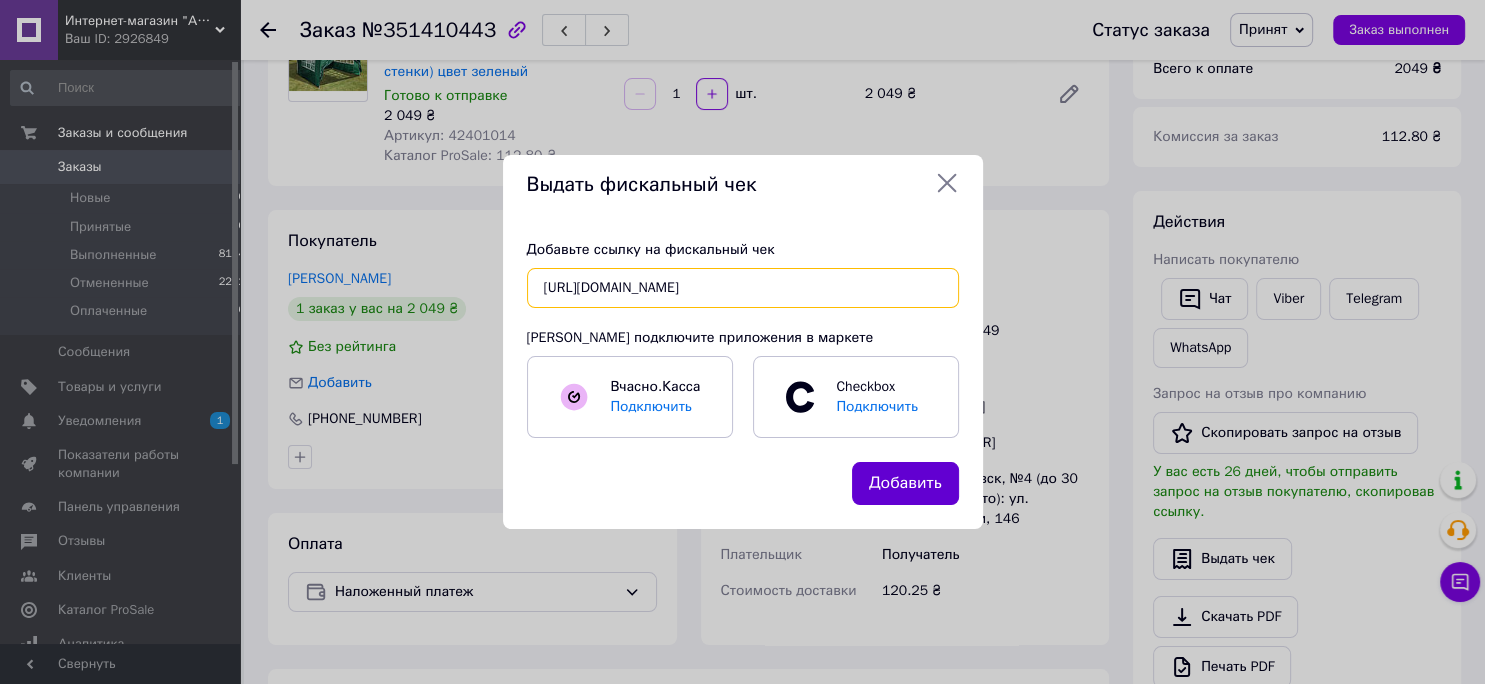 type on "[URL][DOMAIN_NAME]" 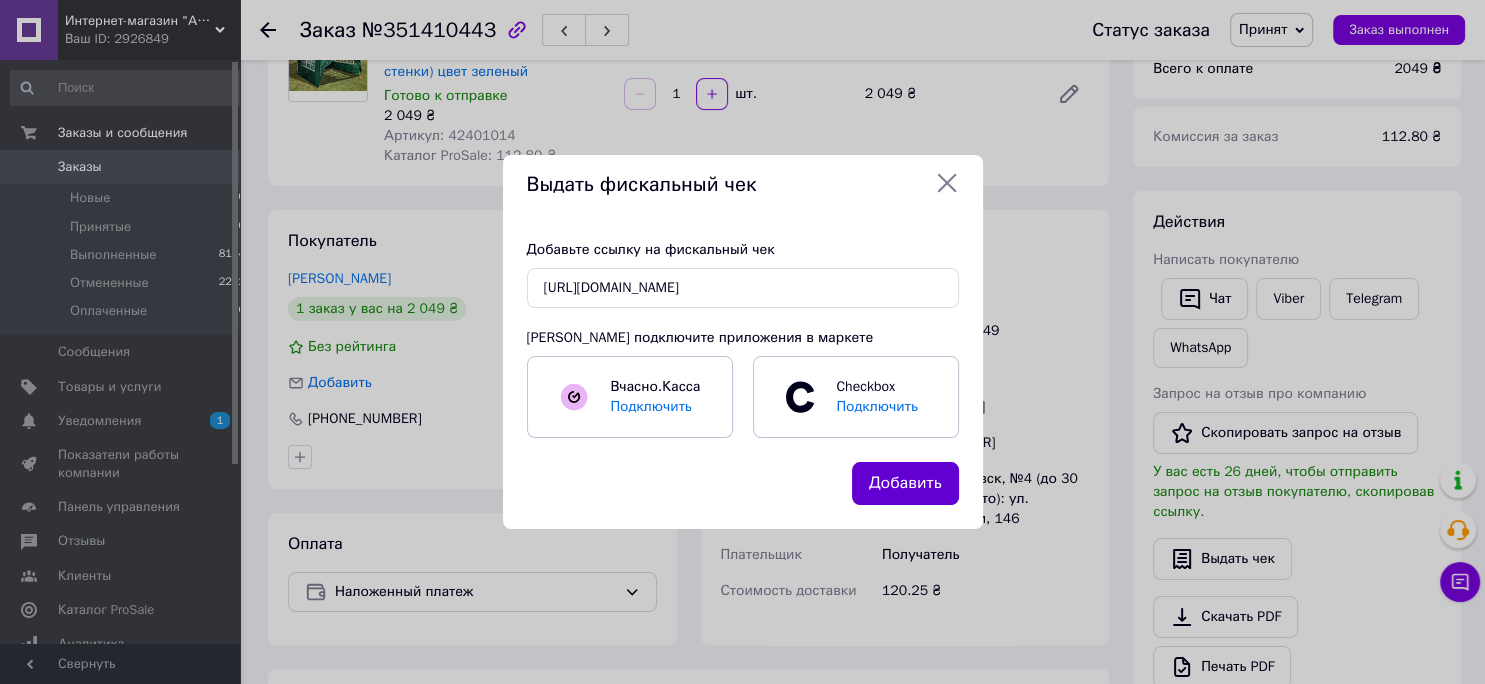 click on "Добавить" at bounding box center [905, 483] 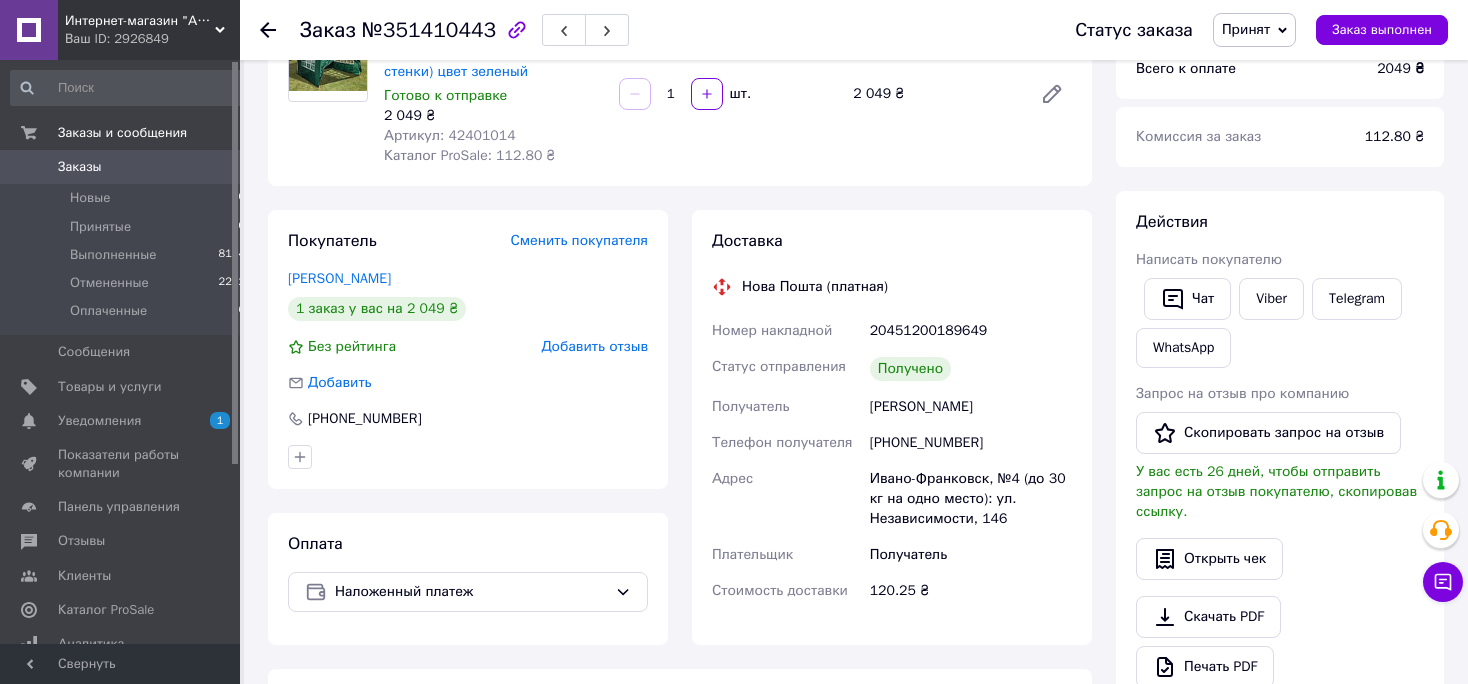 click on "Заказы" at bounding box center (80, 167) 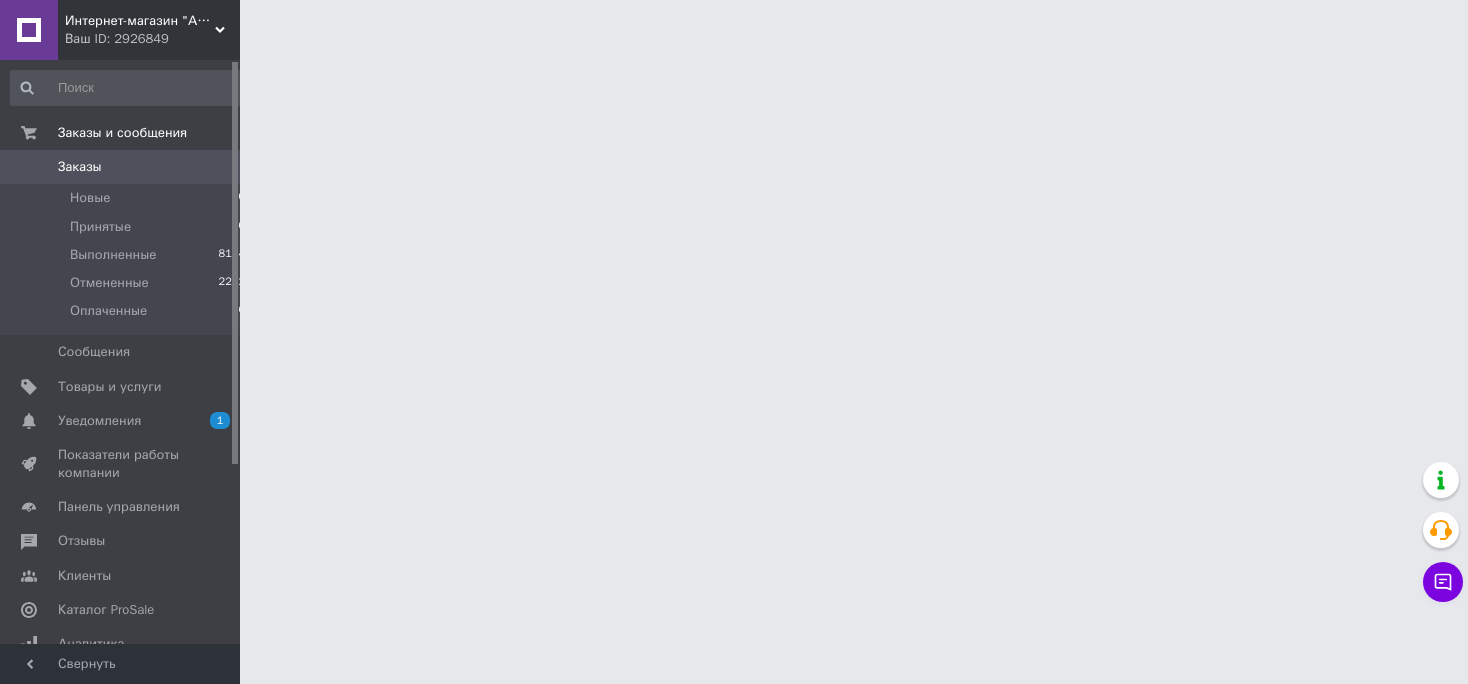 scroll, scrollTop: 0, scrollLeft: 0, axis: both 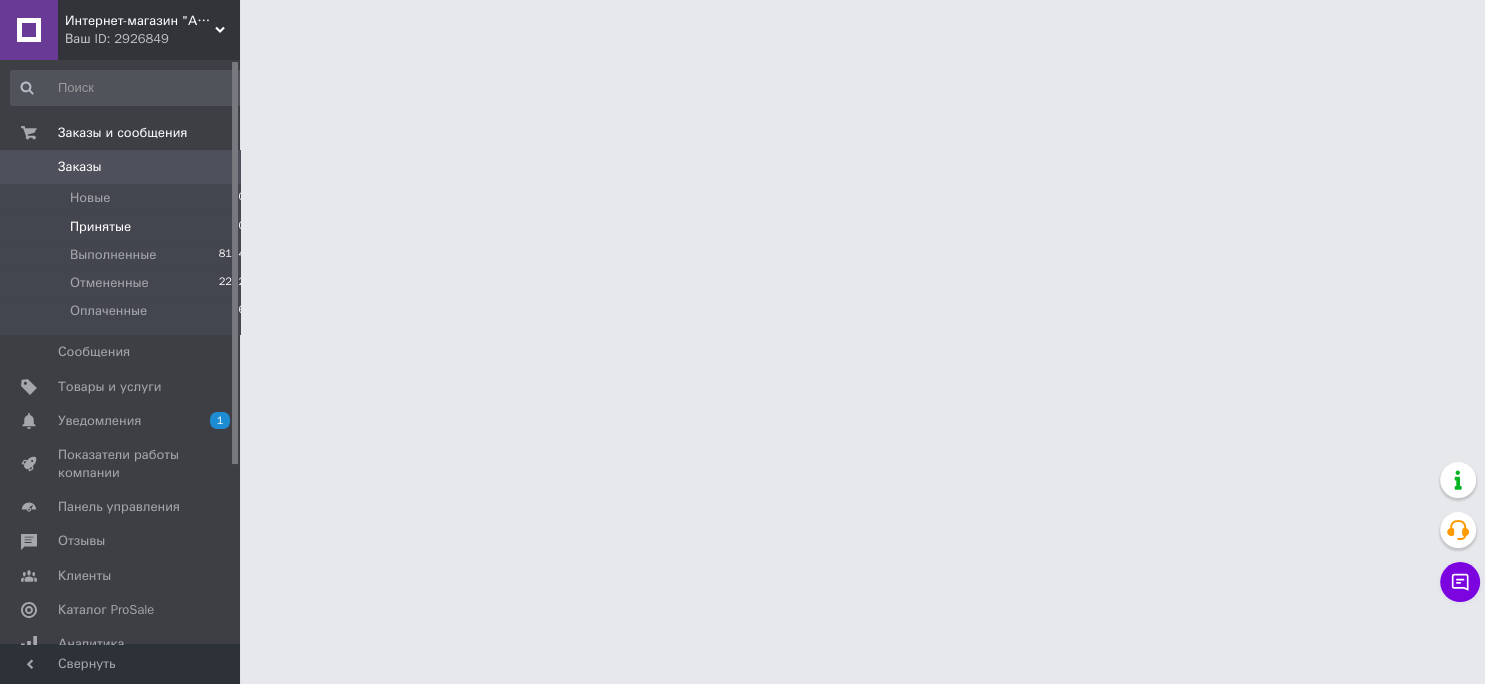 click on "Принятые" at bounding box center [100, 227] 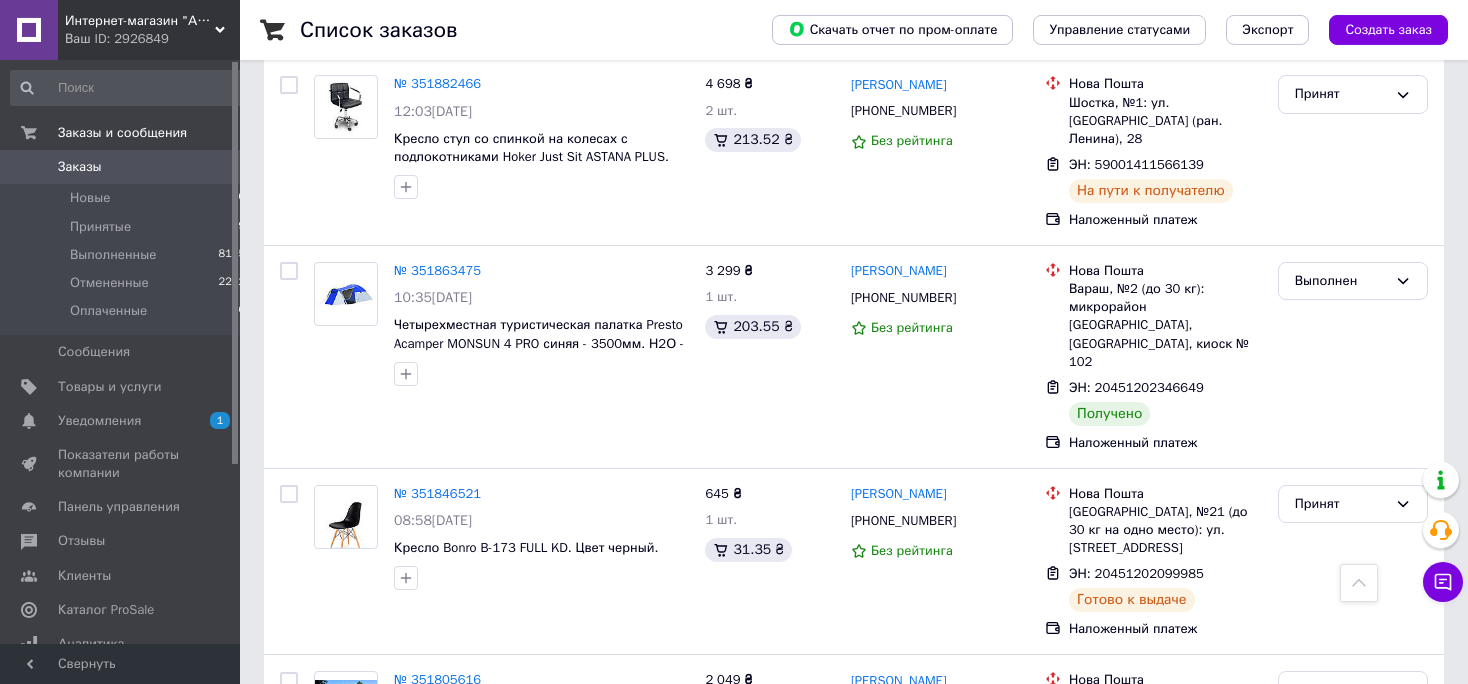 scroll, scrollTop: 2478, scrollLeft: 0, axis: vertical 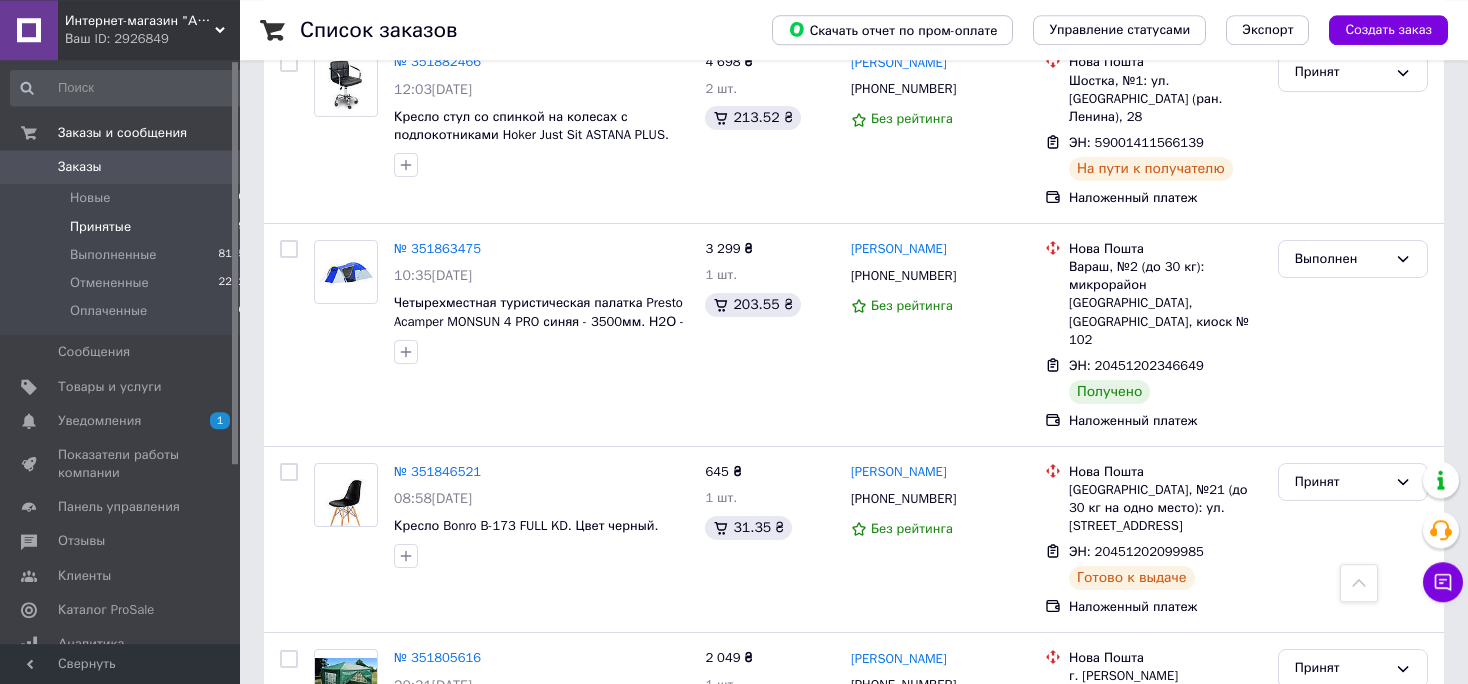 click on "Принятые" at bounding box center [100, 227] 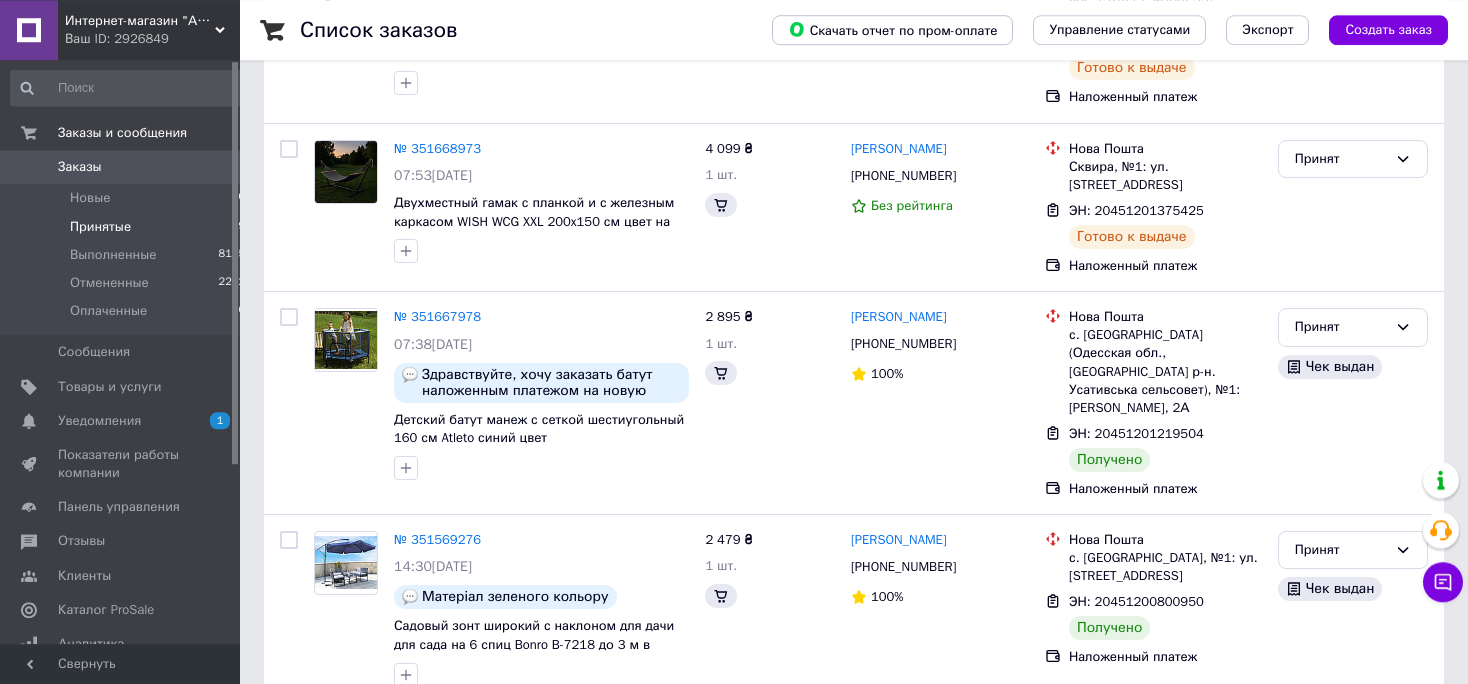 scroll, scrollTop: 0, scrollLeft: 0, axis: both 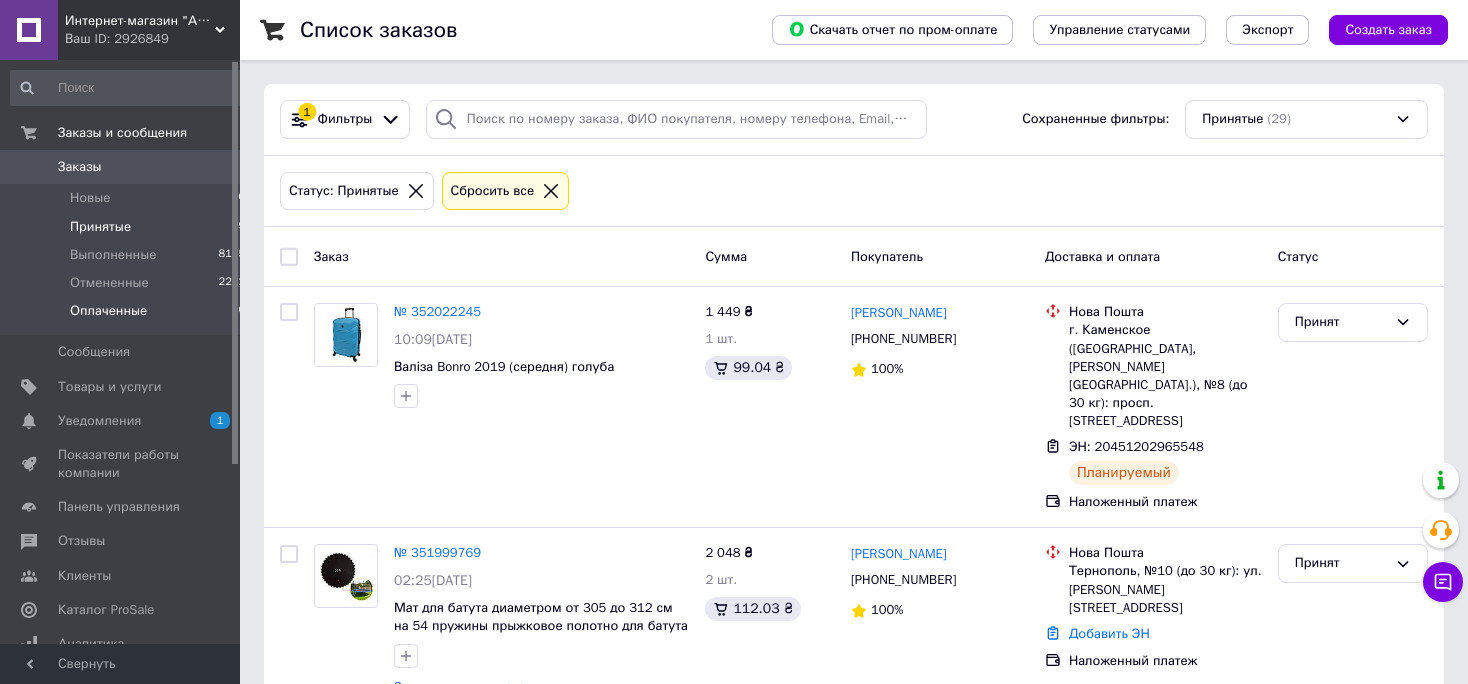 click on "Оплаченные" at bounding box center (108, 311) 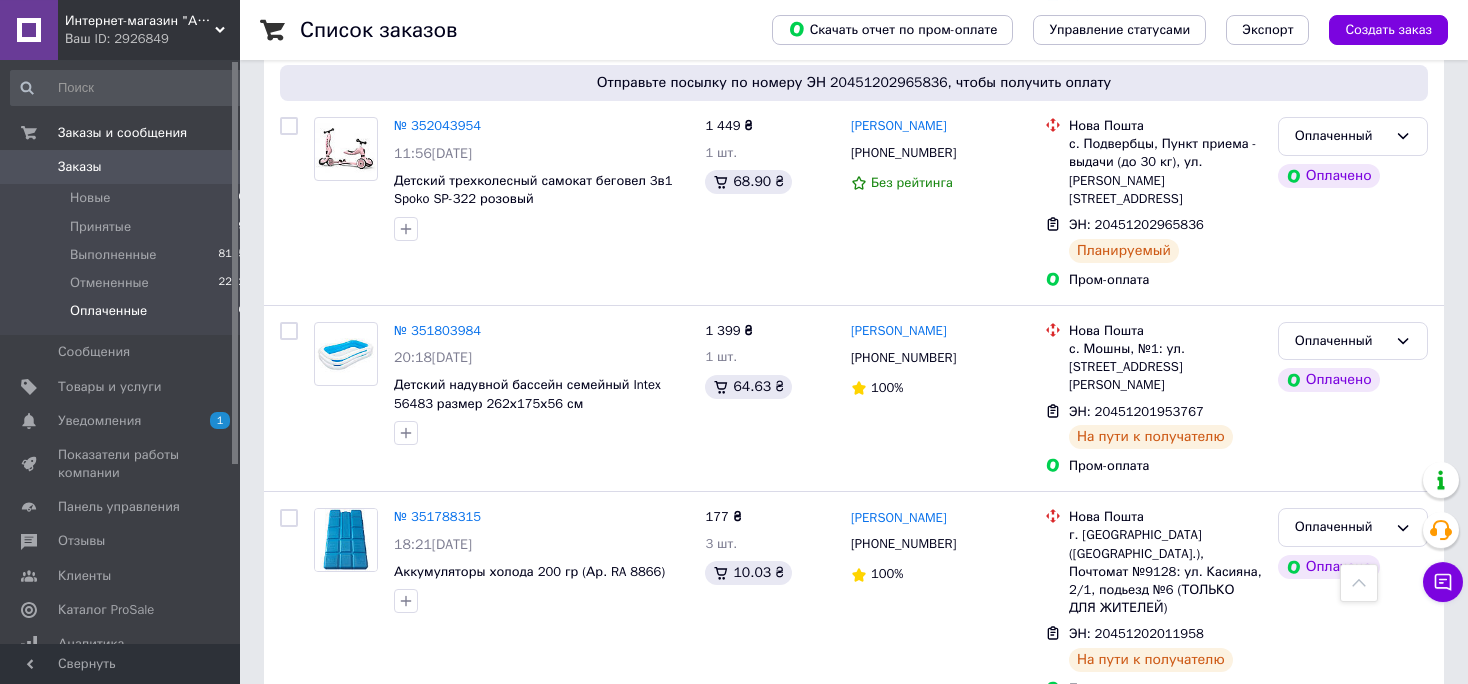 scroll, scrollTop: 444, scrollLeft: 0, axis: vertical 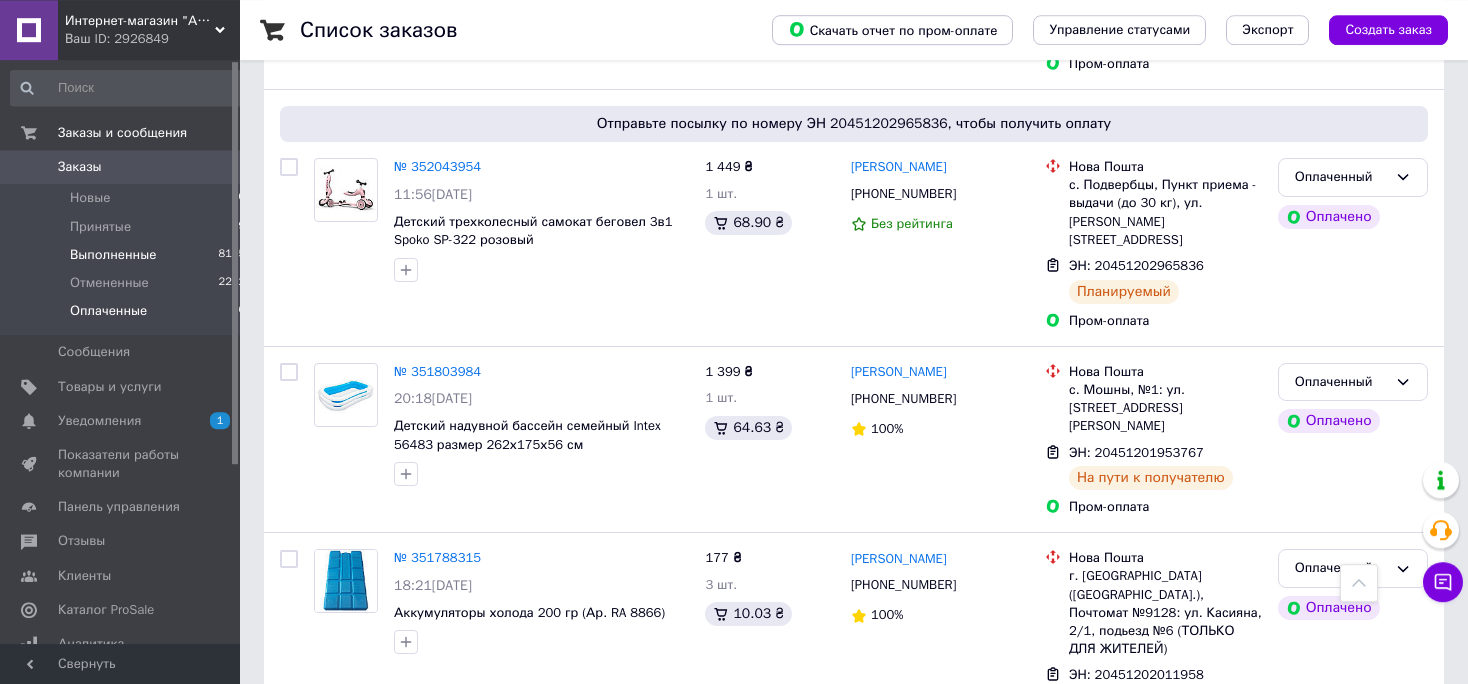 click on "Выполненные" at bounding box center (113, 255) 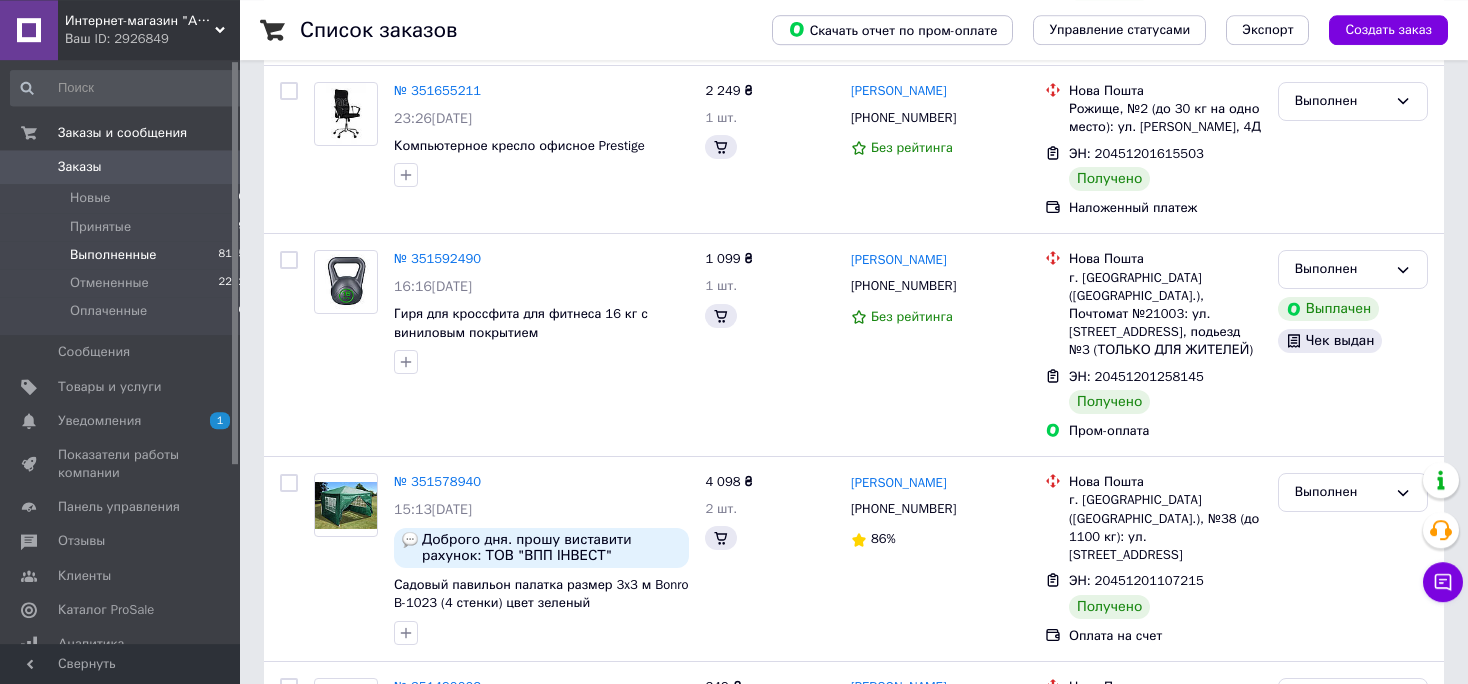 scroll, scrollTop: 0, scrollLeft: 0, axis: both 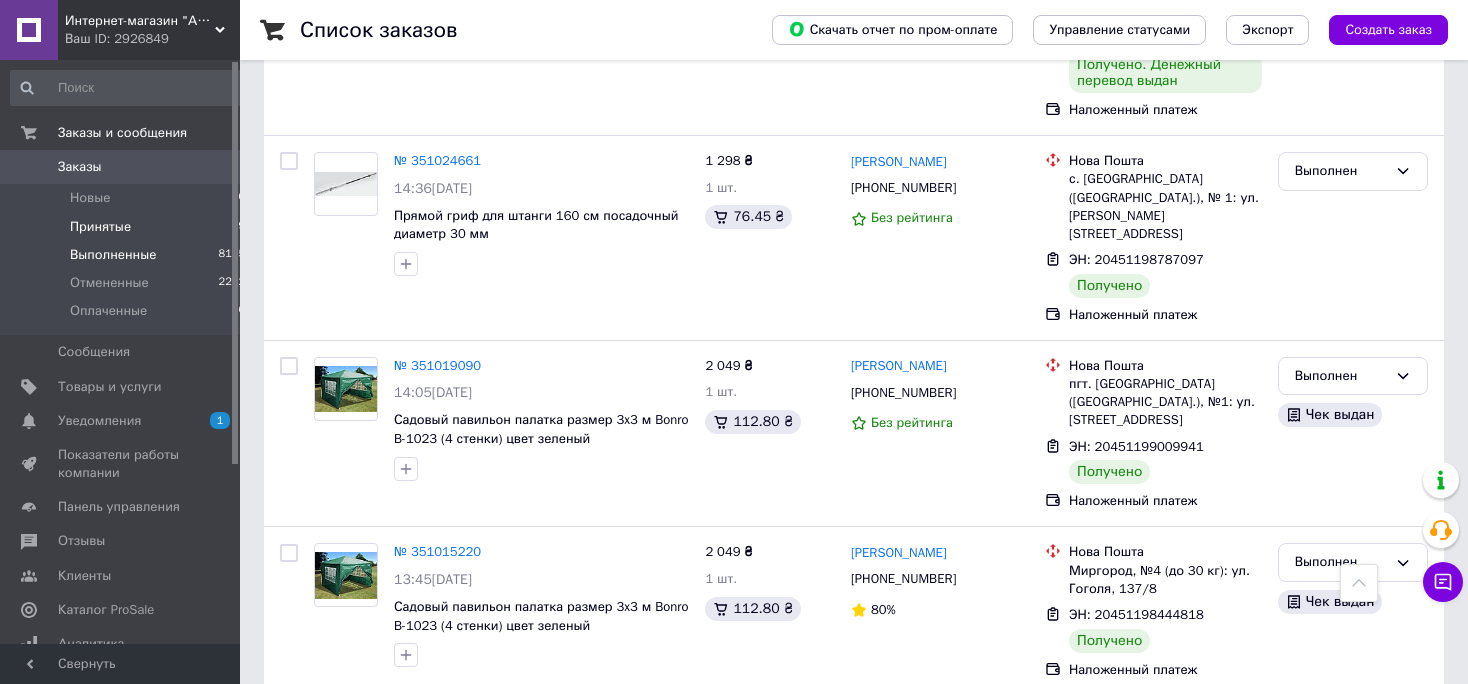 click on "Принятые" at bounding box center (100, 227) 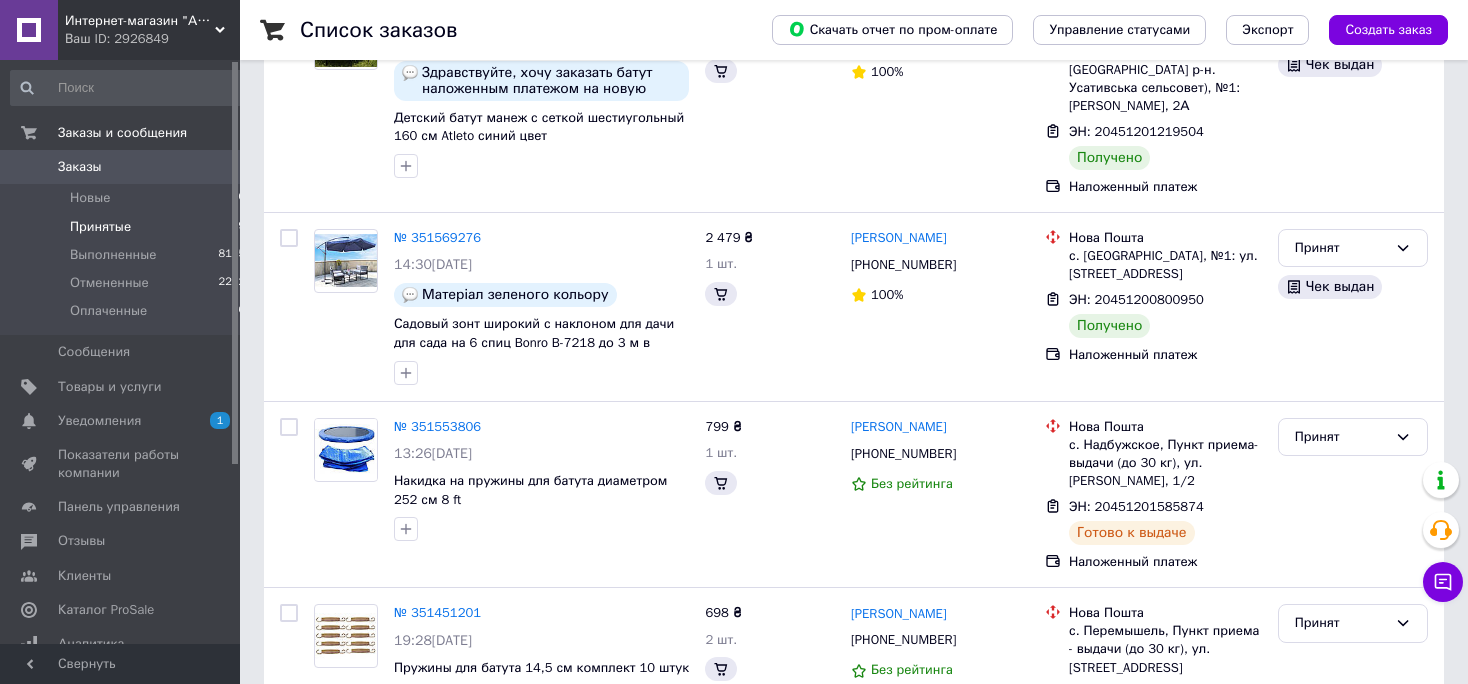 scroll, scrollTop: 0, scrollLeft: 0, axis: both 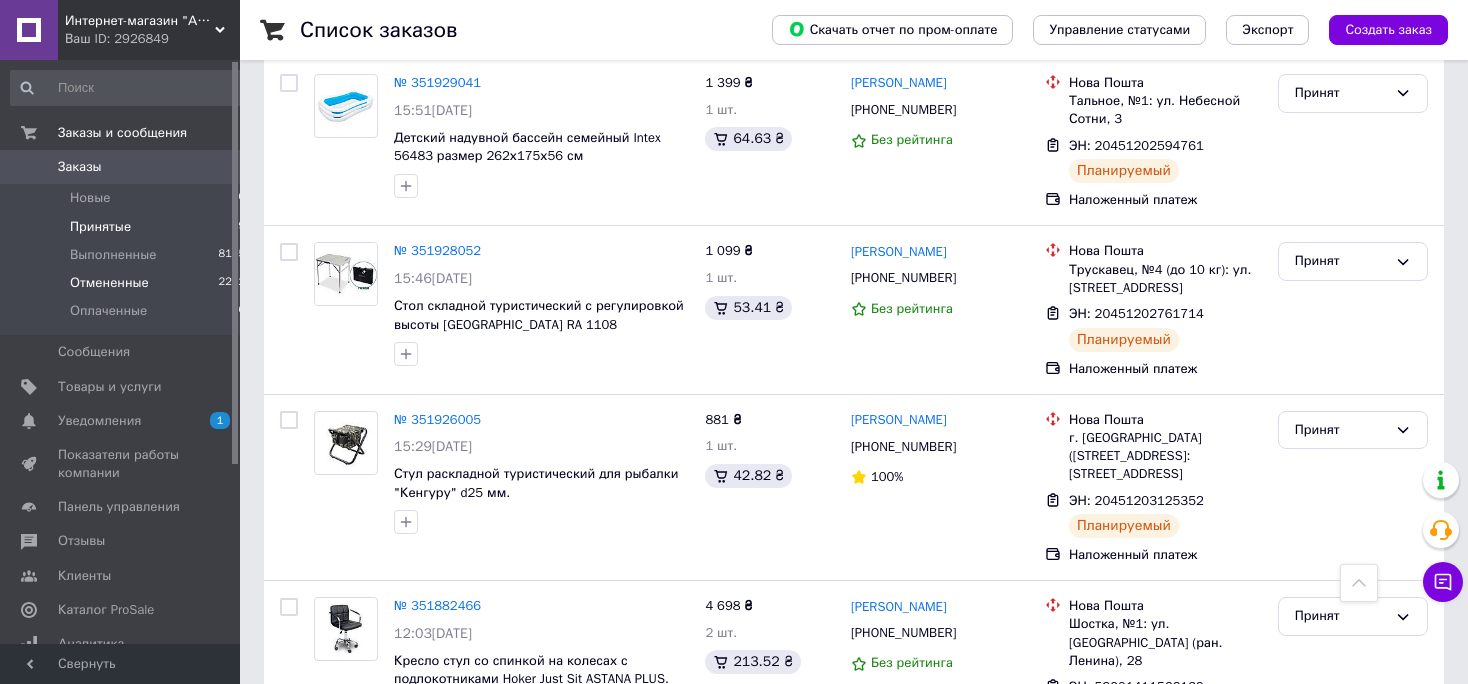 click on "Отмененные" at bounding box center [109, 283] 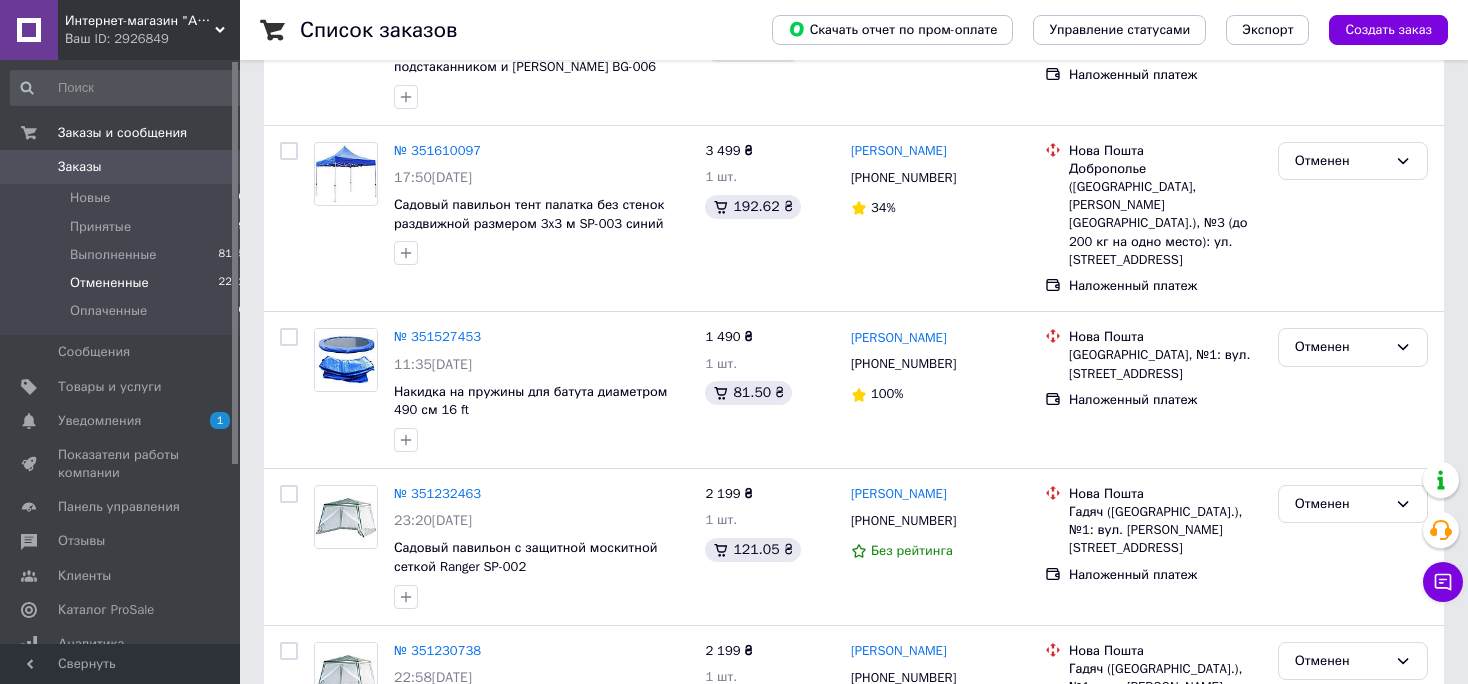 scroll, scrollTop: 0, scrollLeft: 0, axis: both 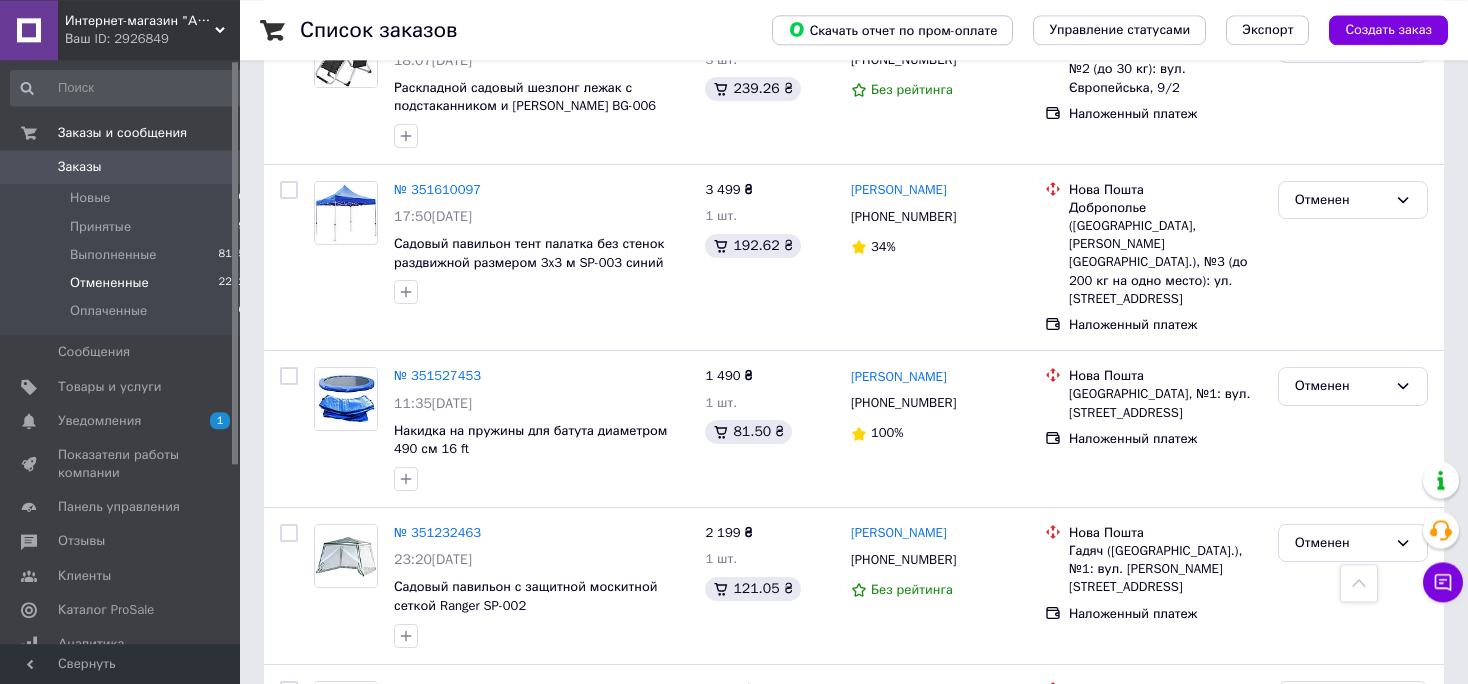 click on "Заказы" at bounding box center [80, 167] 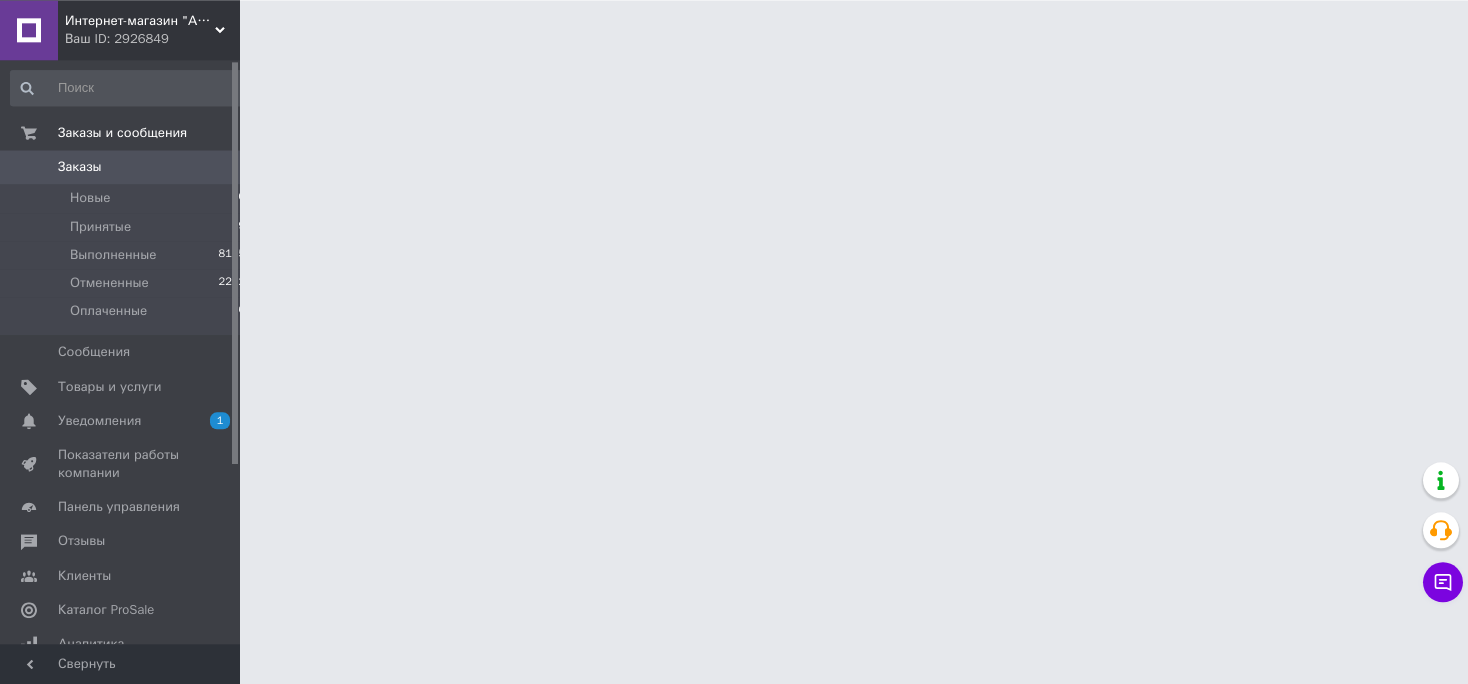 scroll, scrollTop: 0, scrollLeft: 0, axis: both 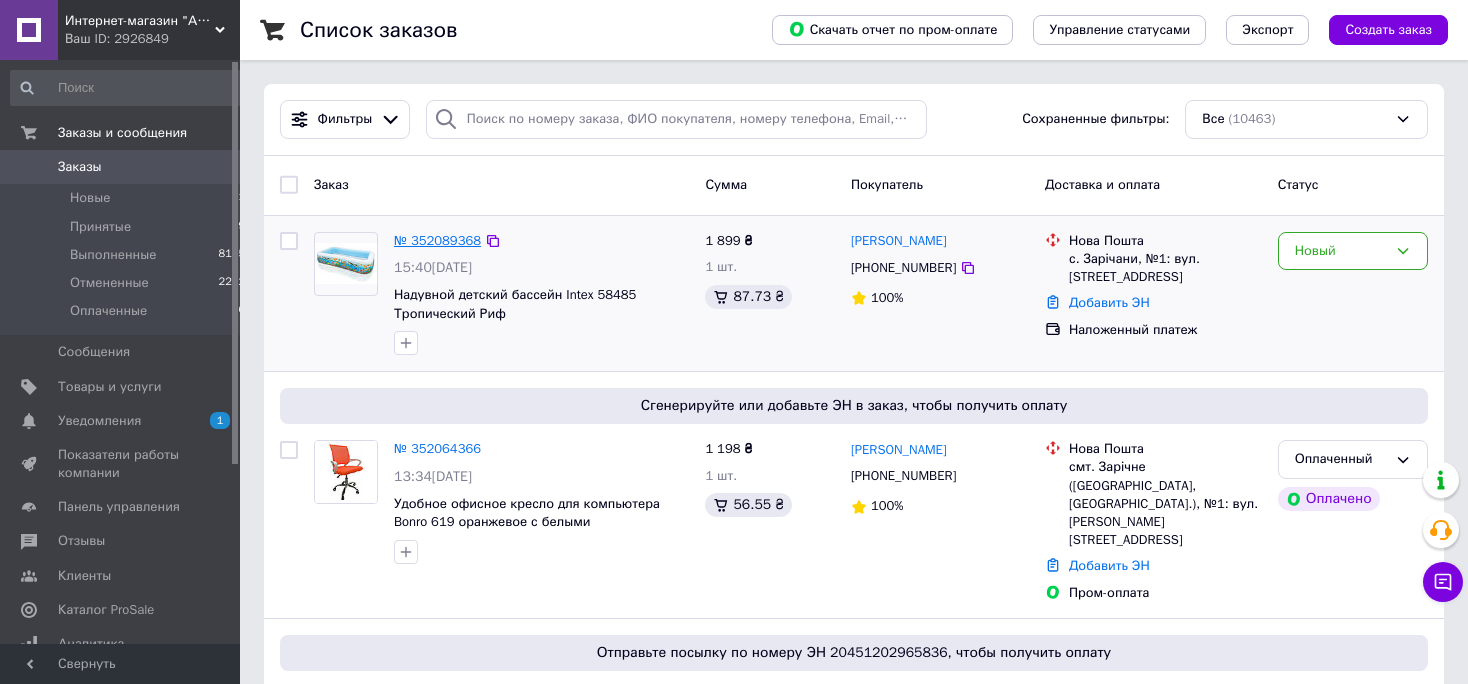 click on "№ 352089368" at bounding box center [437, 240] 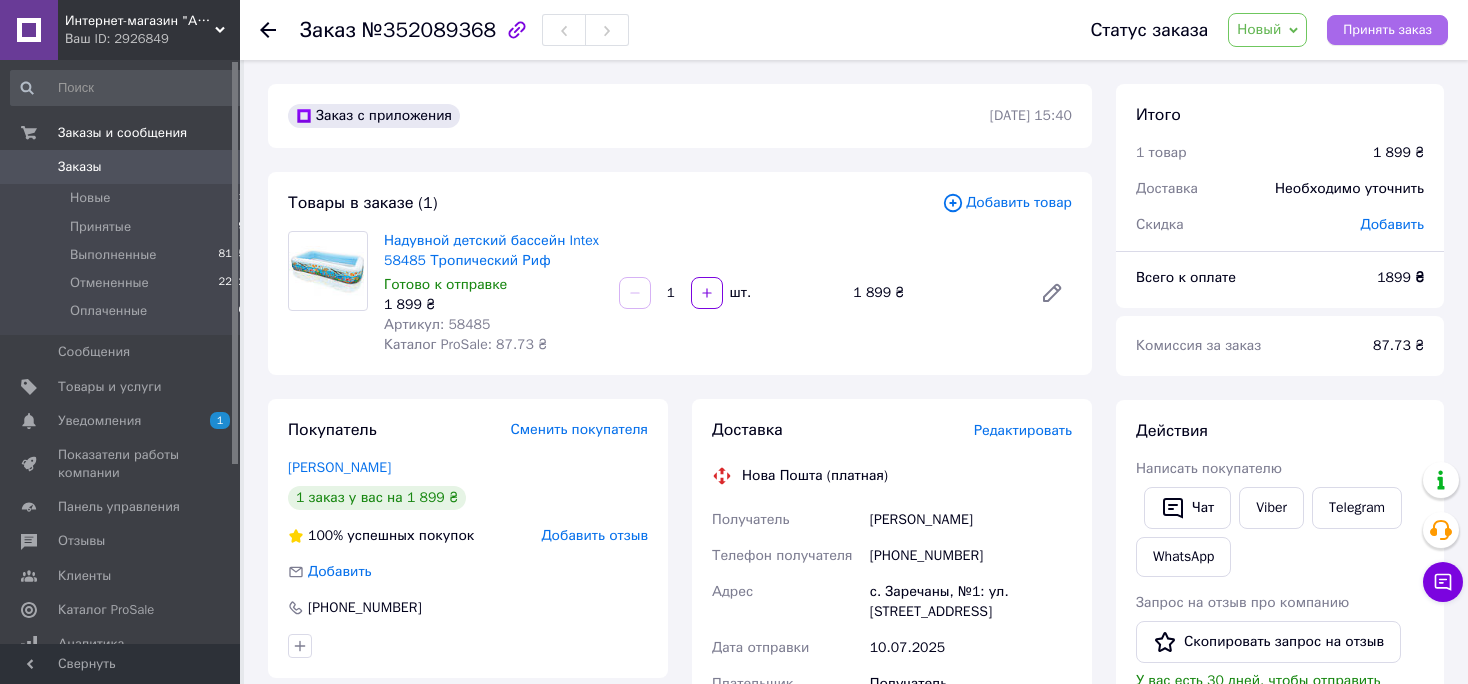 click on "Принять заказ" at bounding box center (1387, 30) 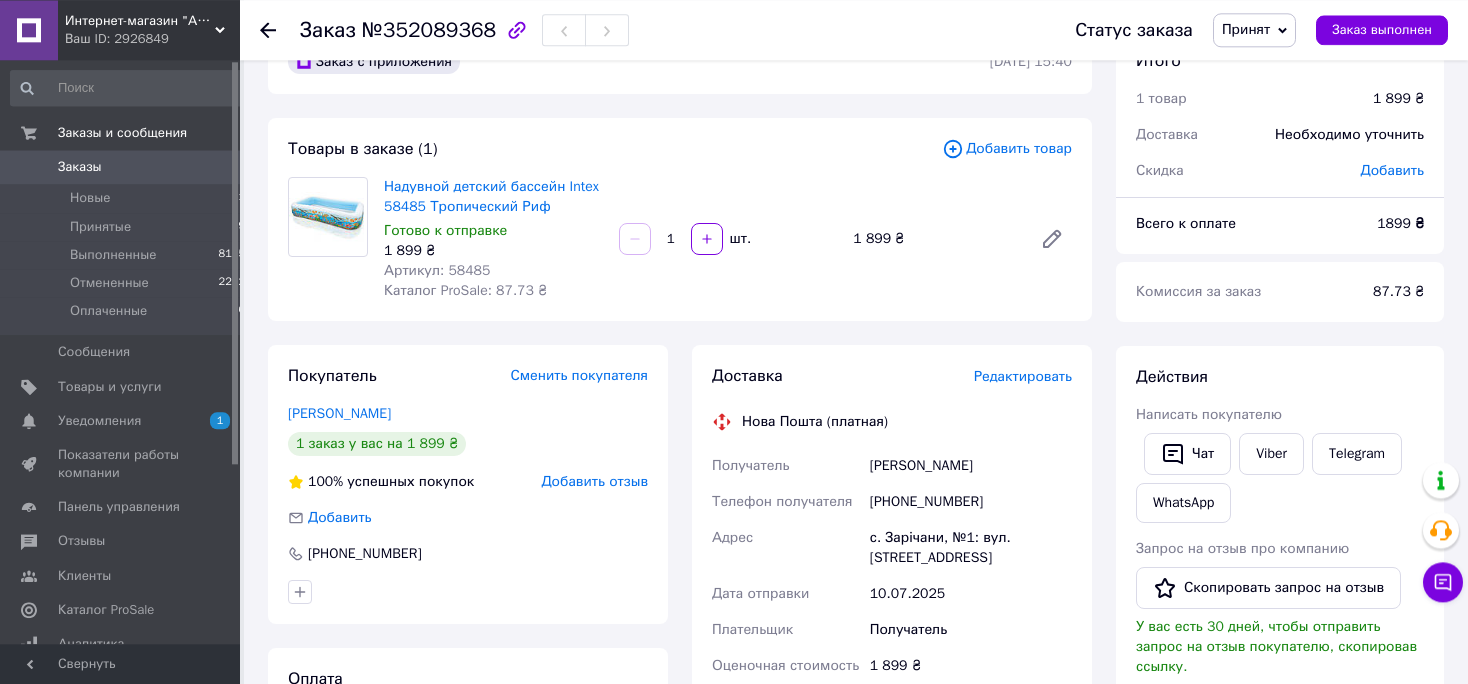 scroll, scrollTop: 105, scrollLeft: 0, axis: vertical 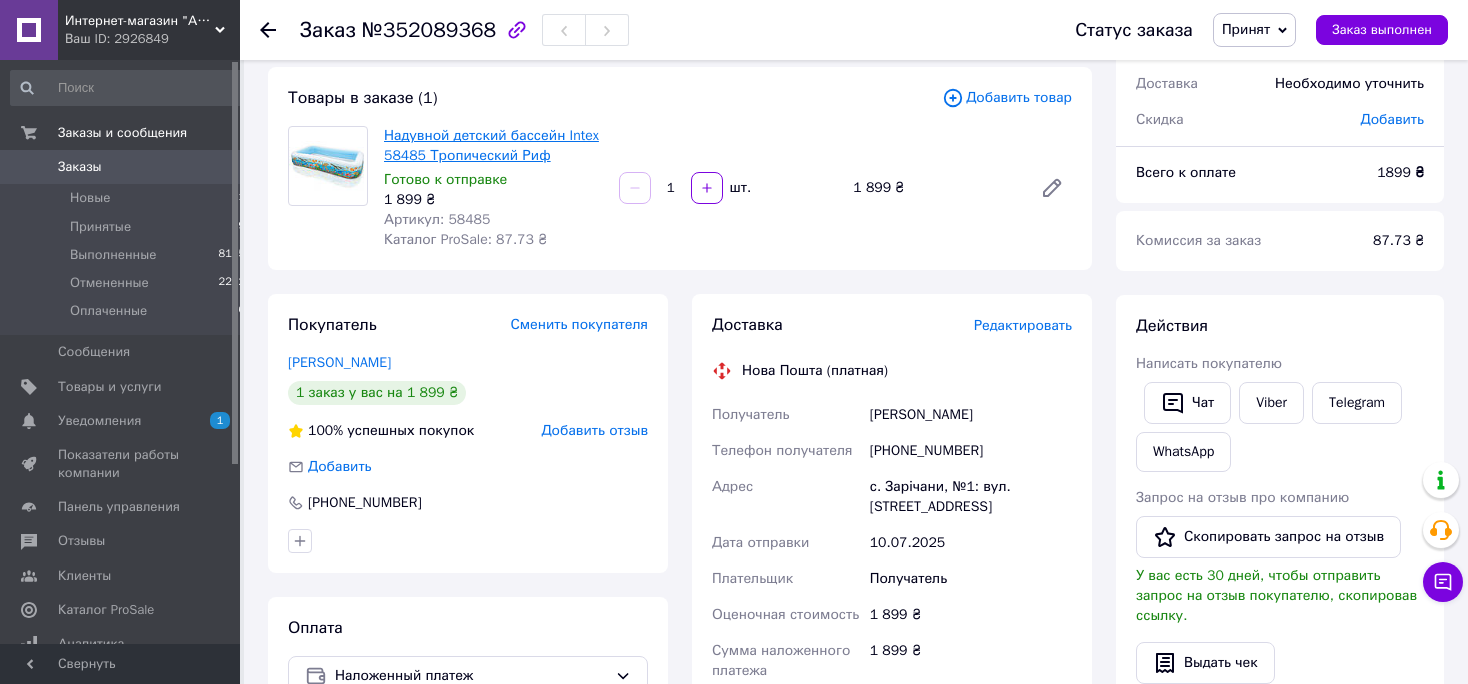 click on "Надувной детский бассейн Intex 58485 Тропический Риф" at bounding box center [491, 145] 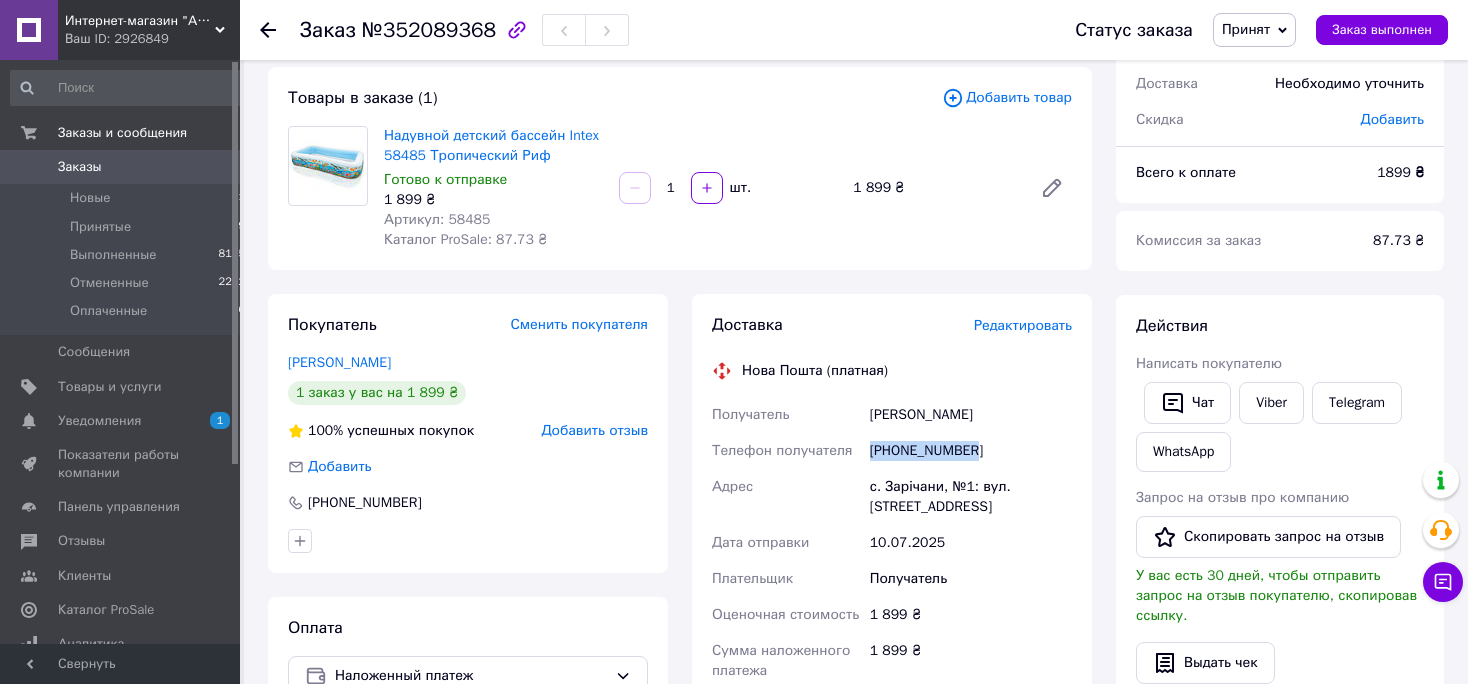 drag, startPoint x: 958, startPoint y: 452, endPoint x: 874, endPoint y: 452, distance: 84 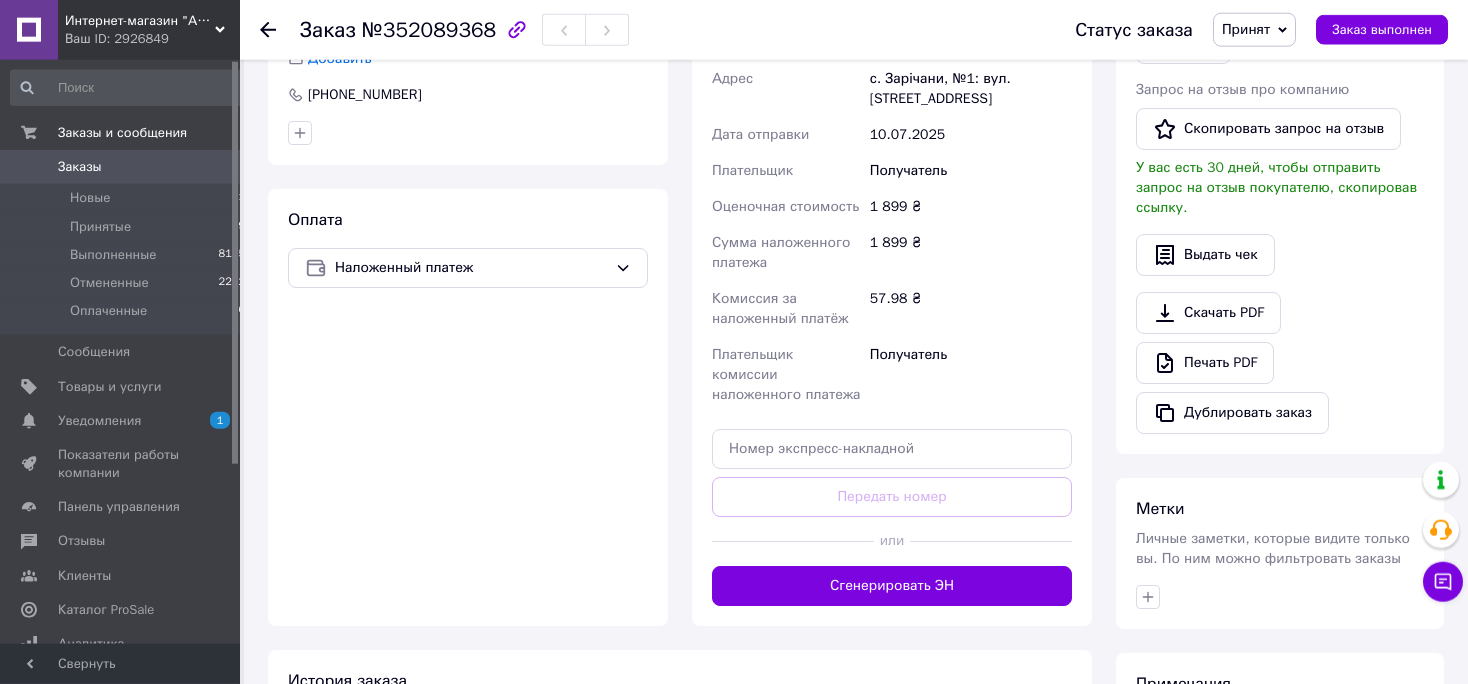 scroll, scrollTop: 536, scrollLeft: 0, axis: vertical 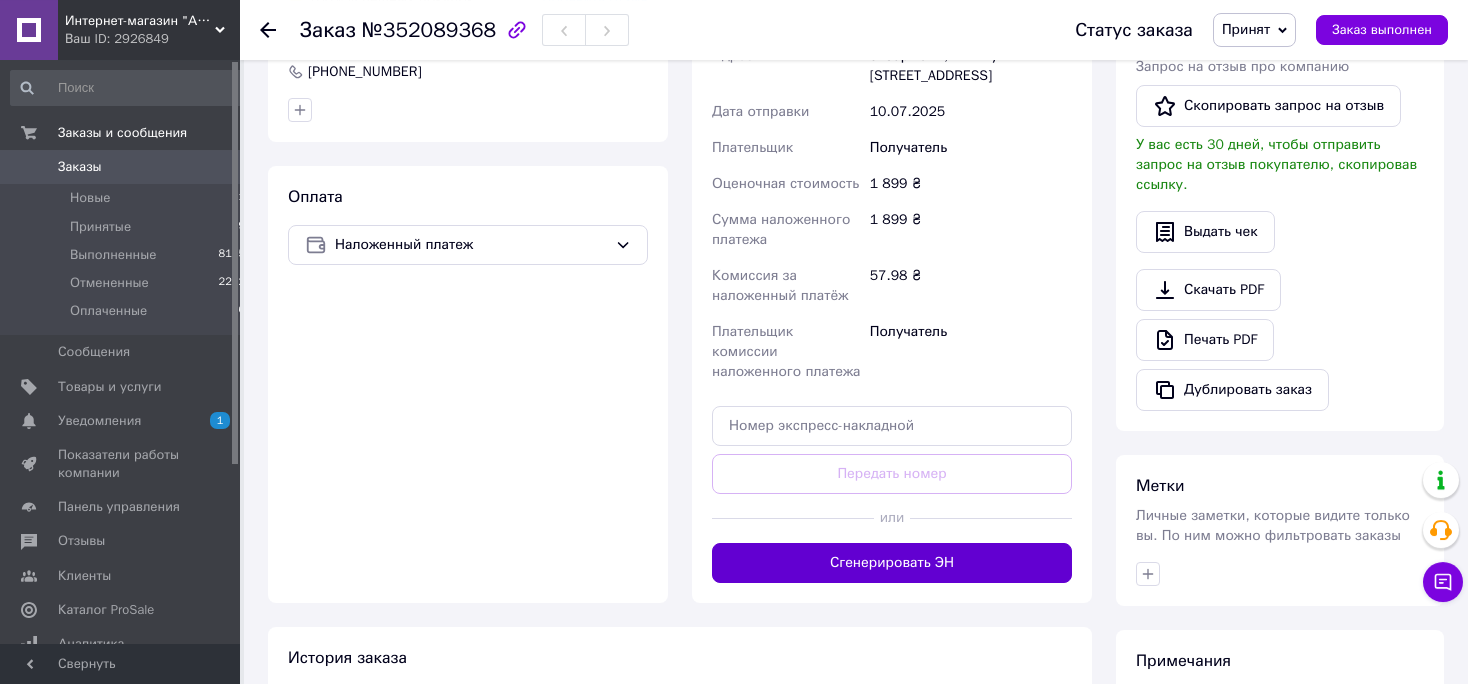 click on "Сгенерировать ЭН" at bounding box center (892, 563) 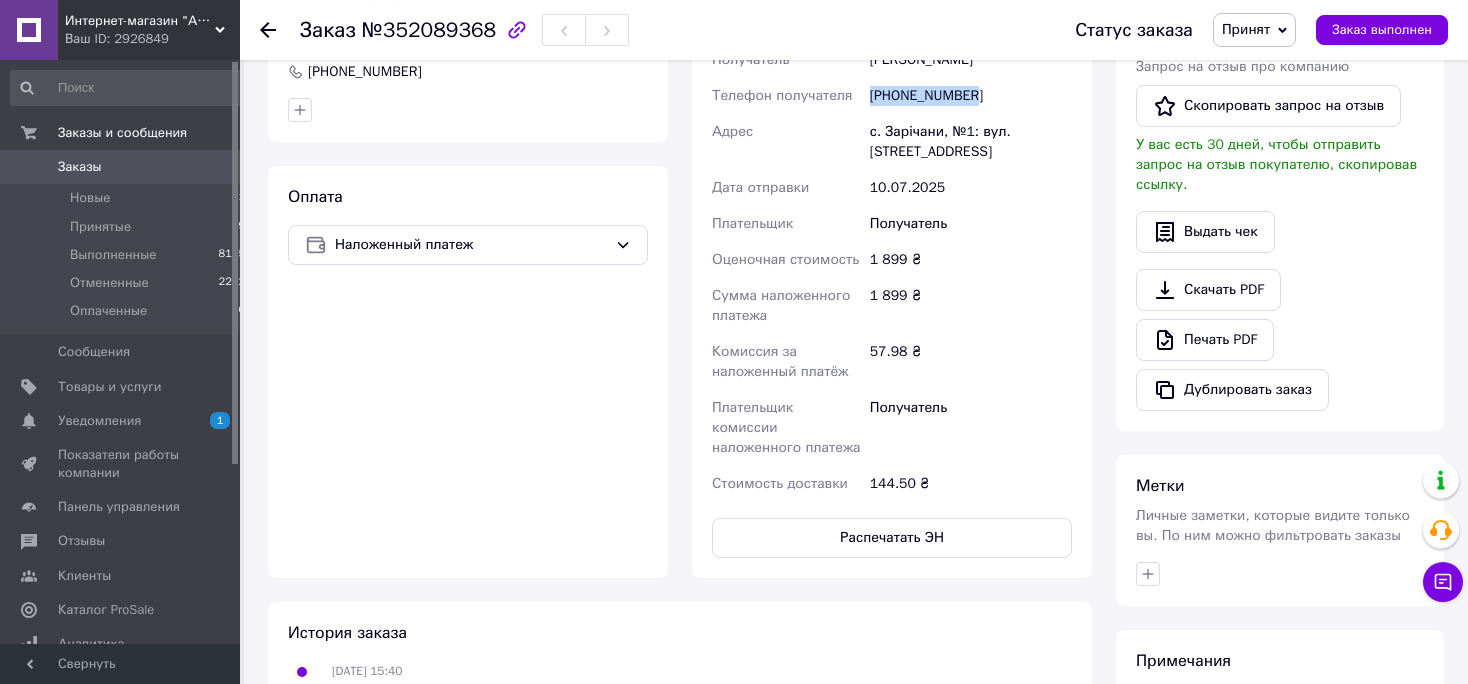 click on "Заказы" at bounding box center (80, 167) 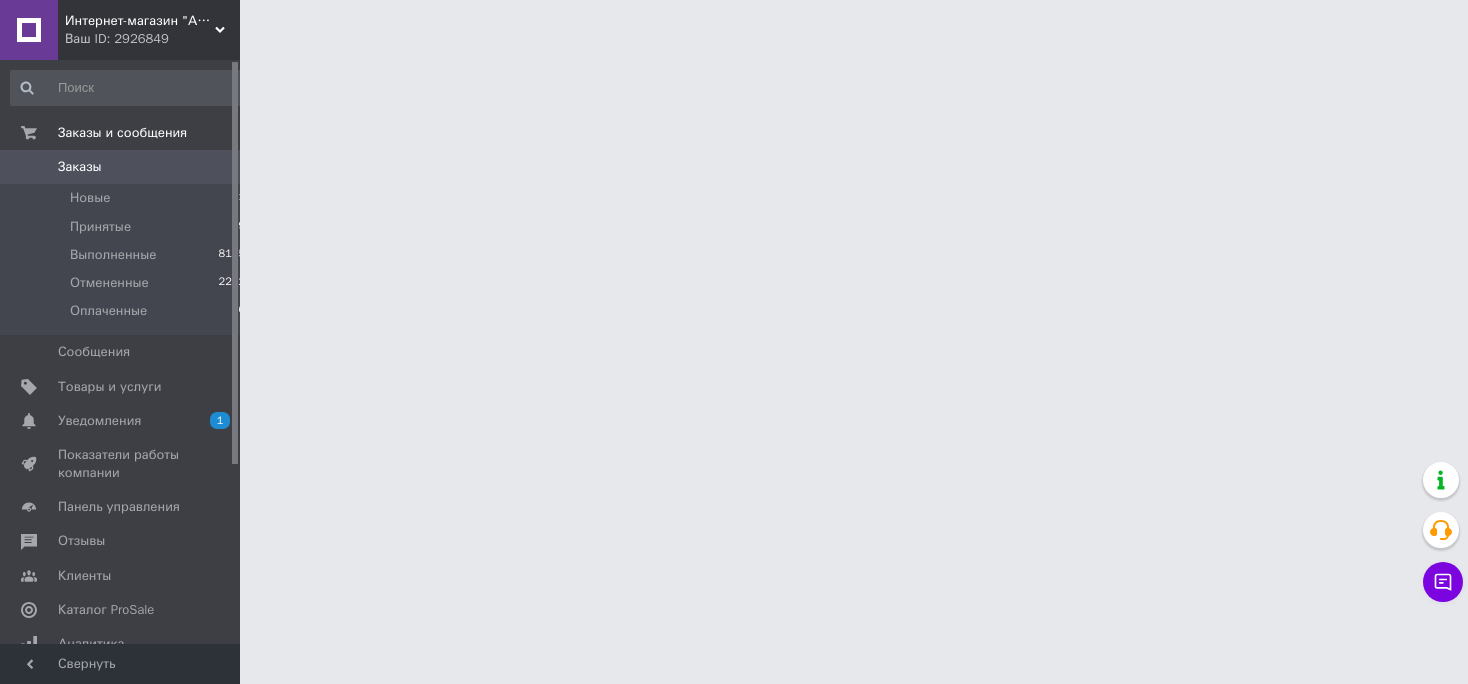 scroll, scrollTop: 0, scrollLeft: 0, axis: both 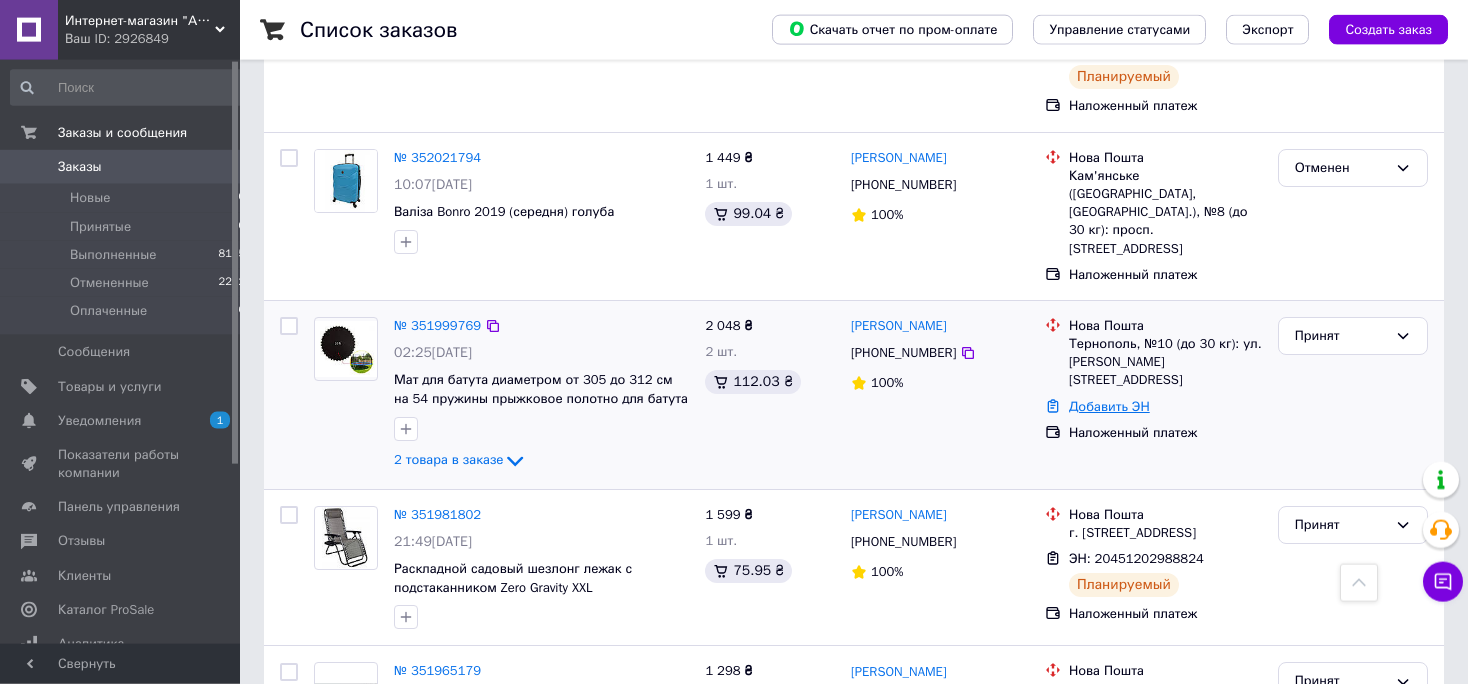 click on "Добавить ЭН" at bounding box center [1109, 406] 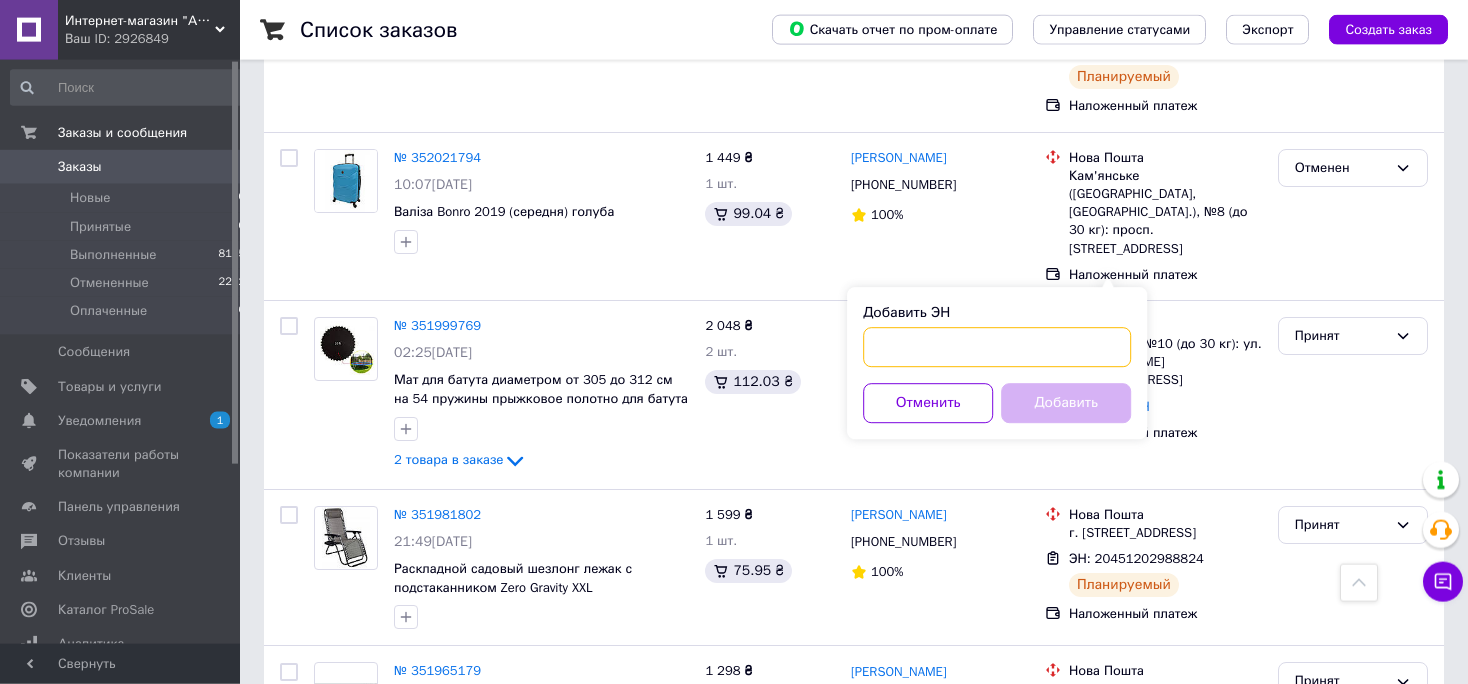 click on "Добавить ЭН" at bounding box center (997, 347) 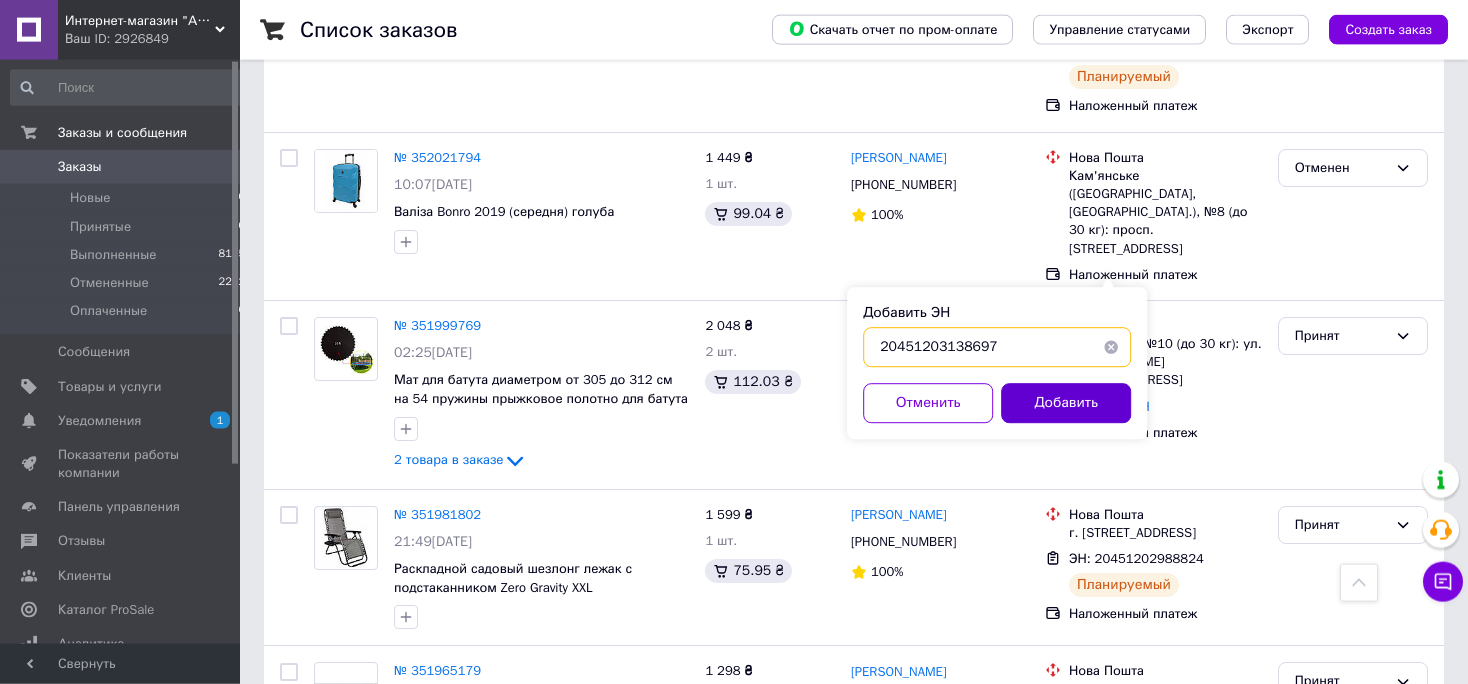 type on "20451203138697" 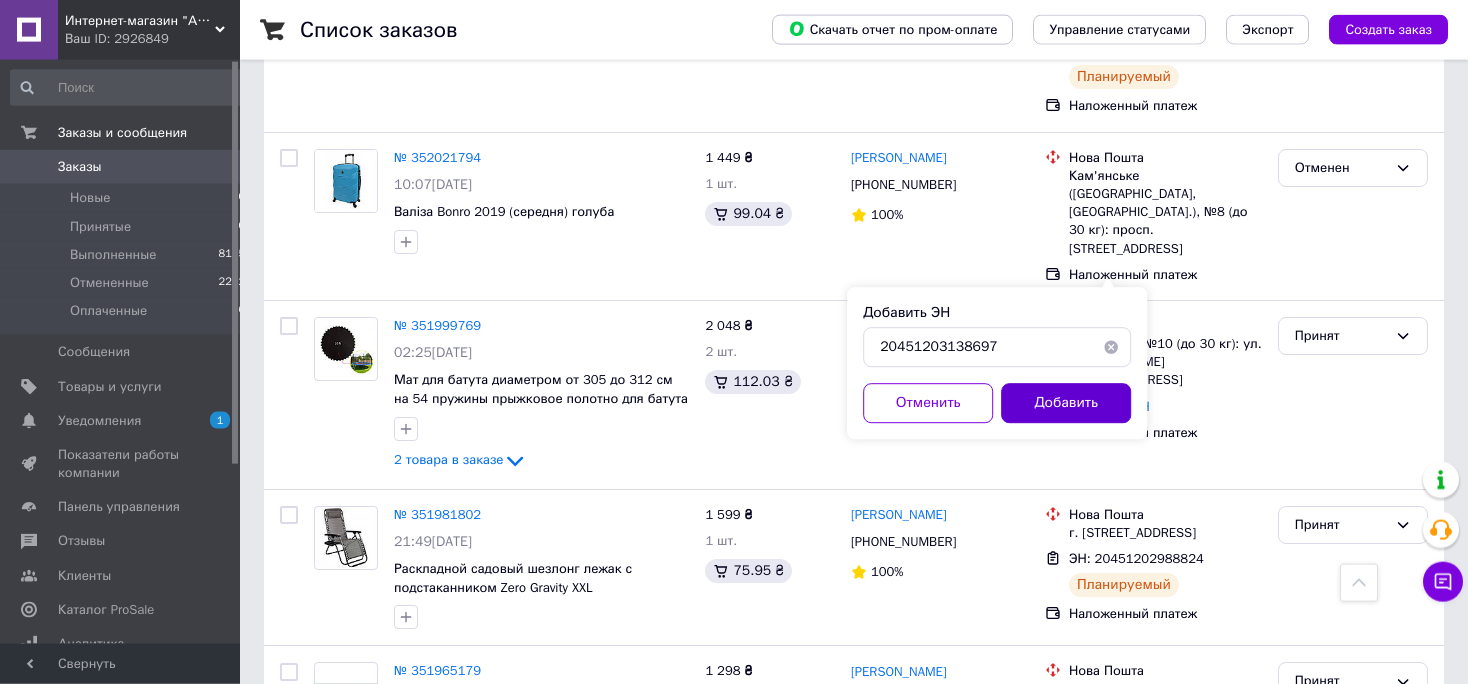 click on "Добавить" at bounding box center (1066, 403) 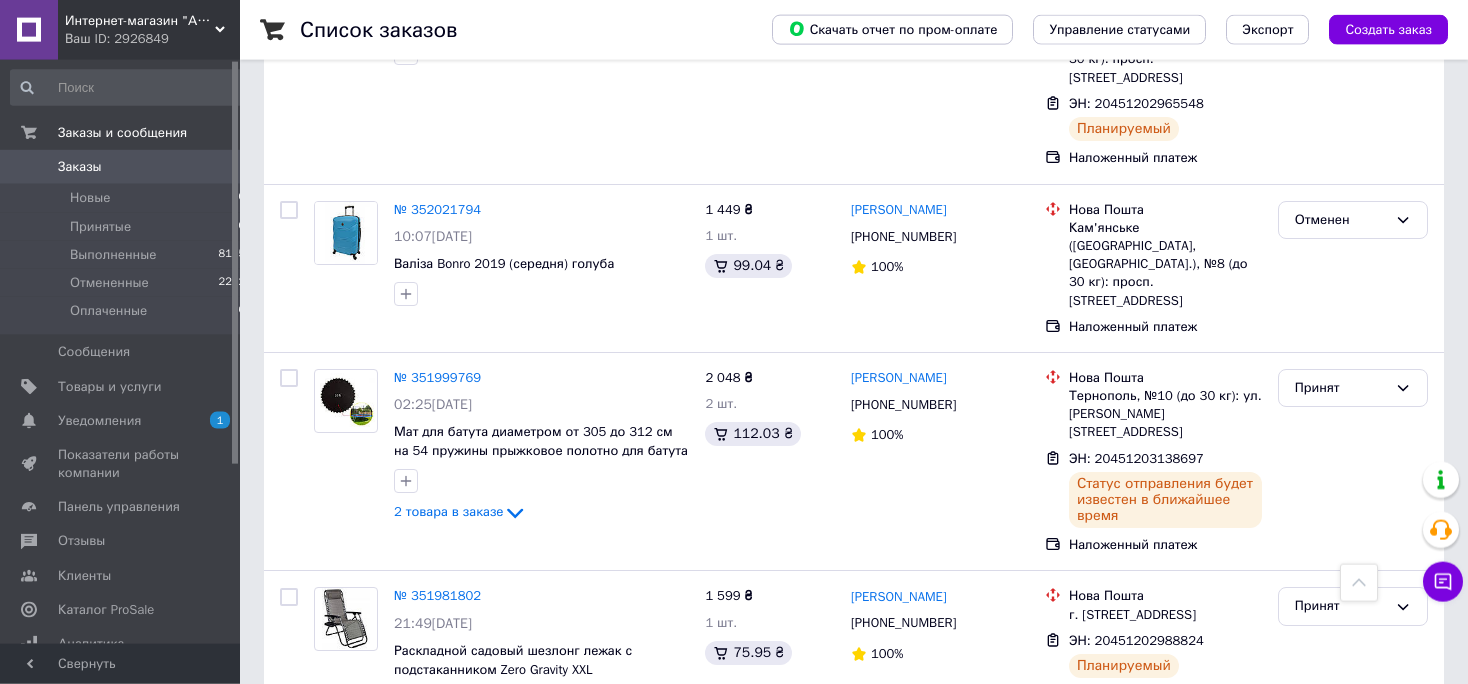 scroll, scrollTop: 996, scrollLeft: 0, axis: vertical 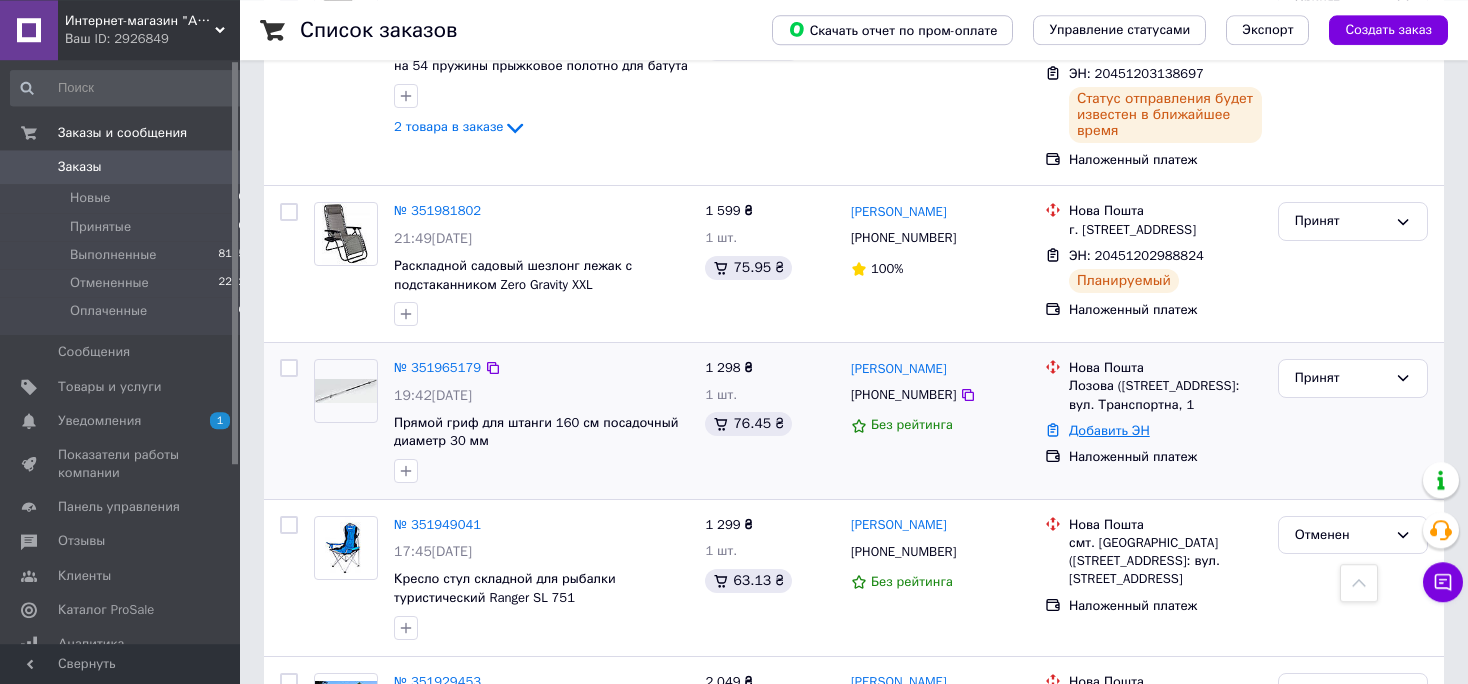 click on "Добавить ЭН" at bounding box center (1109, 430) 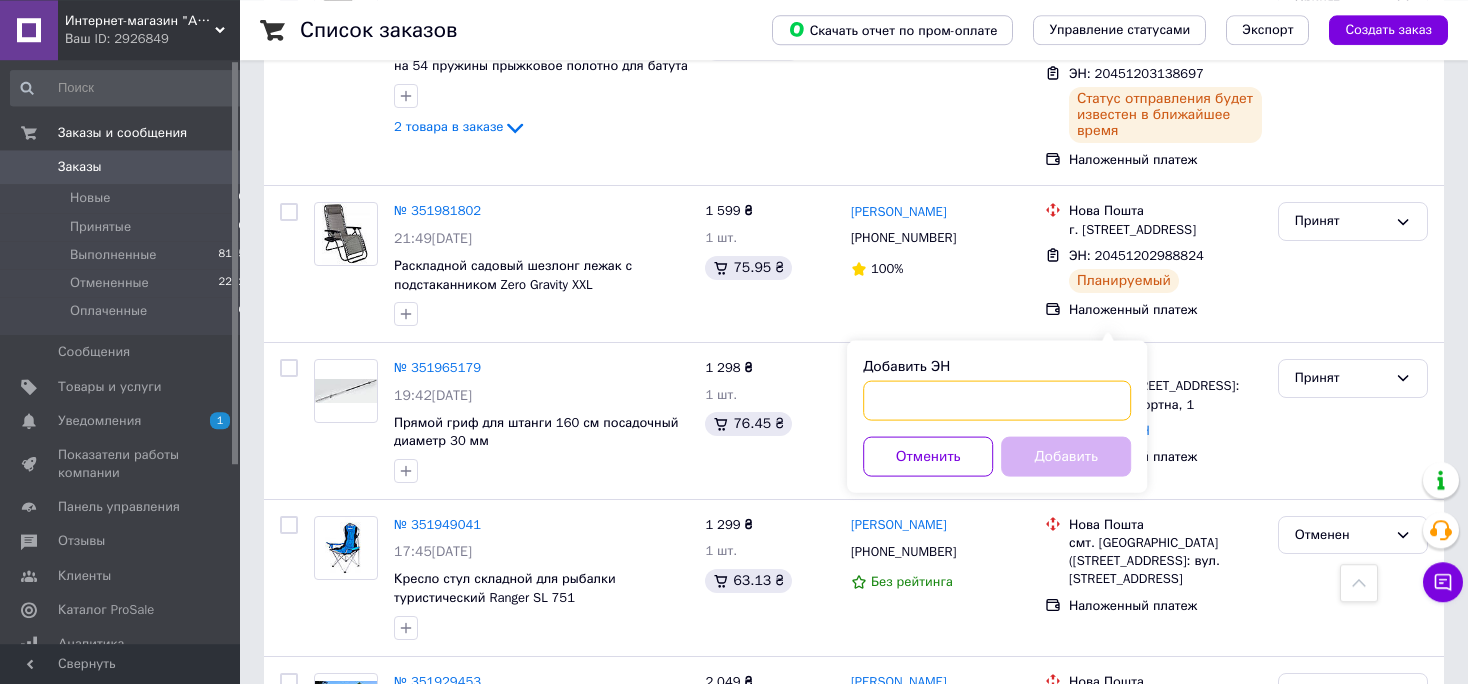 click on "Добавить ЭН" at bounding box center [997, 401] 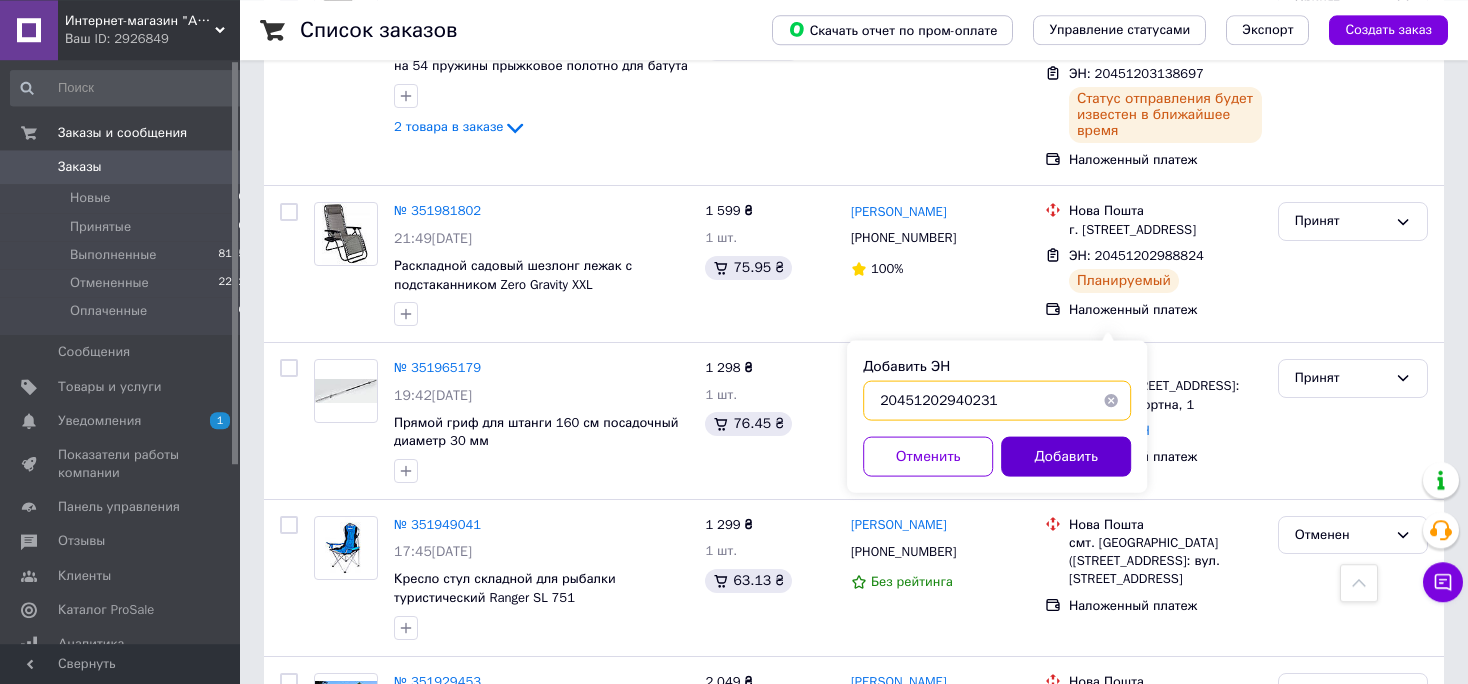 type on "20451202940231" 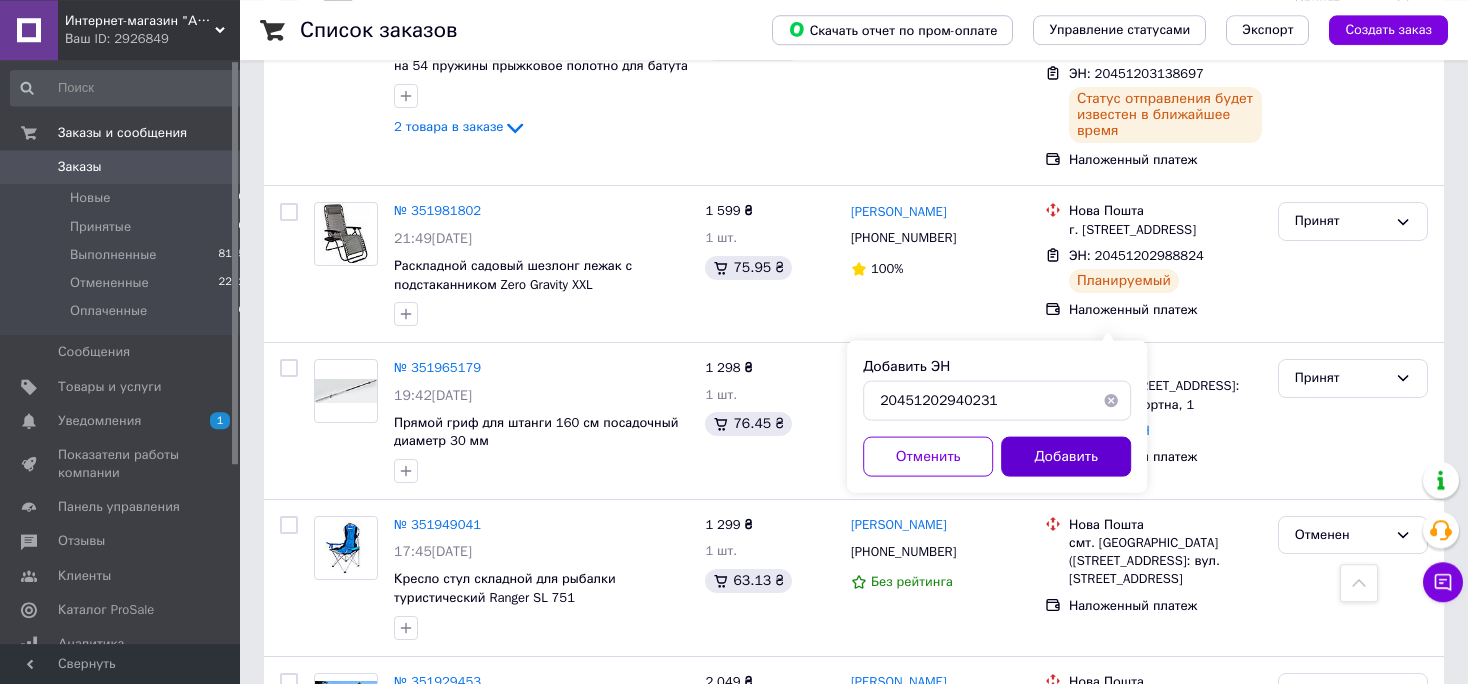 click on "Добавить" at bounding box center [1066, 457] 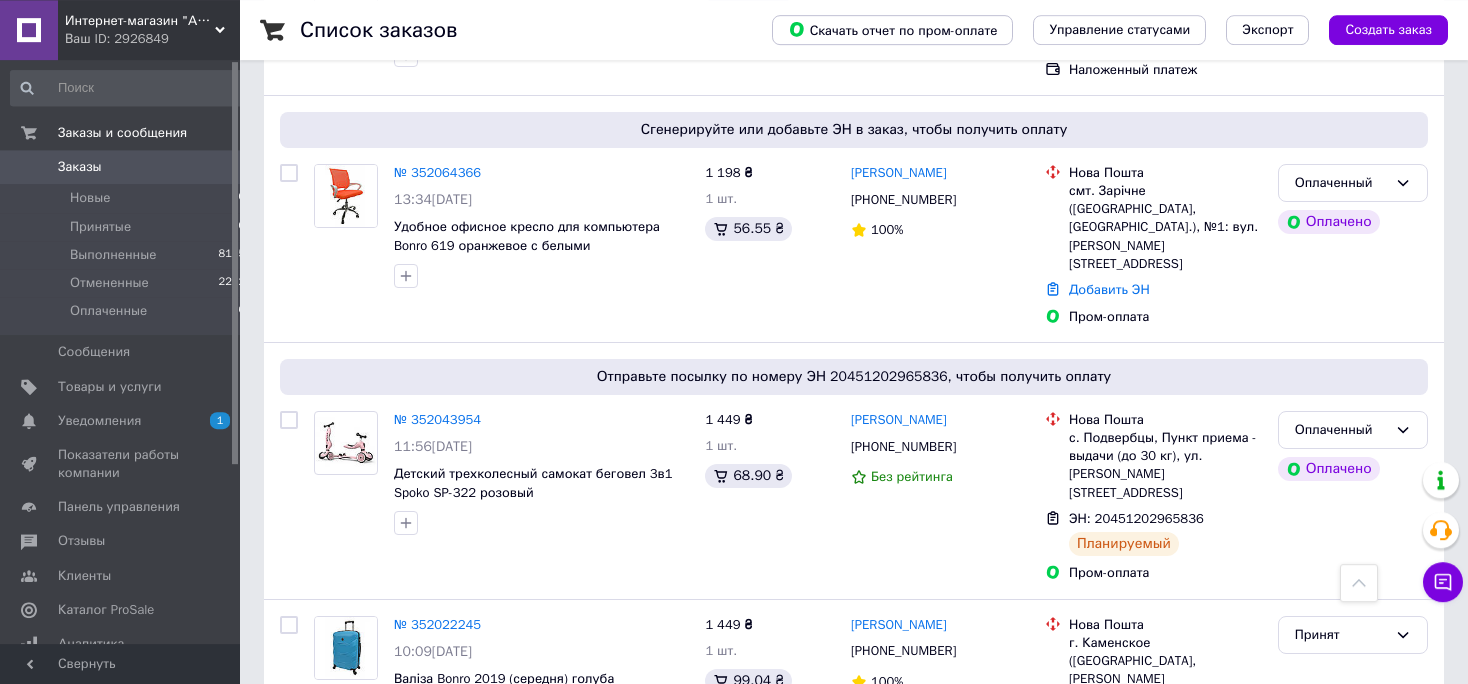scroll, scrollTop: 266, scrollLeft: 0, axis: vertical 